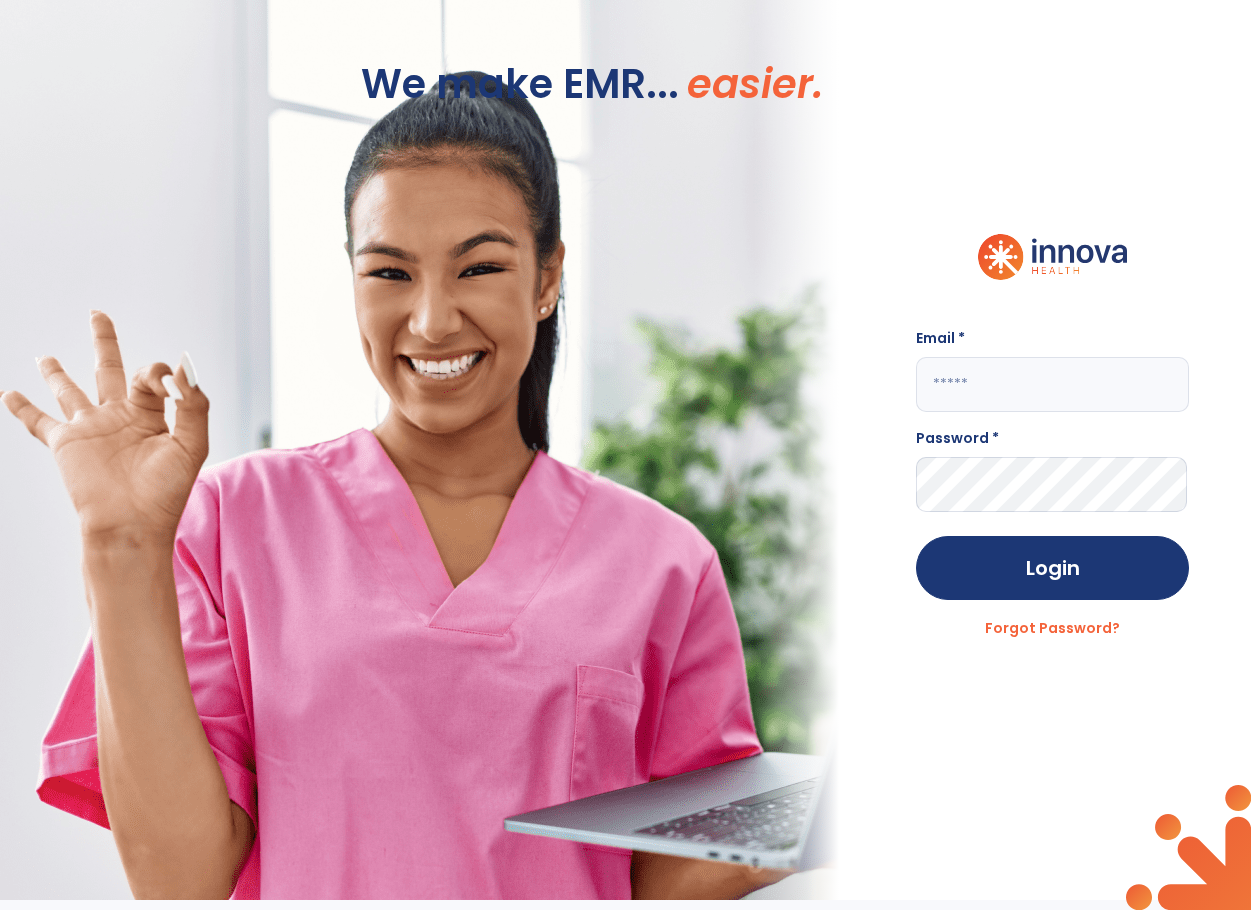 scroll, scrollTop: 0, scrollLeft: 0, axis: both 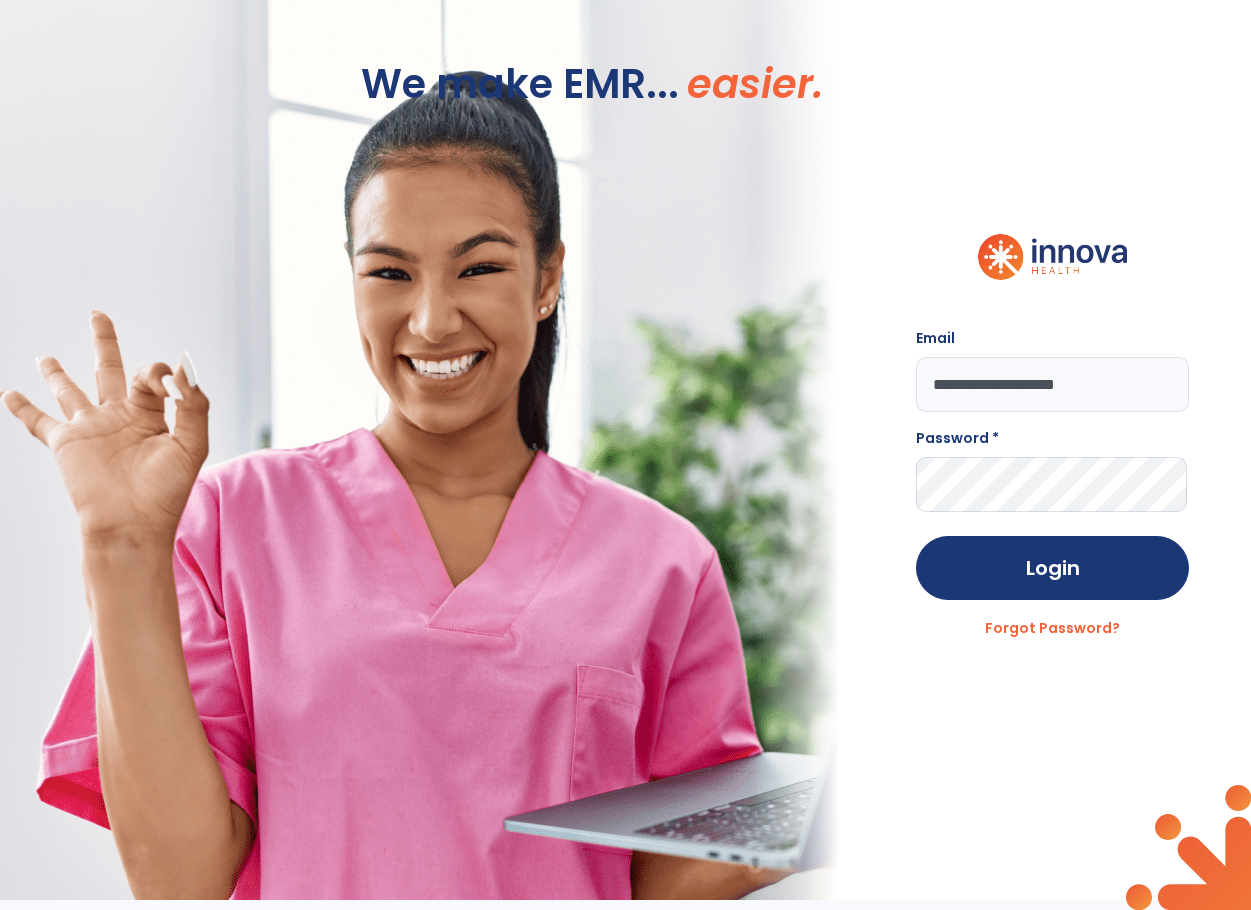 type on "**********" 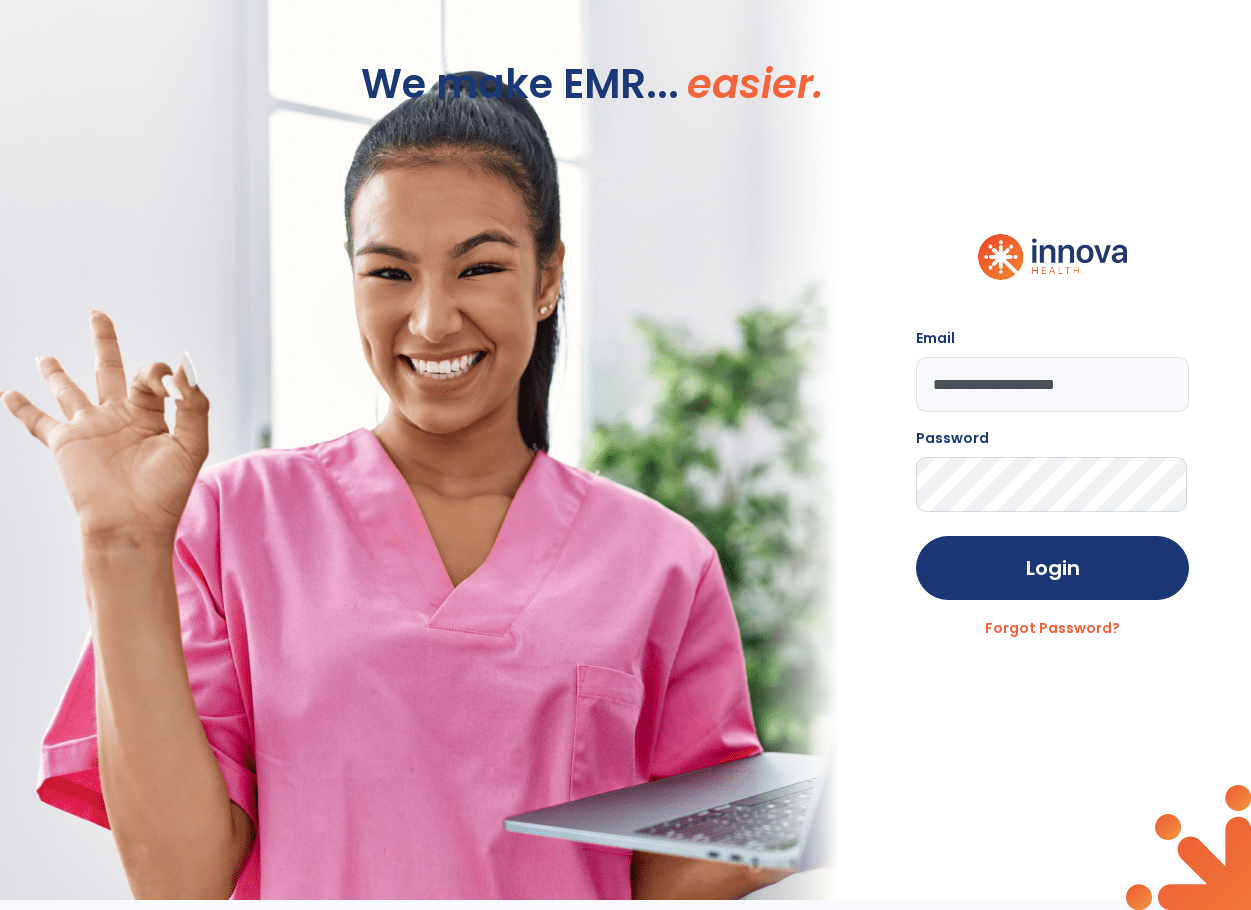 click on "Login" 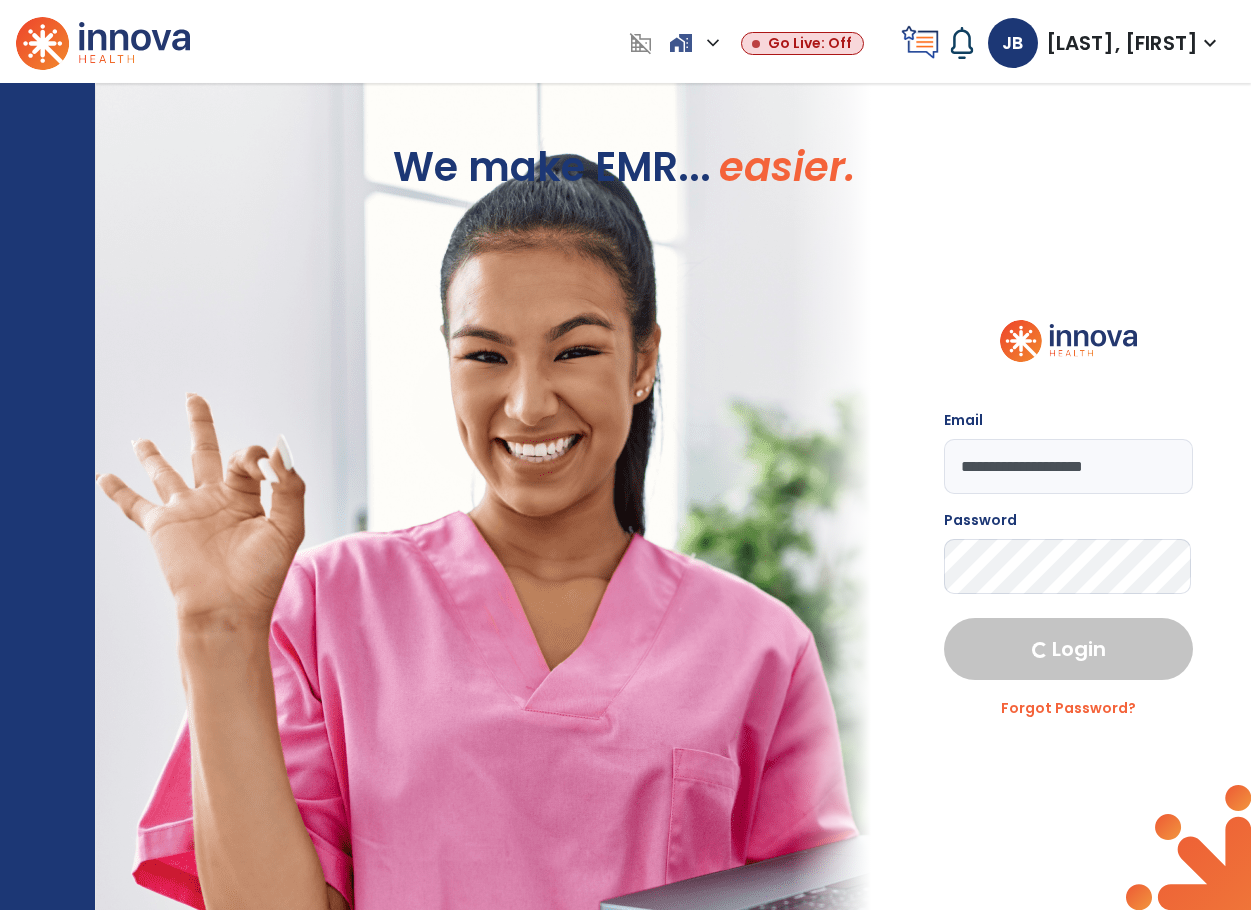 select on "****" 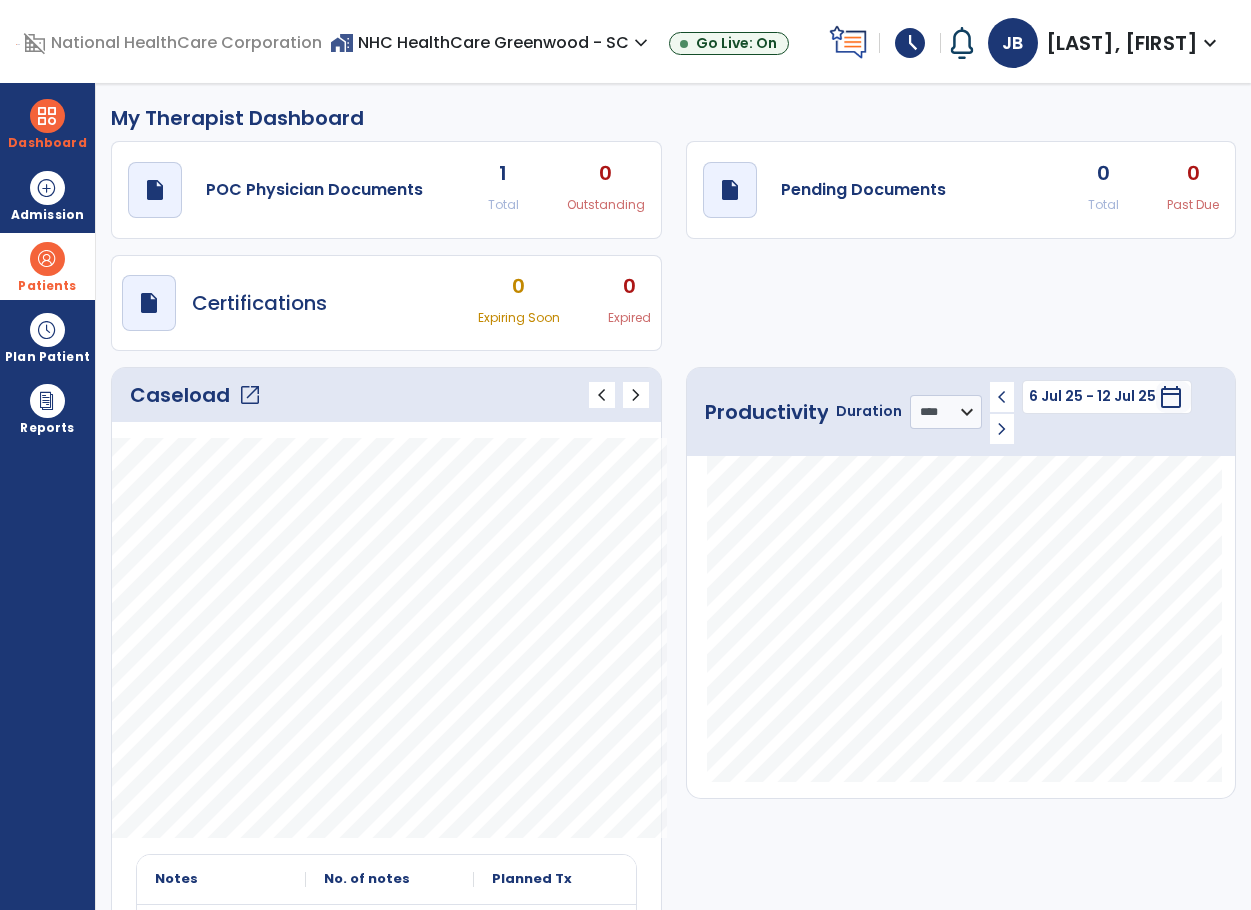 click at bounding box center (47, 259) 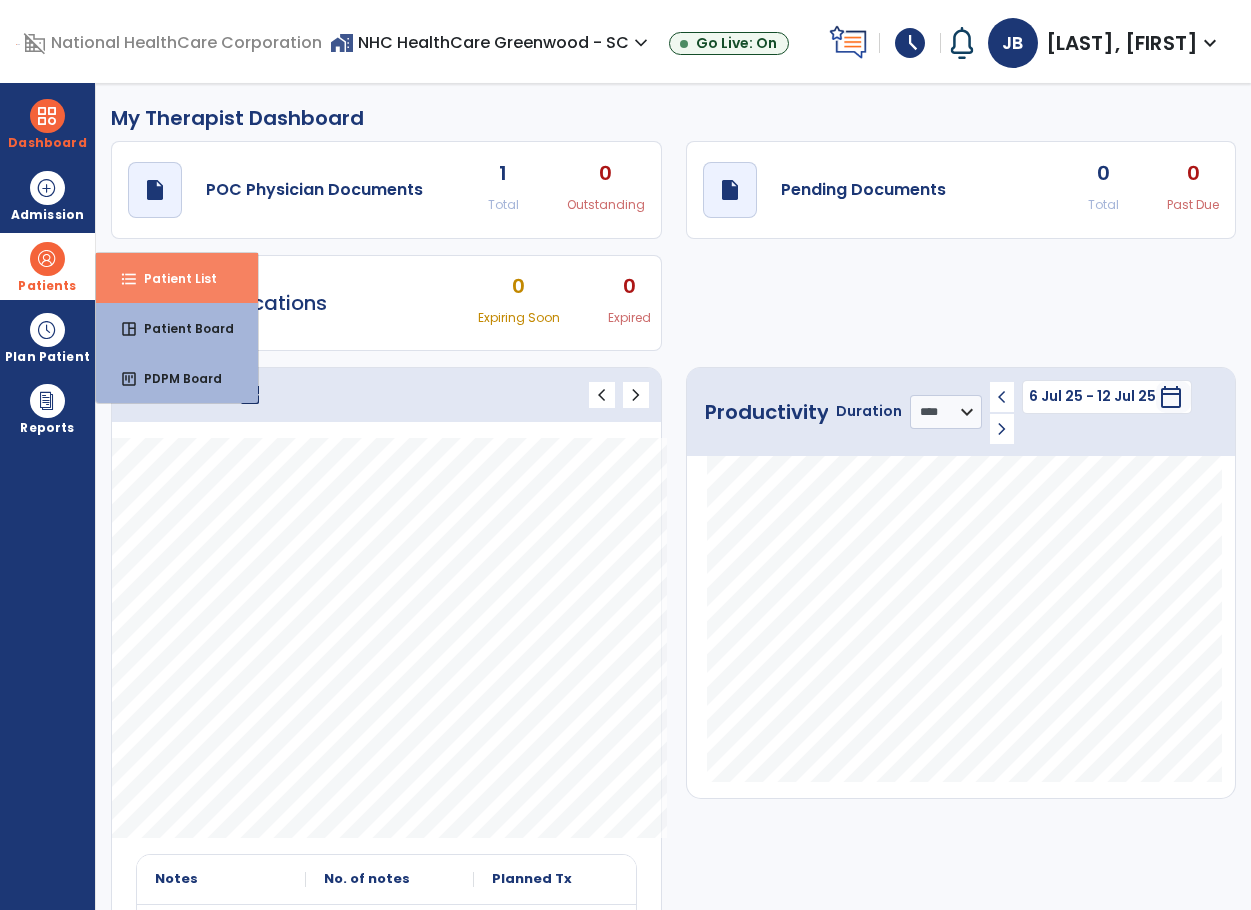 click on "Patient List" at bounding box center [172, 278] 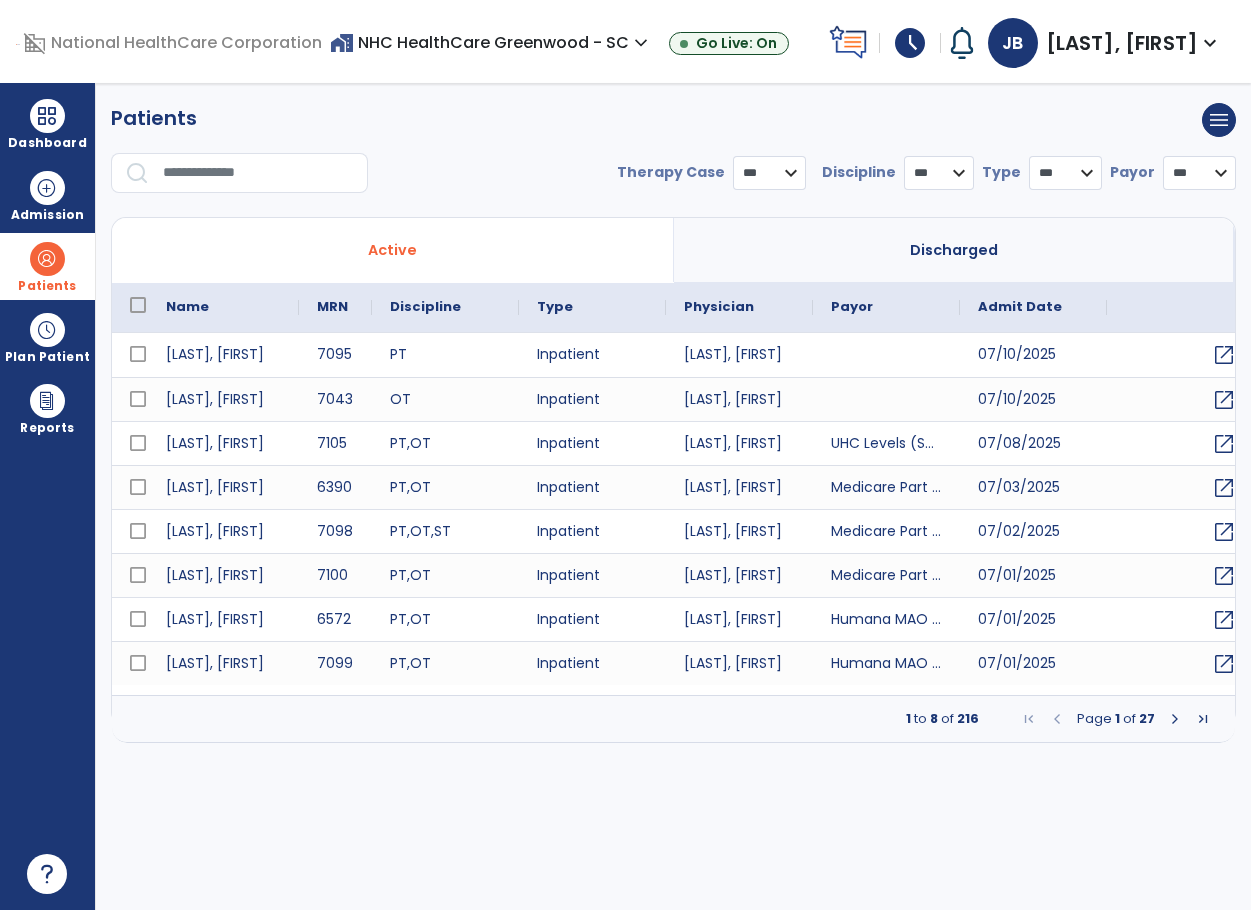 click at bounding box center [258, 173] 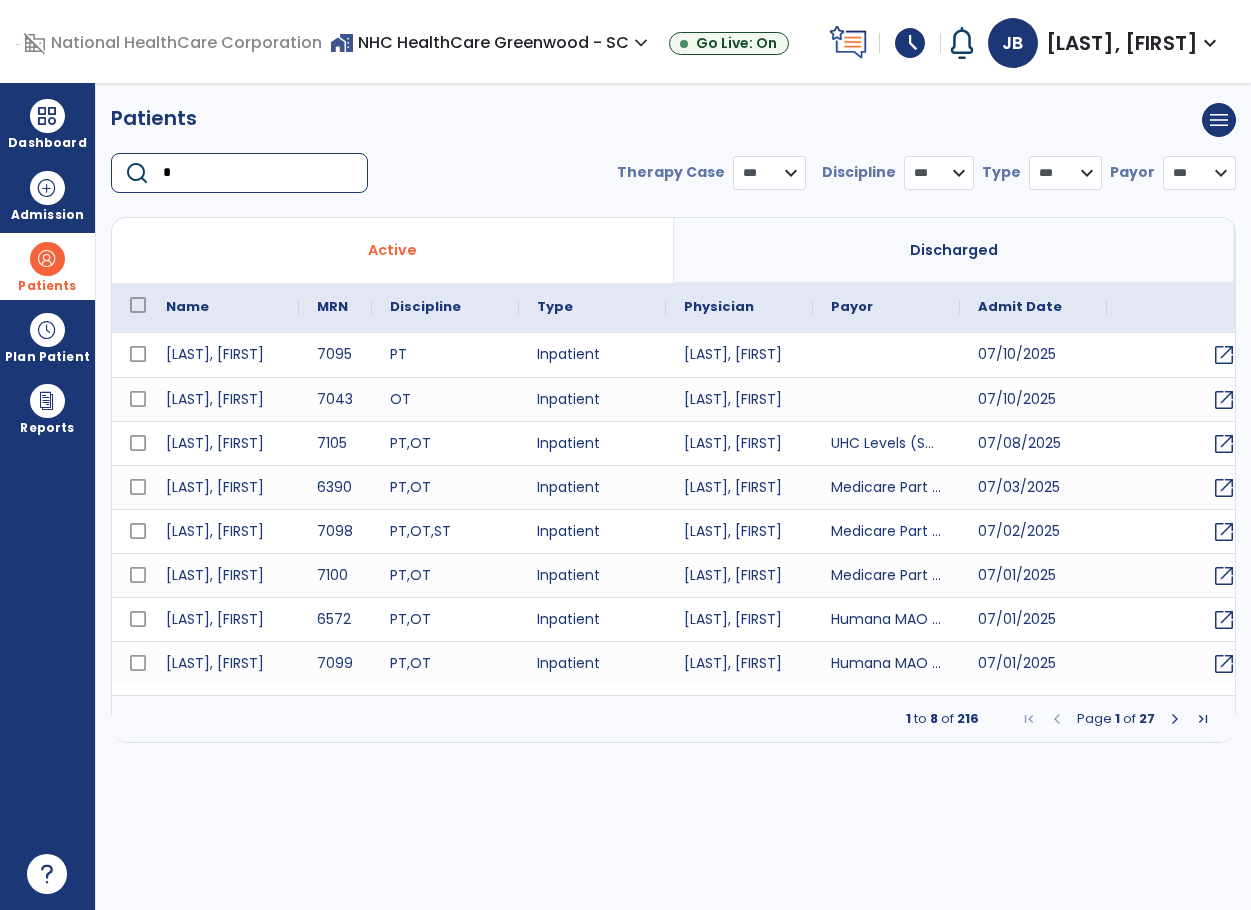 type on "**" 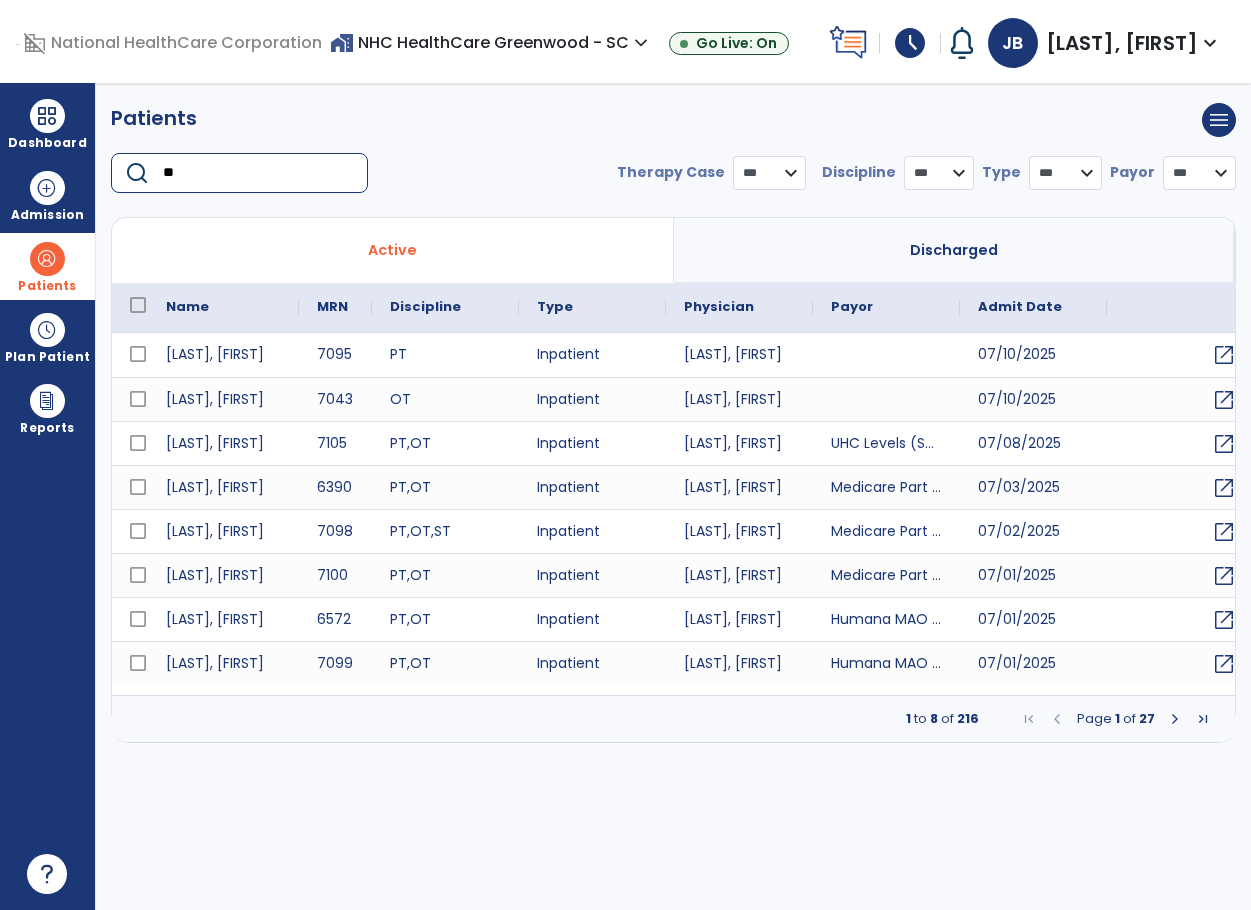 select on "***" 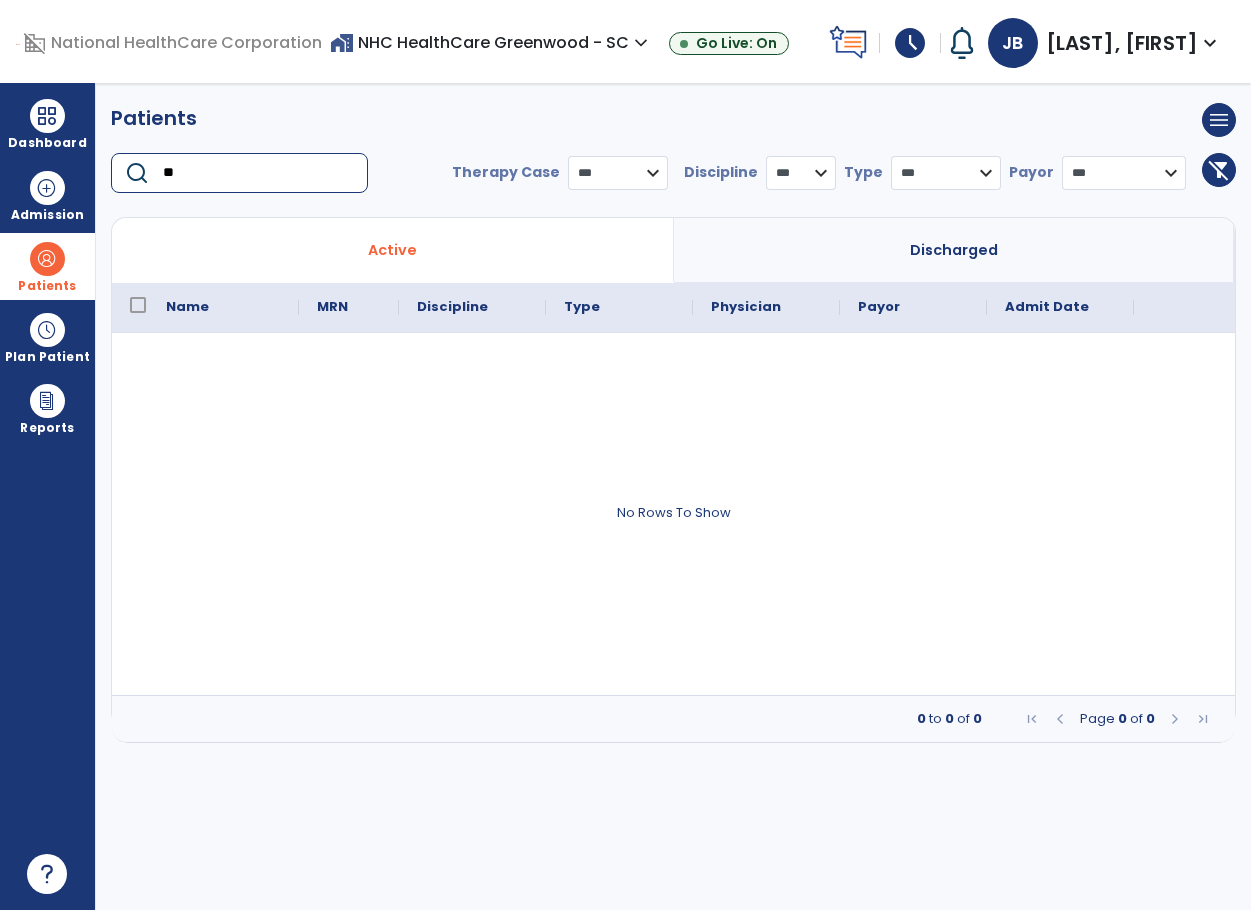 type on "*" 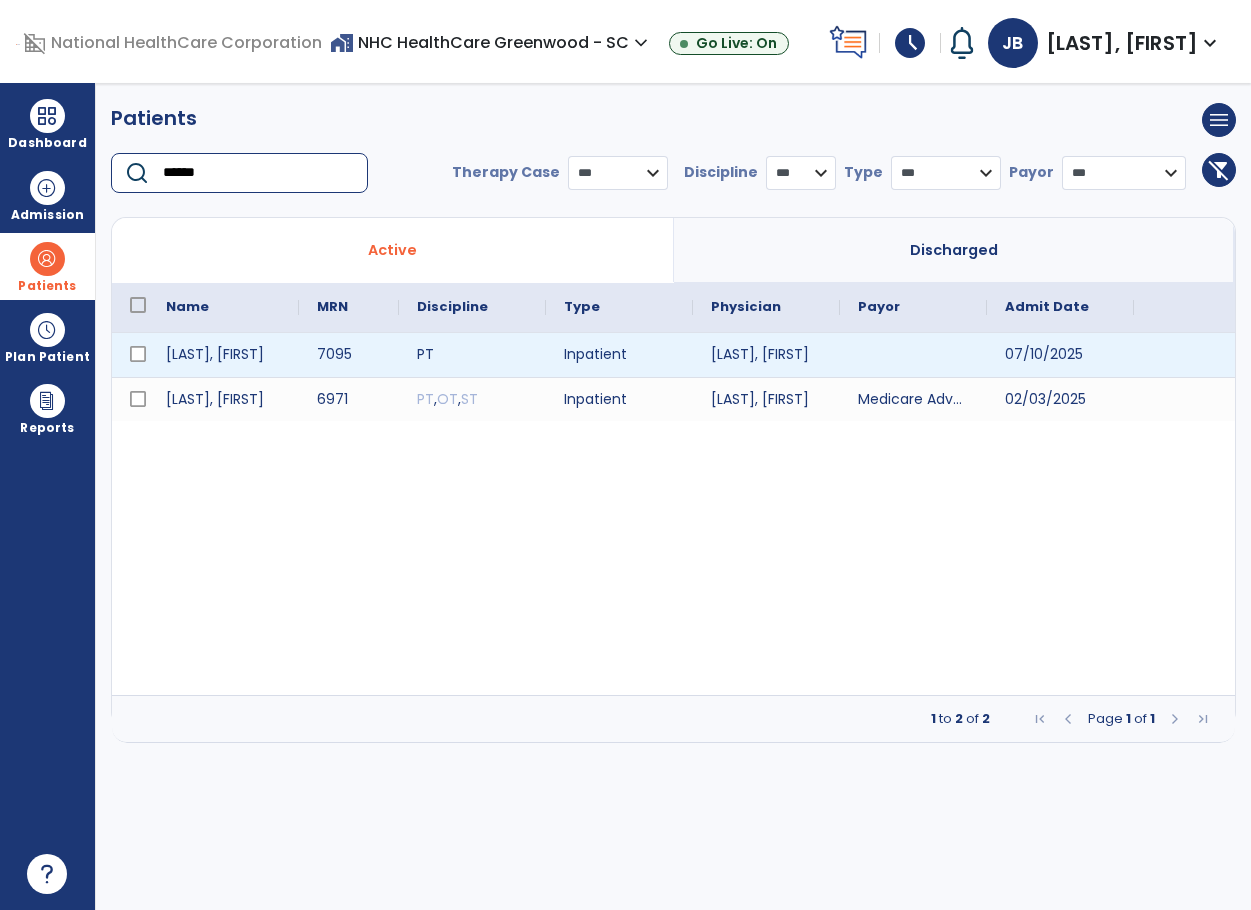 type on "******" 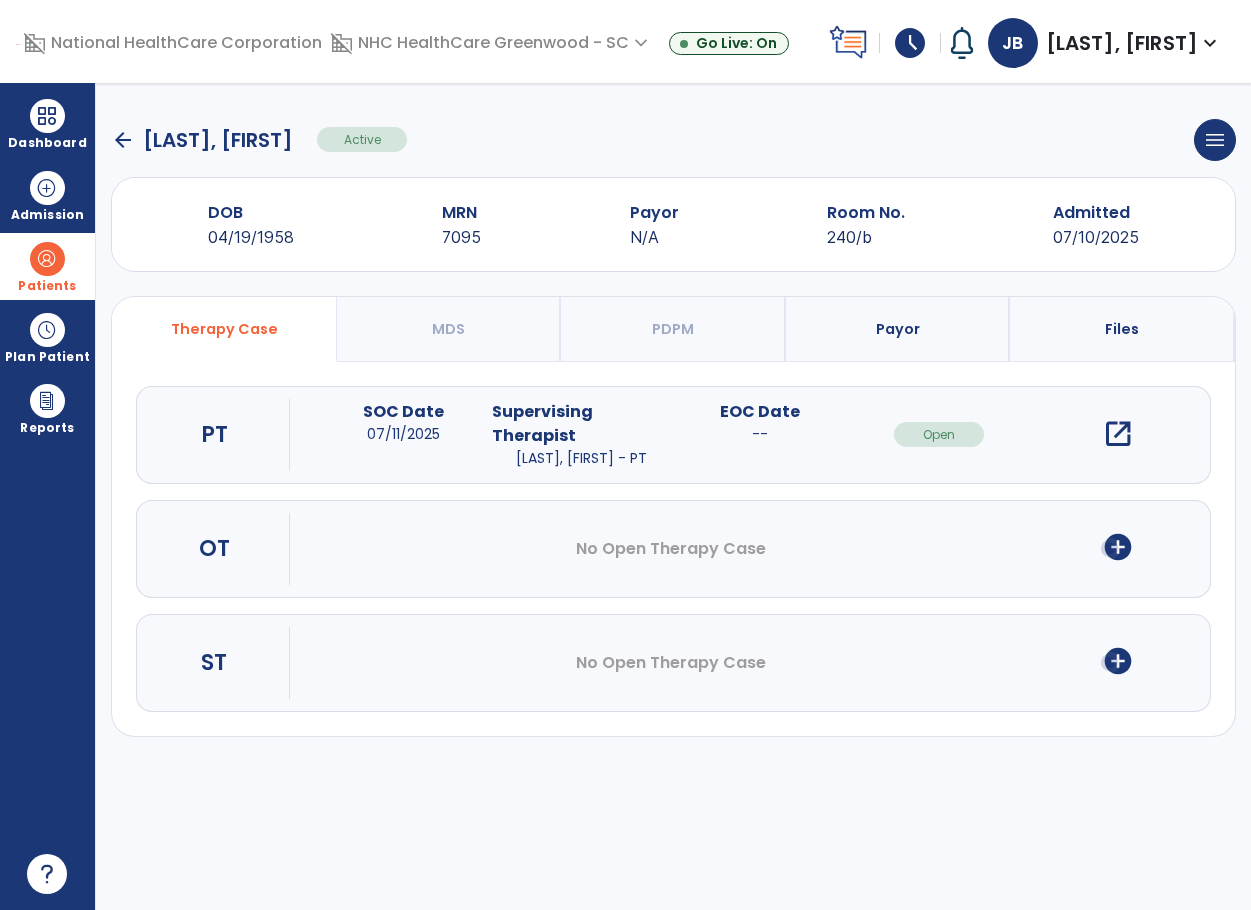click on "open_in_new" at bounding box center (1118, 434) 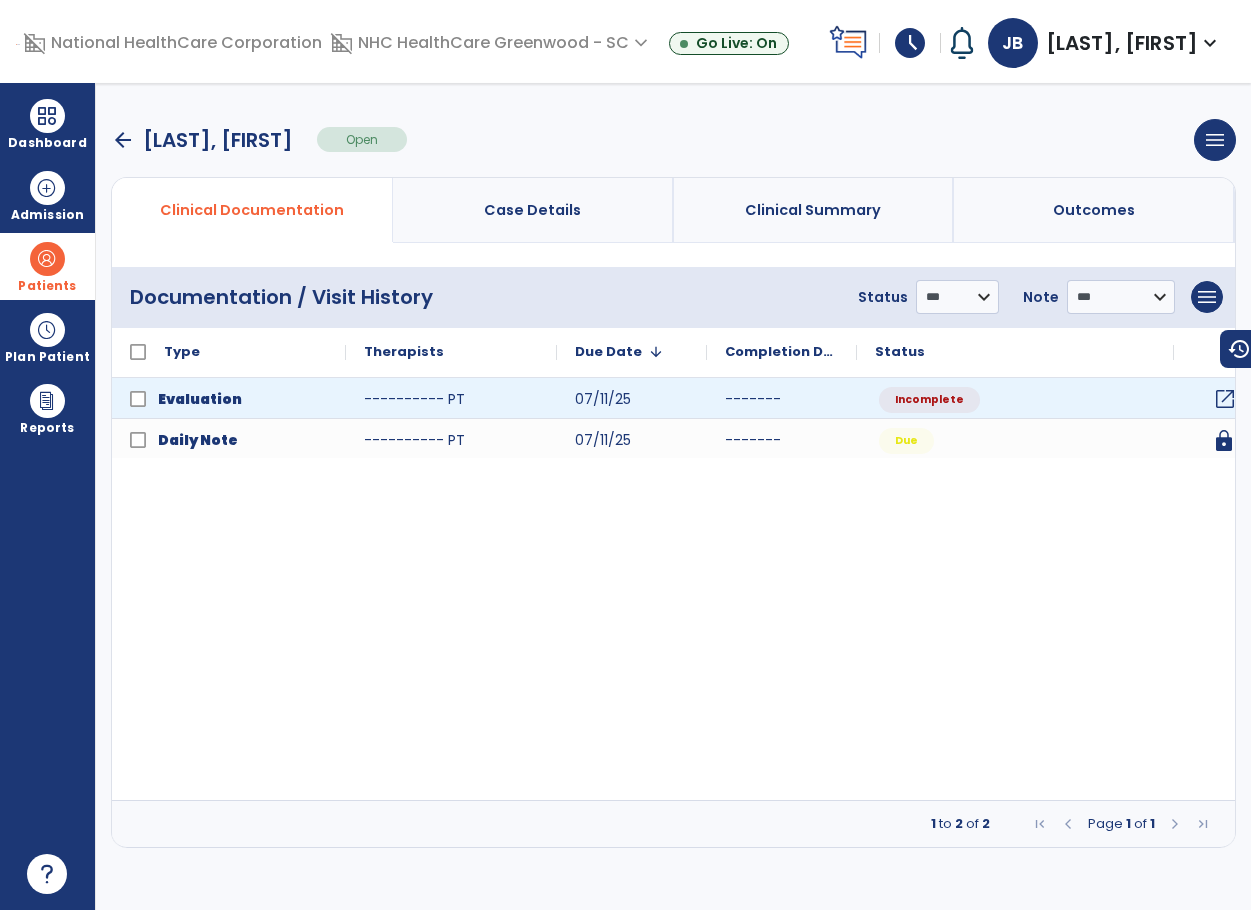 click on "open_in_new" 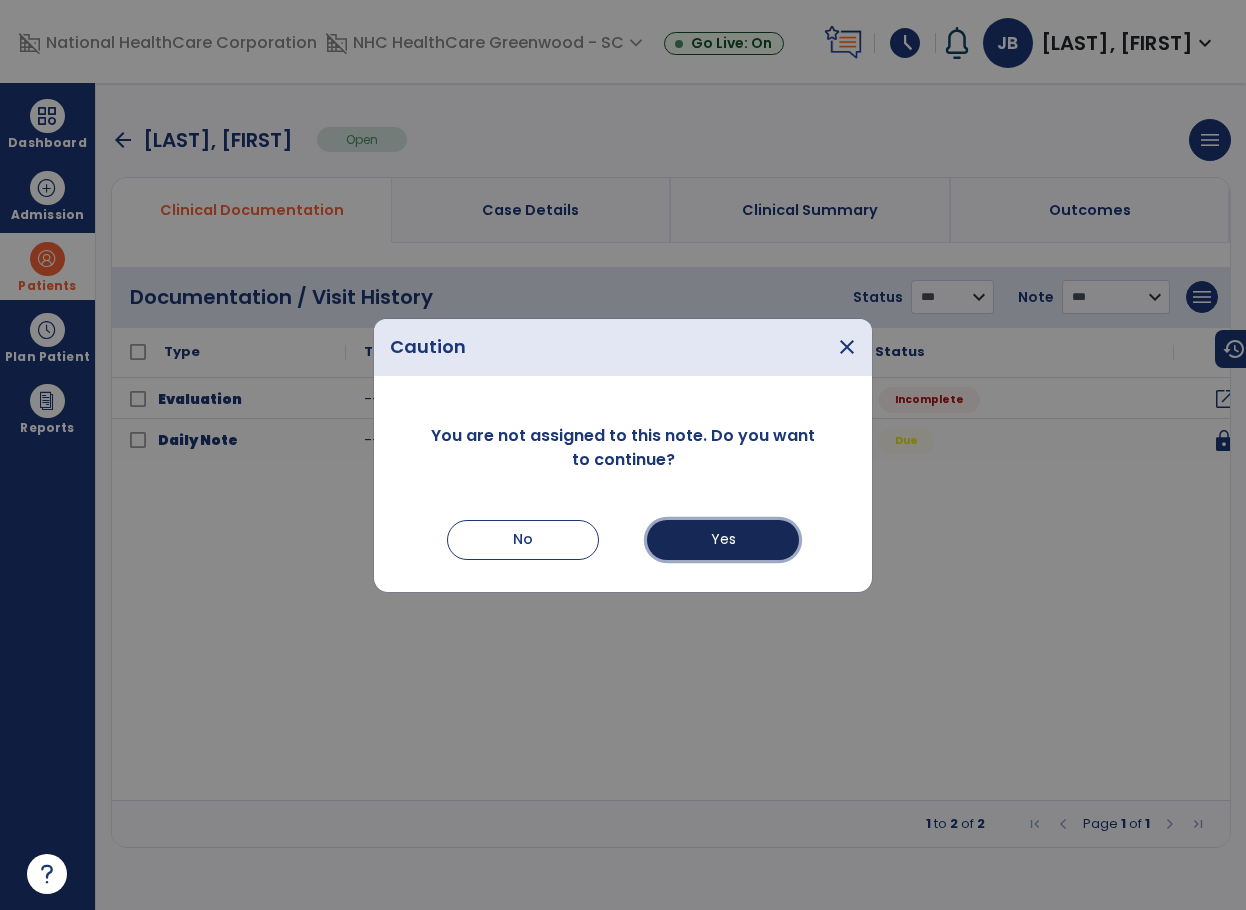 click on "Yes" at bounding box center [723, 540] 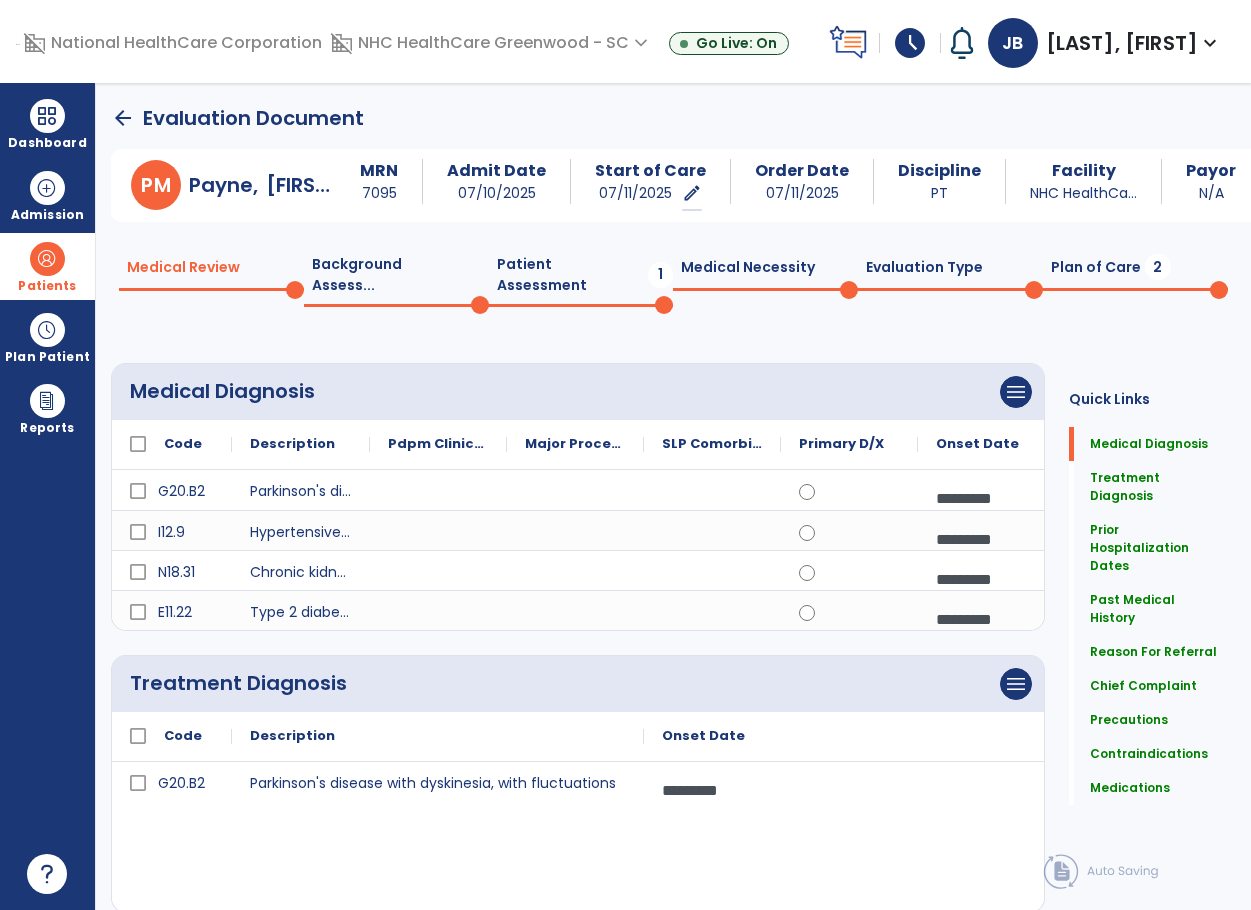 click on "Evaluation Type  0" 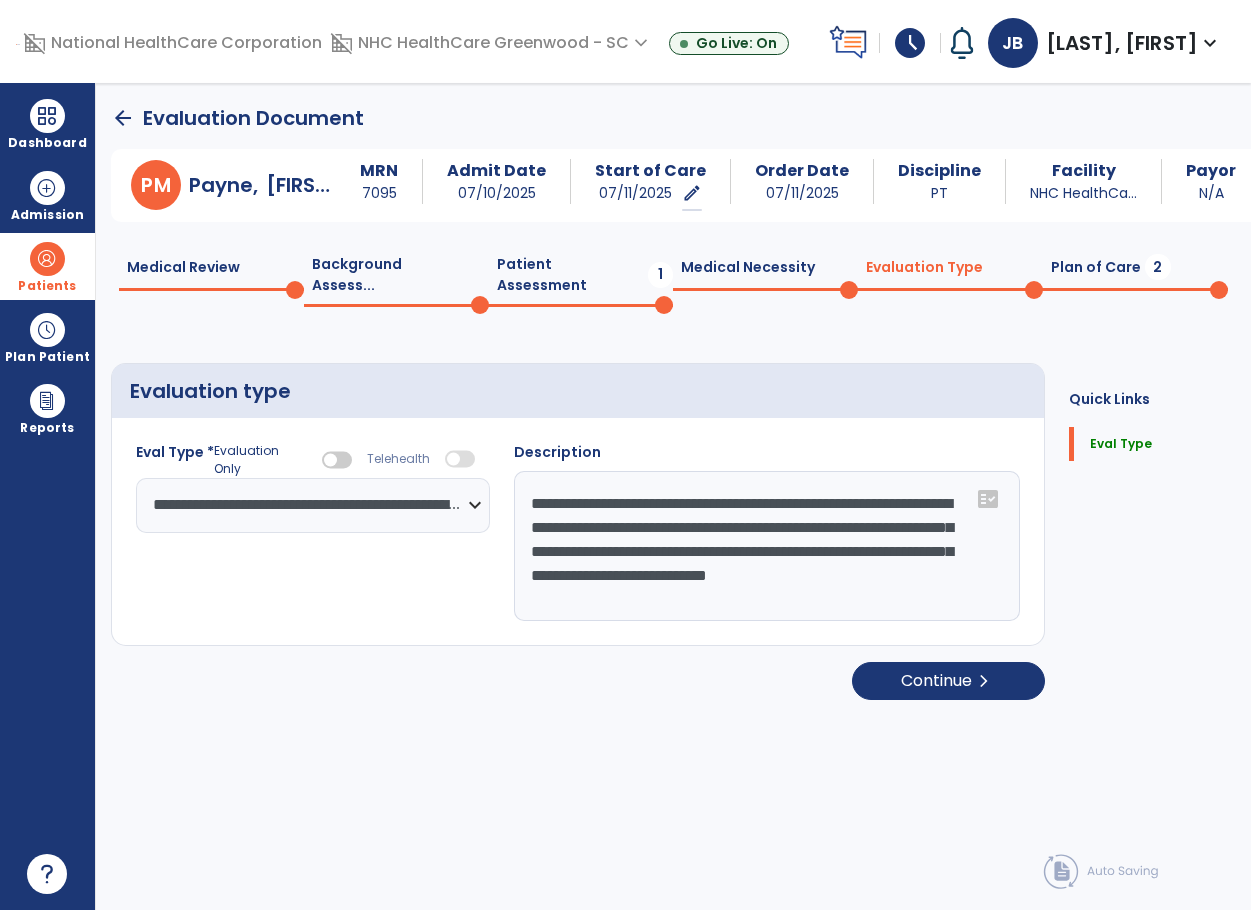 click on "Plan of Care  2" 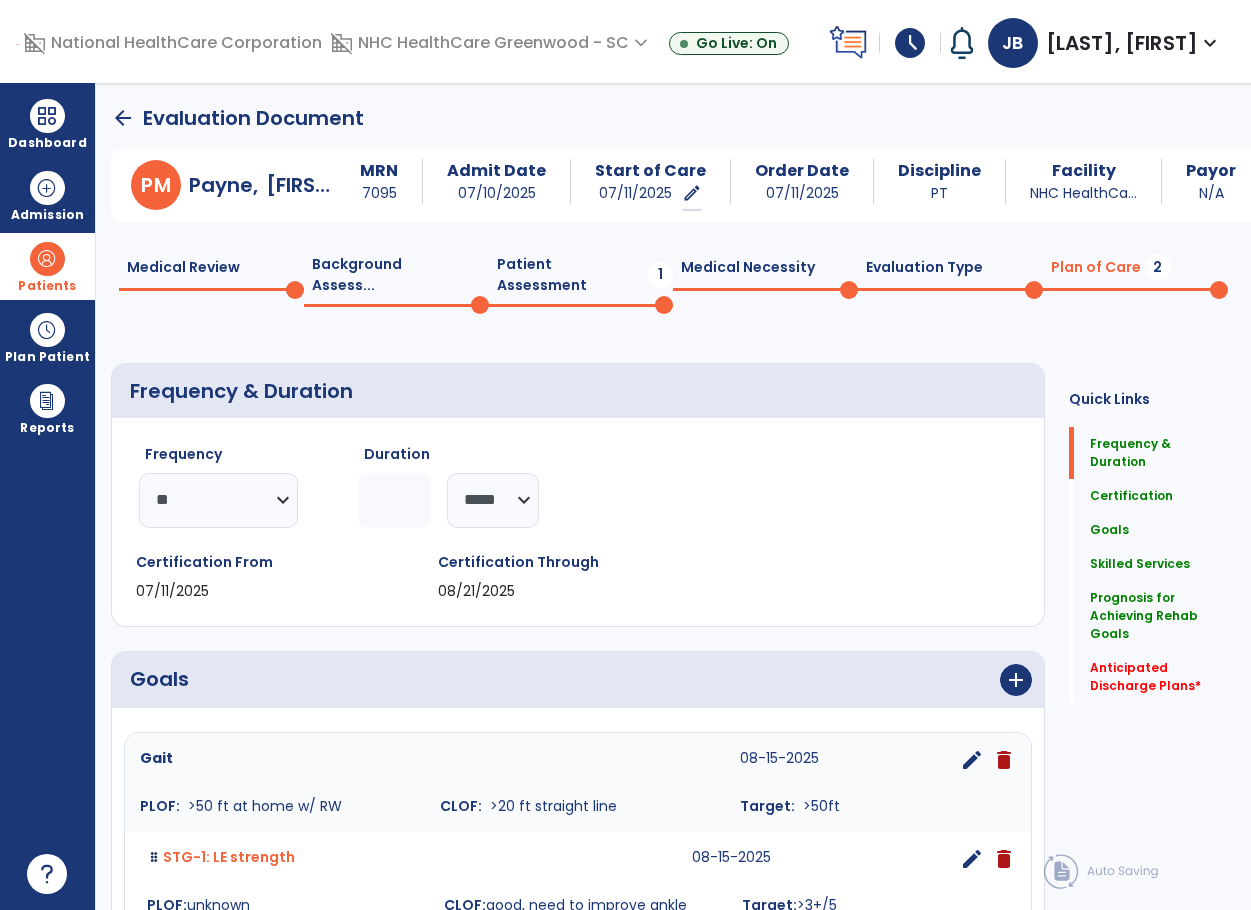 scroll, scrollTop: 600, scrollLeft: 0, axis: vertical 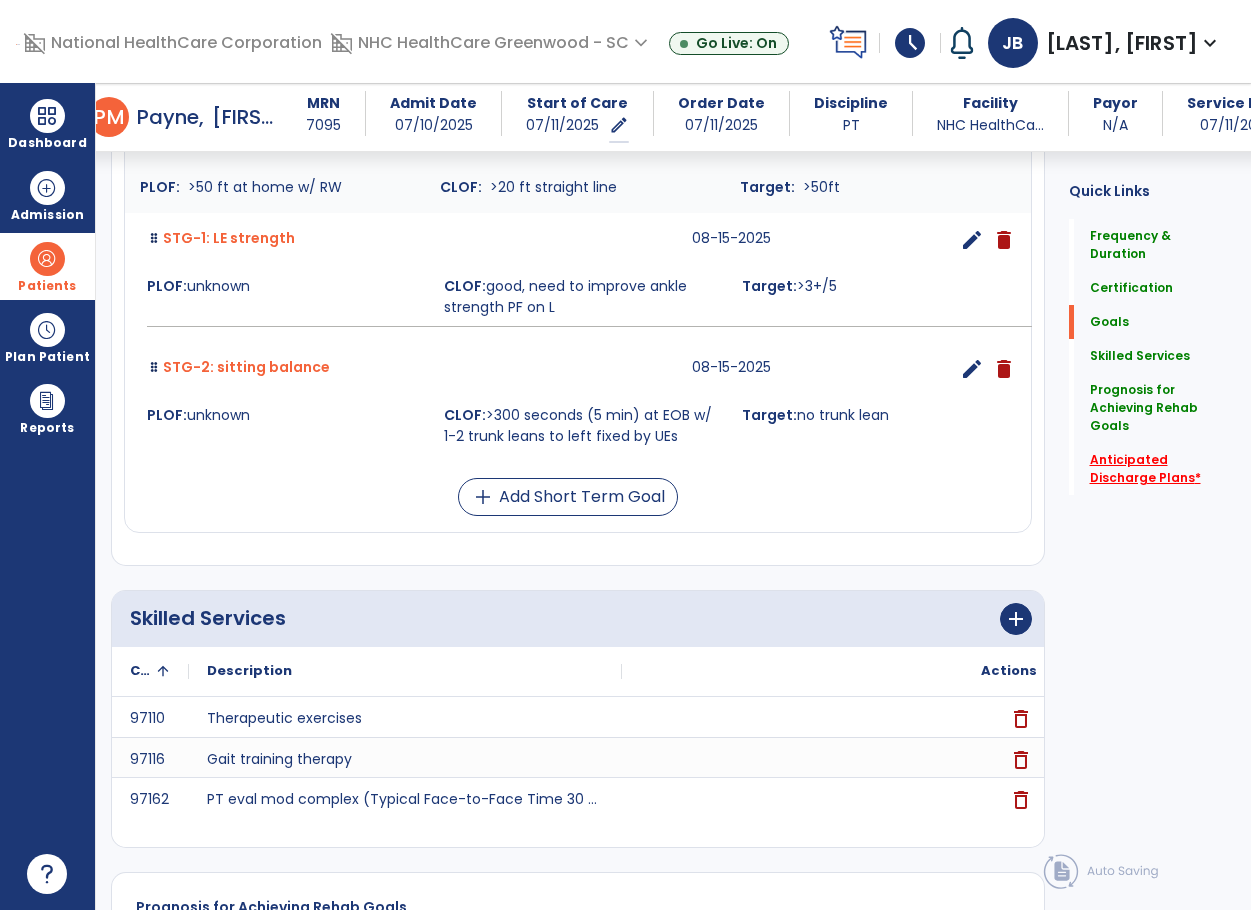 click on "Anticipated Discharge Plans   *" 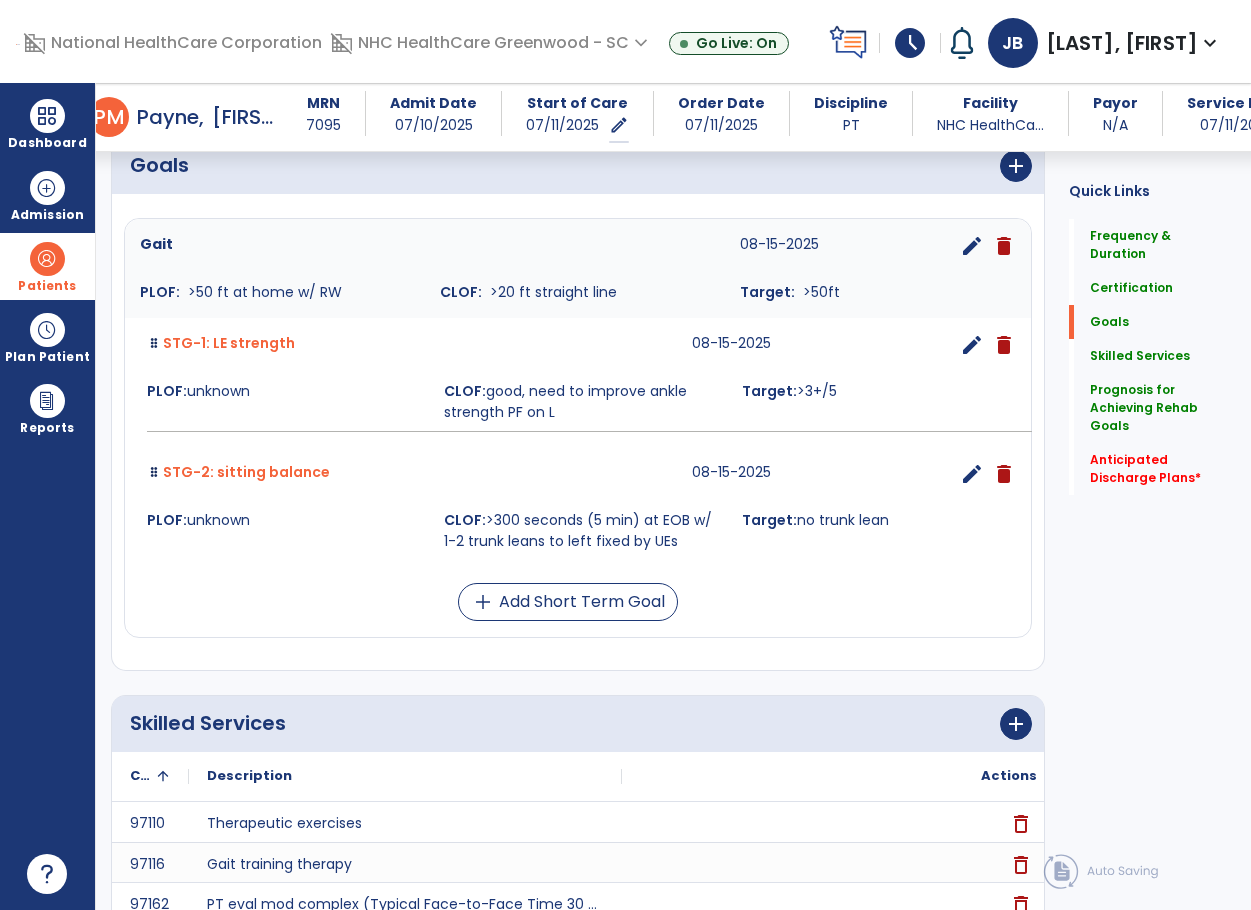 scroll, scrollTop: 400, scrollLeft: 0, axis: vertical 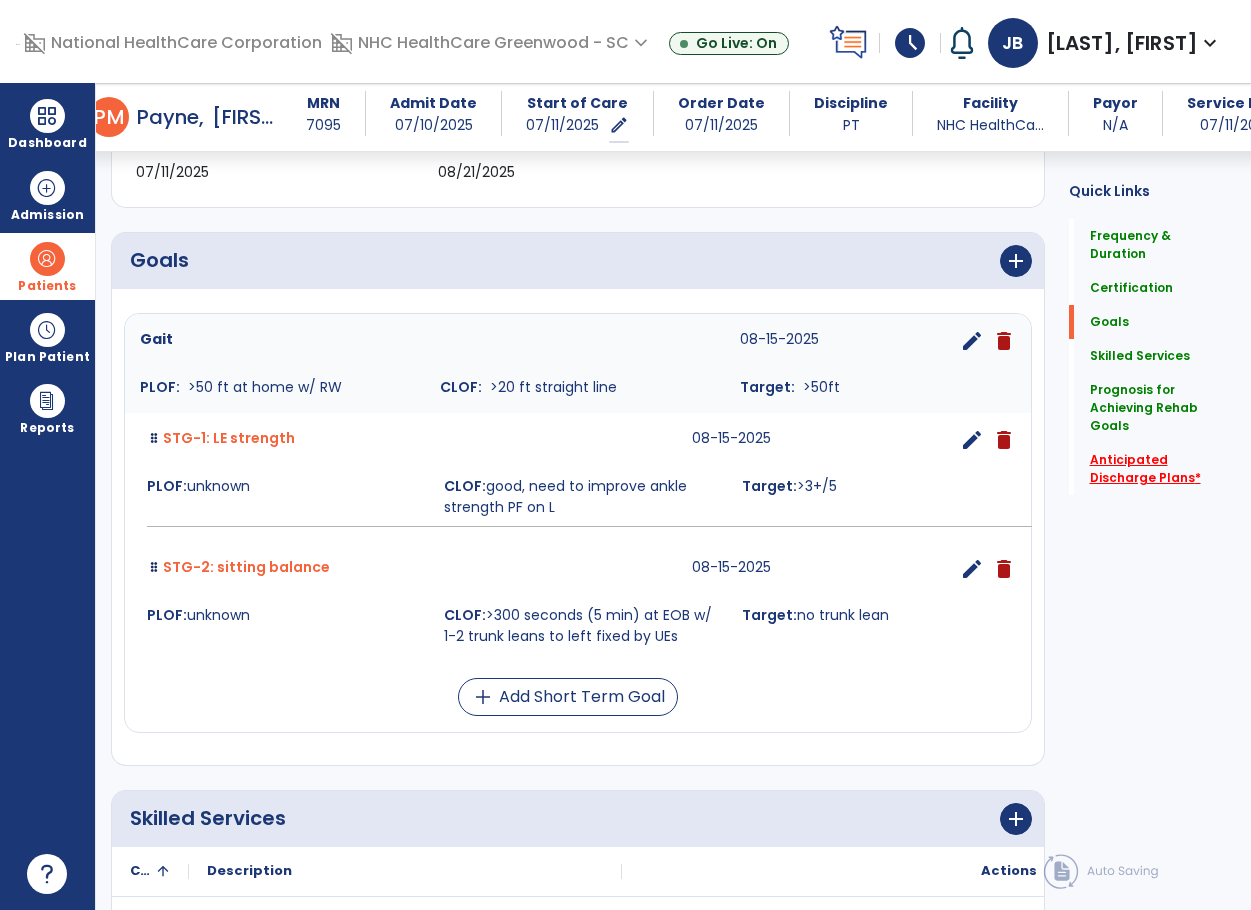 click on "Anticipated Discharge Plans   *" 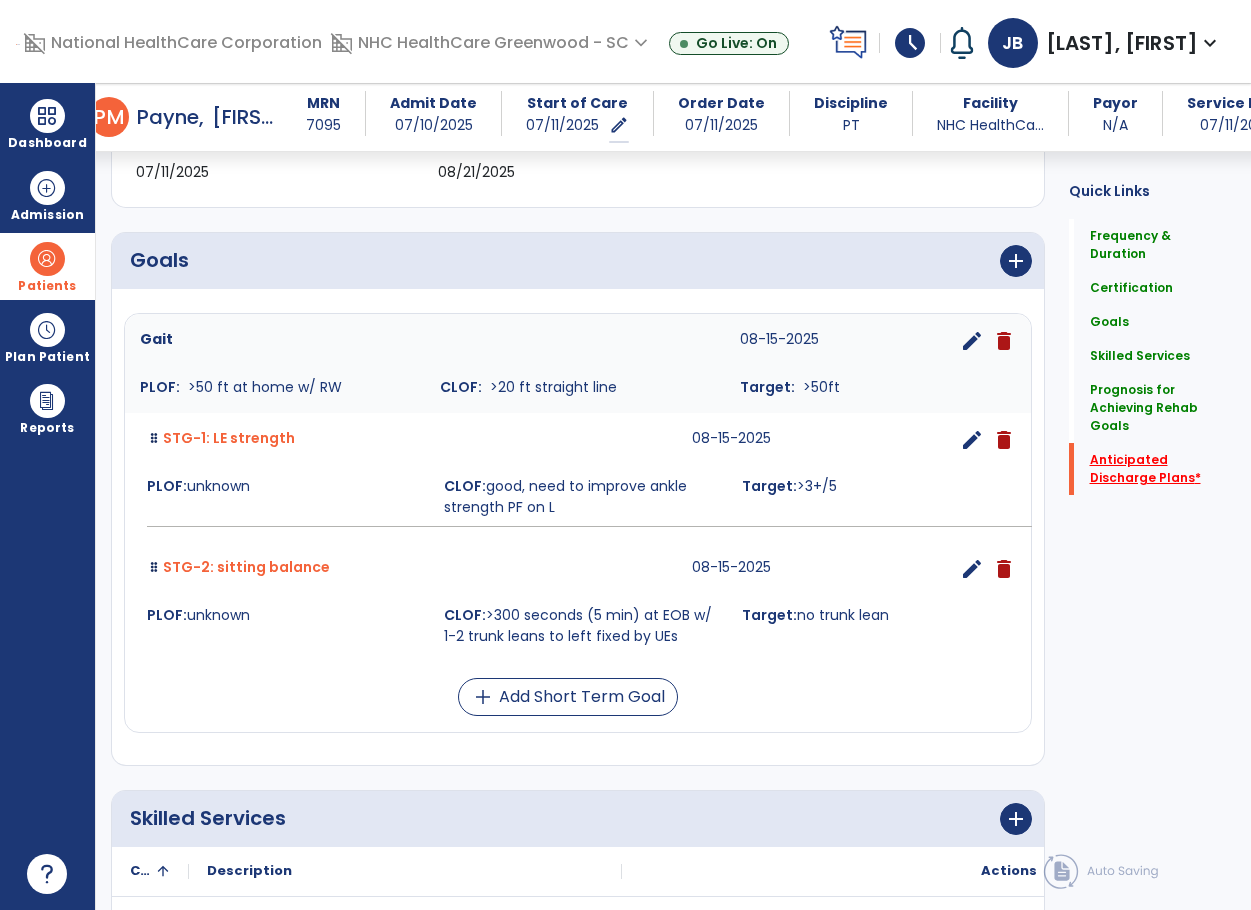 click on "Anticipated Discharge Plans   *" 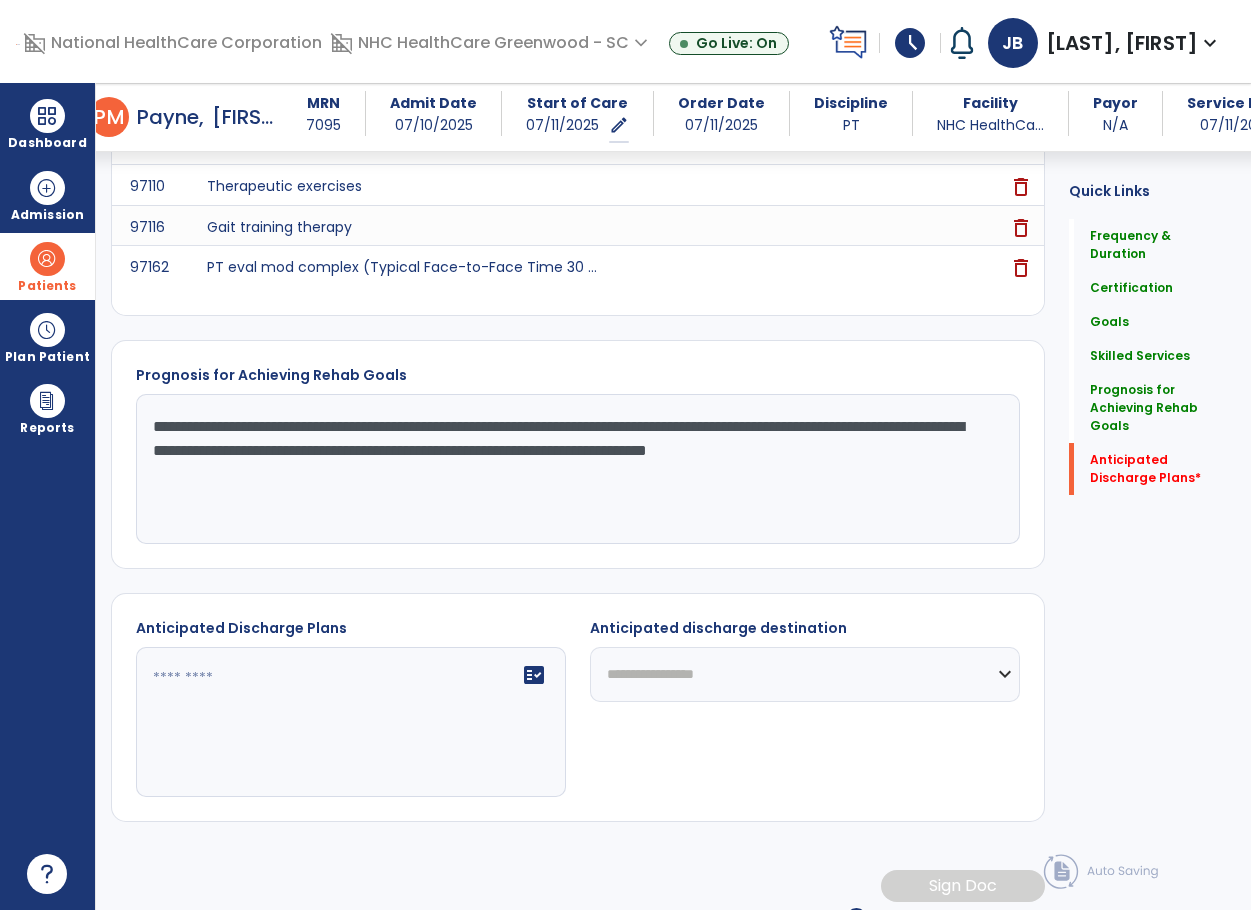 scroll, scrollTop: 1141, scrollLeft: 0, axis: vertical 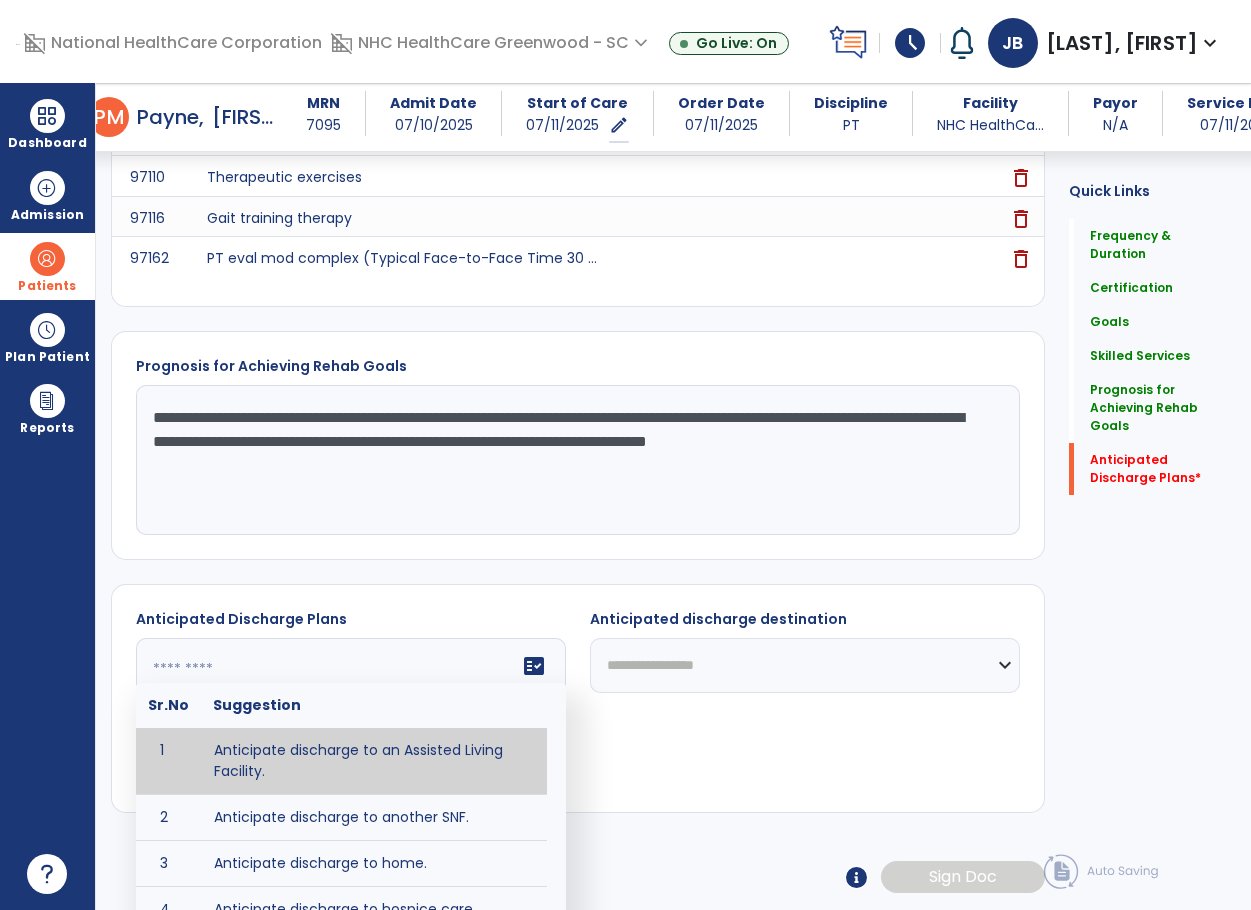 click on "fact_check  Sr.No Suggestion 1 Anticipate discharge to an Assisted Living Facility. 2 Anticipate discharge to another SNF. 3 Anticipate discharge to home. 4 Anticipate discharge to hospice care. 5 Anticipate discharge to this SNF. 6 Anticipate patient will need [FULL/PART TIME] caregiver assistance. 7 Anticipate patient will need [ASSISTANCE LEVEL] assistance from [CAREGIVER]. 8 Anticipate patient will need 24-hour caregiver assistance. 9 Anticipate patient will need no caregiver assistance. 10 Discharge home and independent with caregiver. 11 Discharge home and independent without caregiver. 12 Discharge home and return to community activities. 13 Discharge home and return to vocational activities. 14 Discharge to home with patient continuing therapy services with out patient therapy. 15 Discharge to home with patient continuing therapy with Home Health. 16 Discharge to home with patient planning to live alone. 17 DME - the following DME for this patient is recommended by Physical Therapy: 18 19 20 21 22 23" 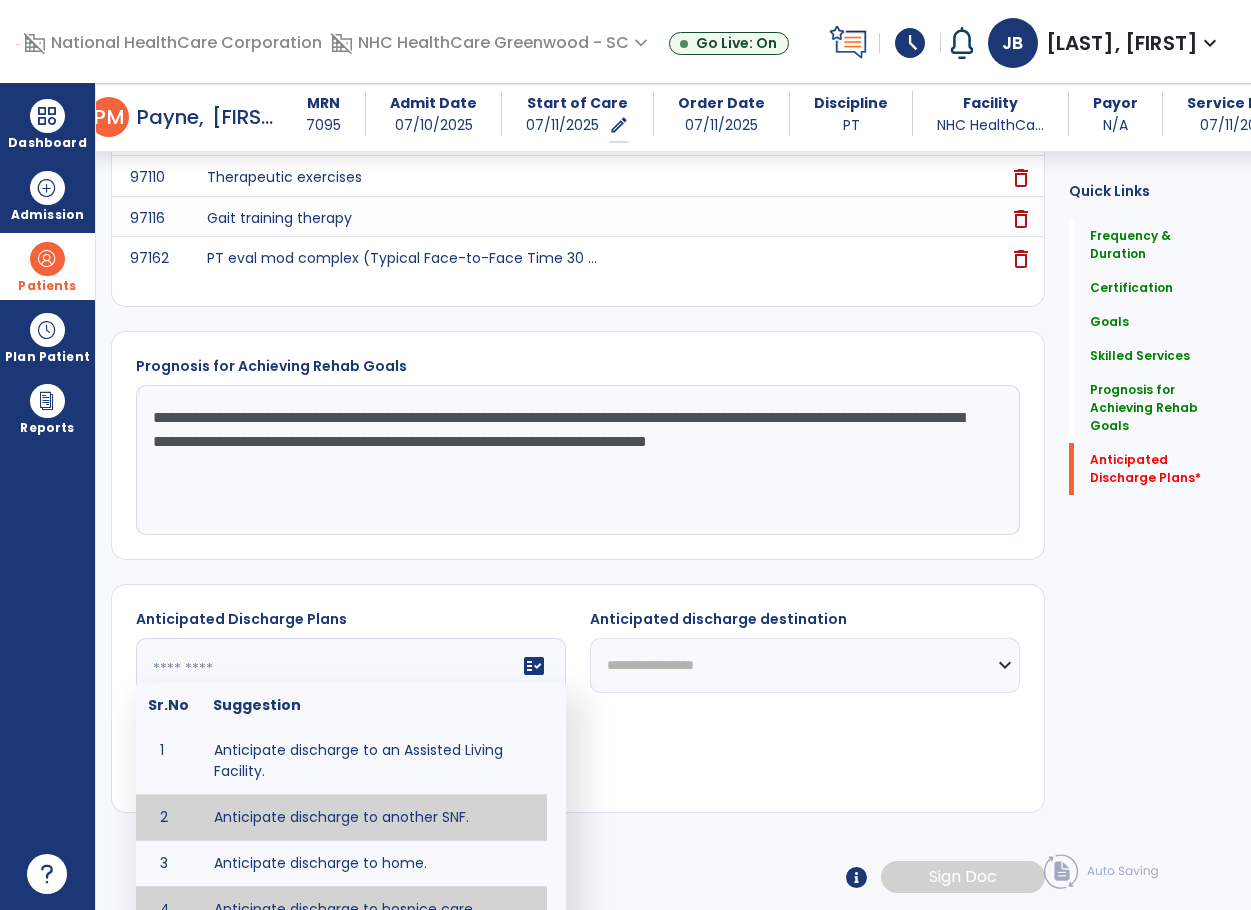 scroll, scrollTop: 100, scrollLeft: 0, axis: vertical 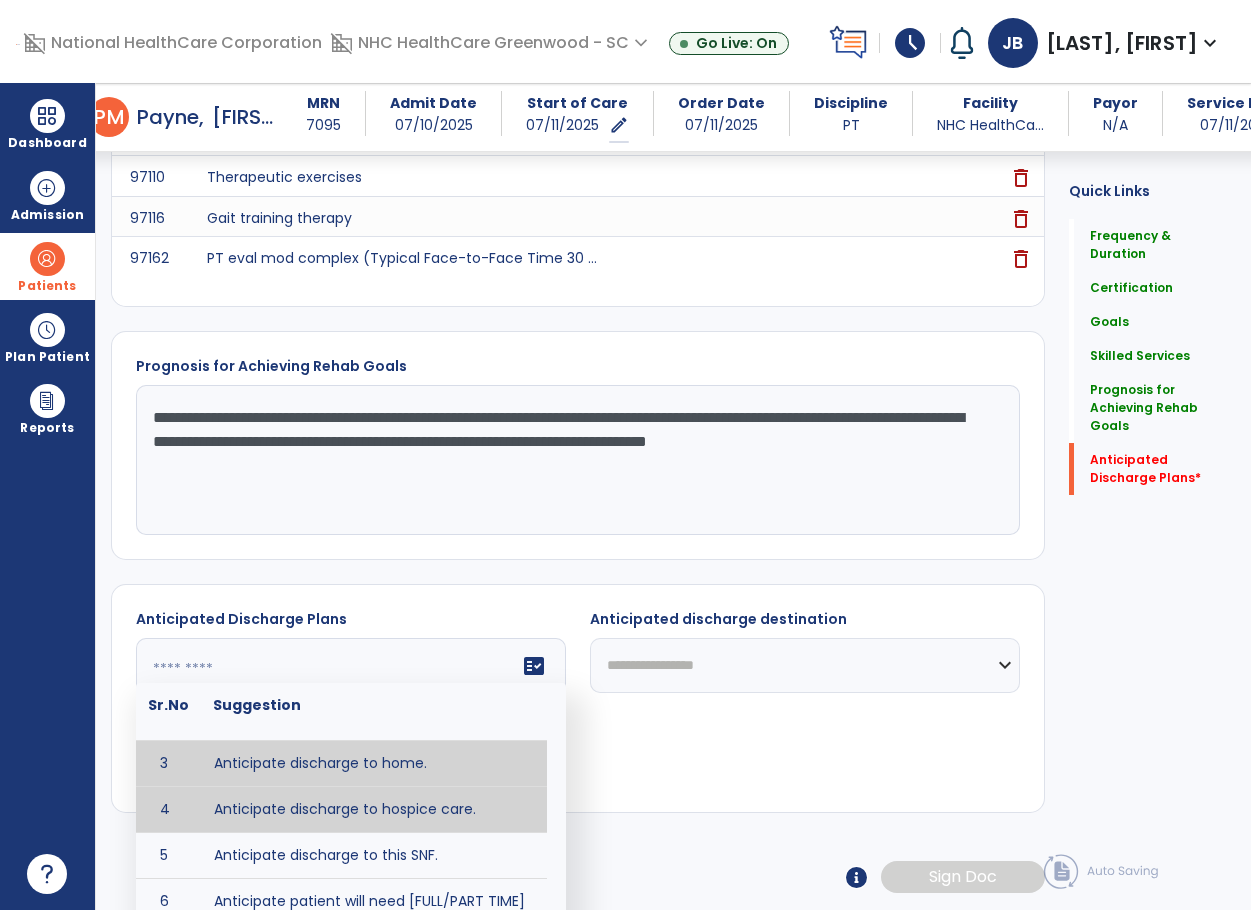 type on "**********" 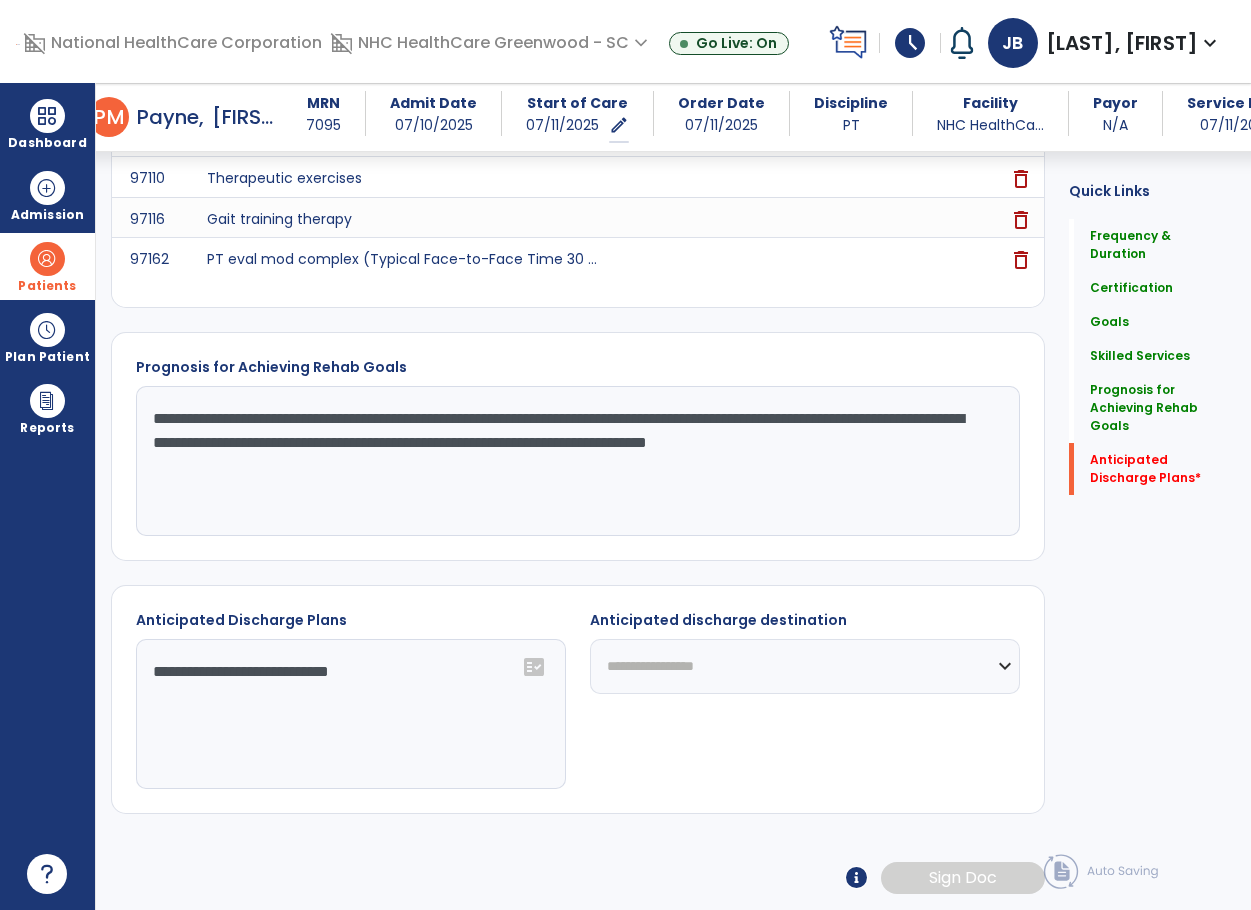 click on "**********" 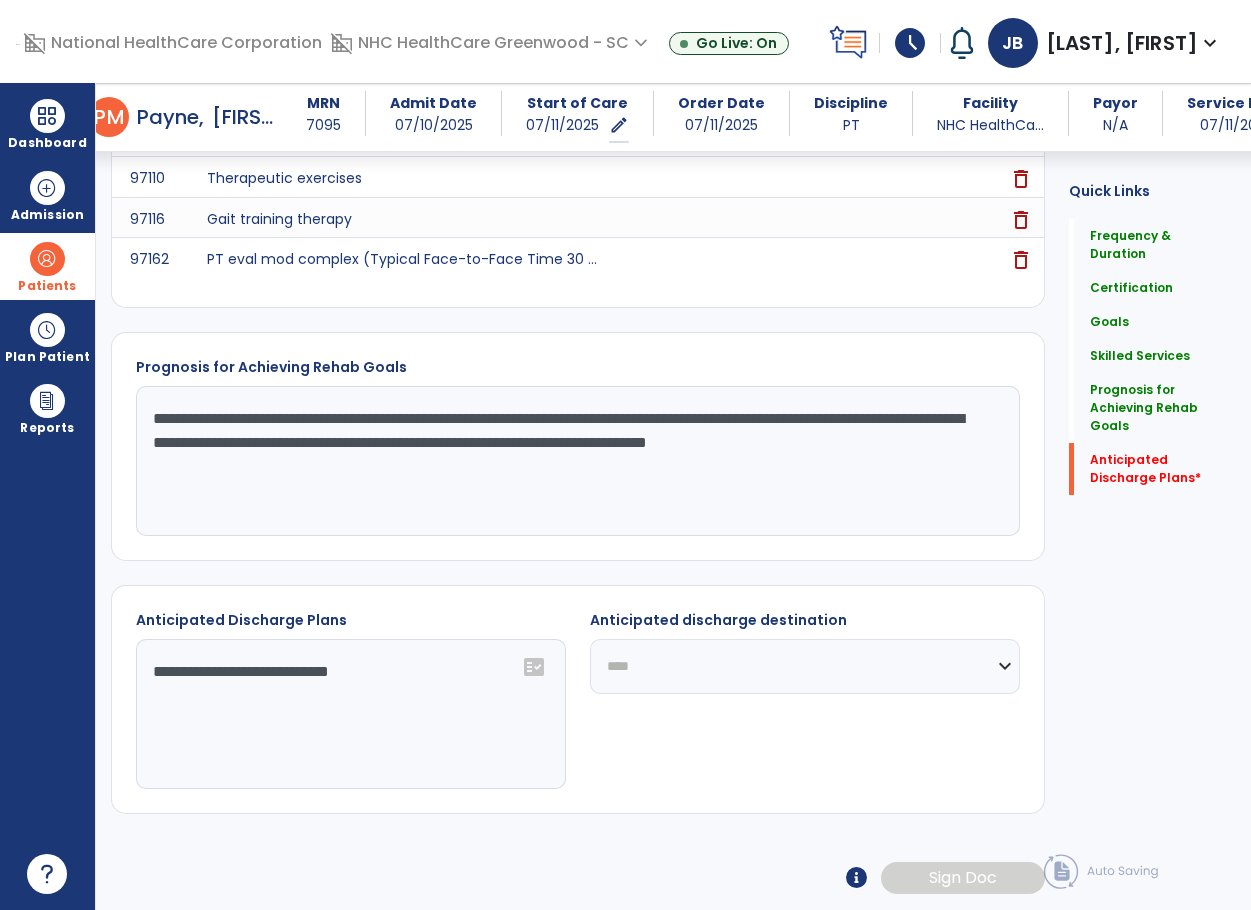 click on "**********" 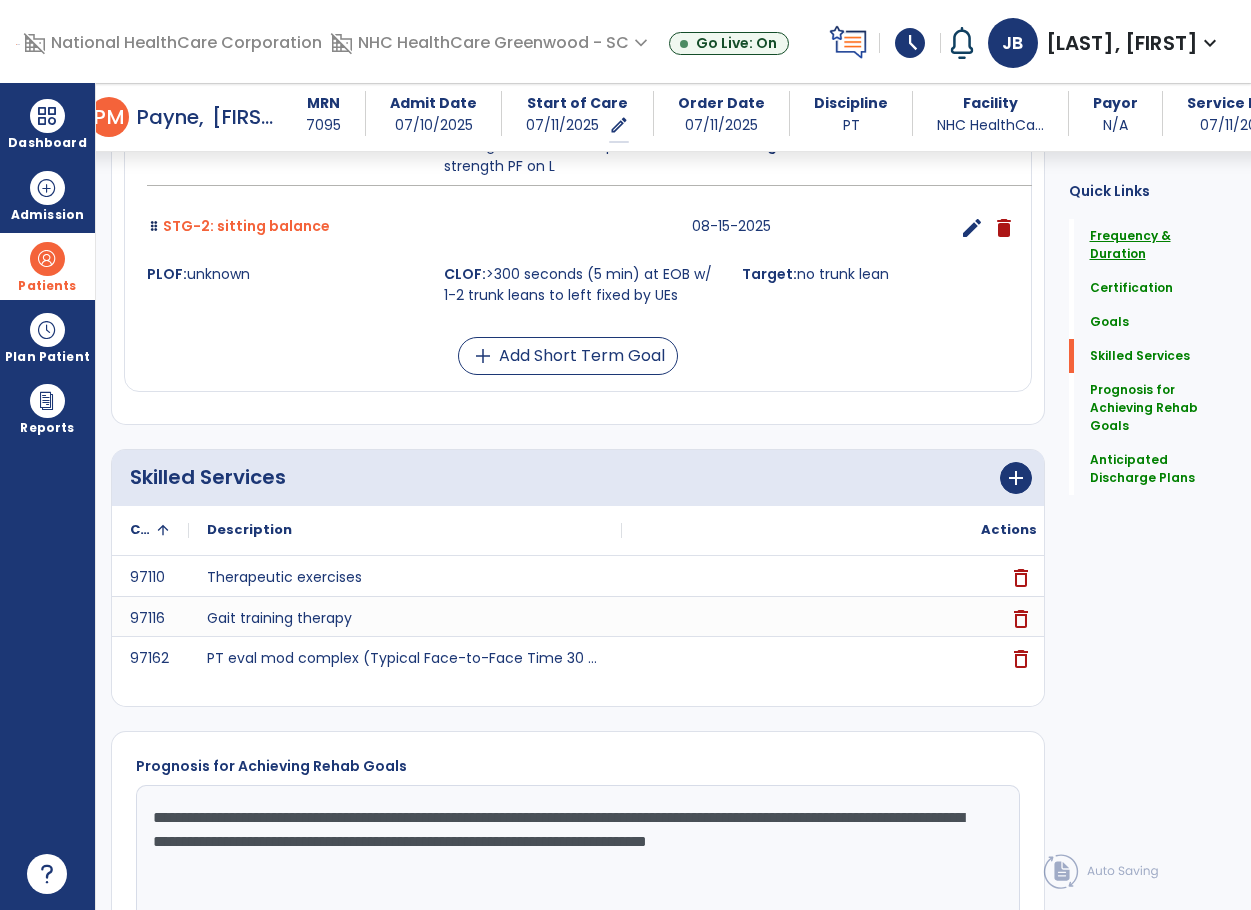 click on "Frequency & Duration" 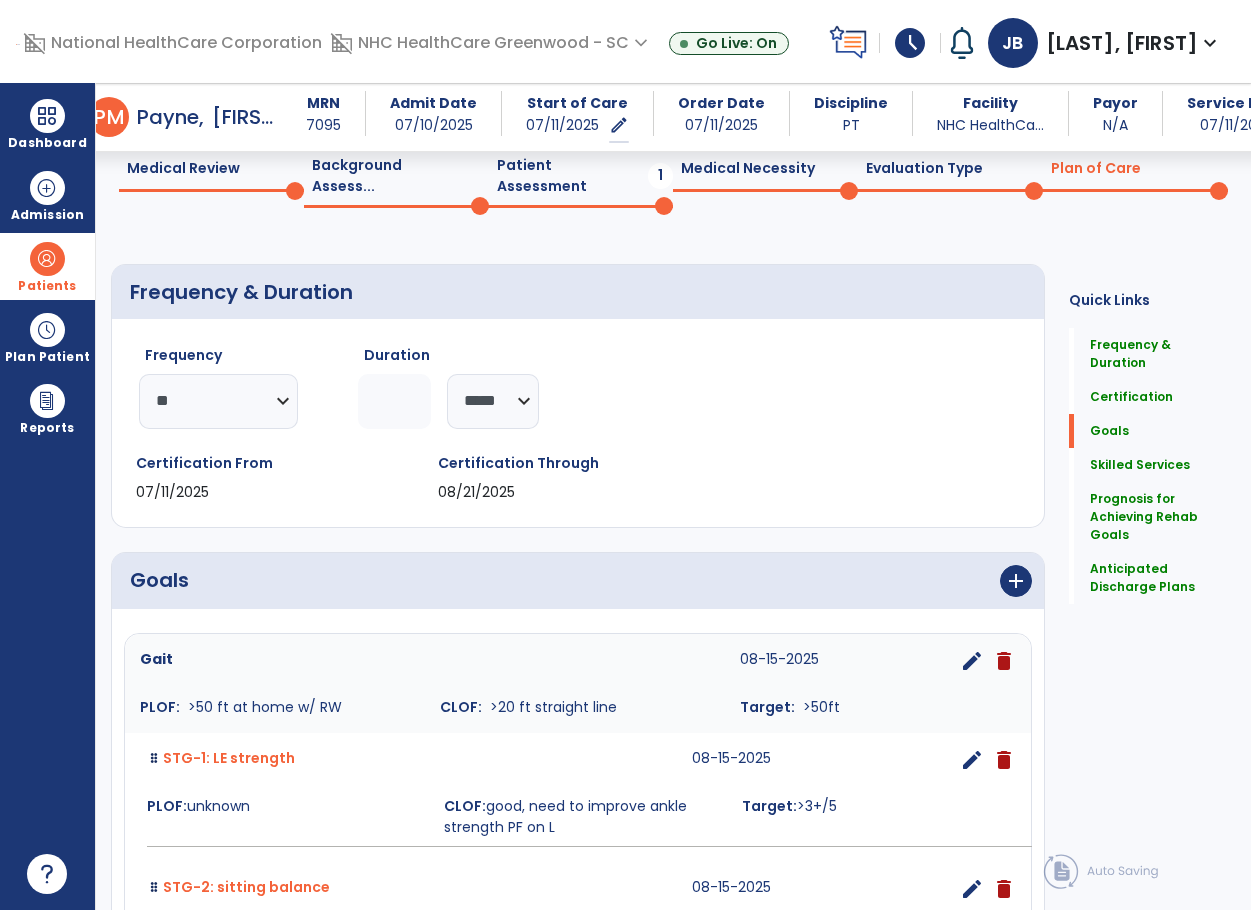 scroll, scrollTop: 0, scrollLeft: 0, axis: both 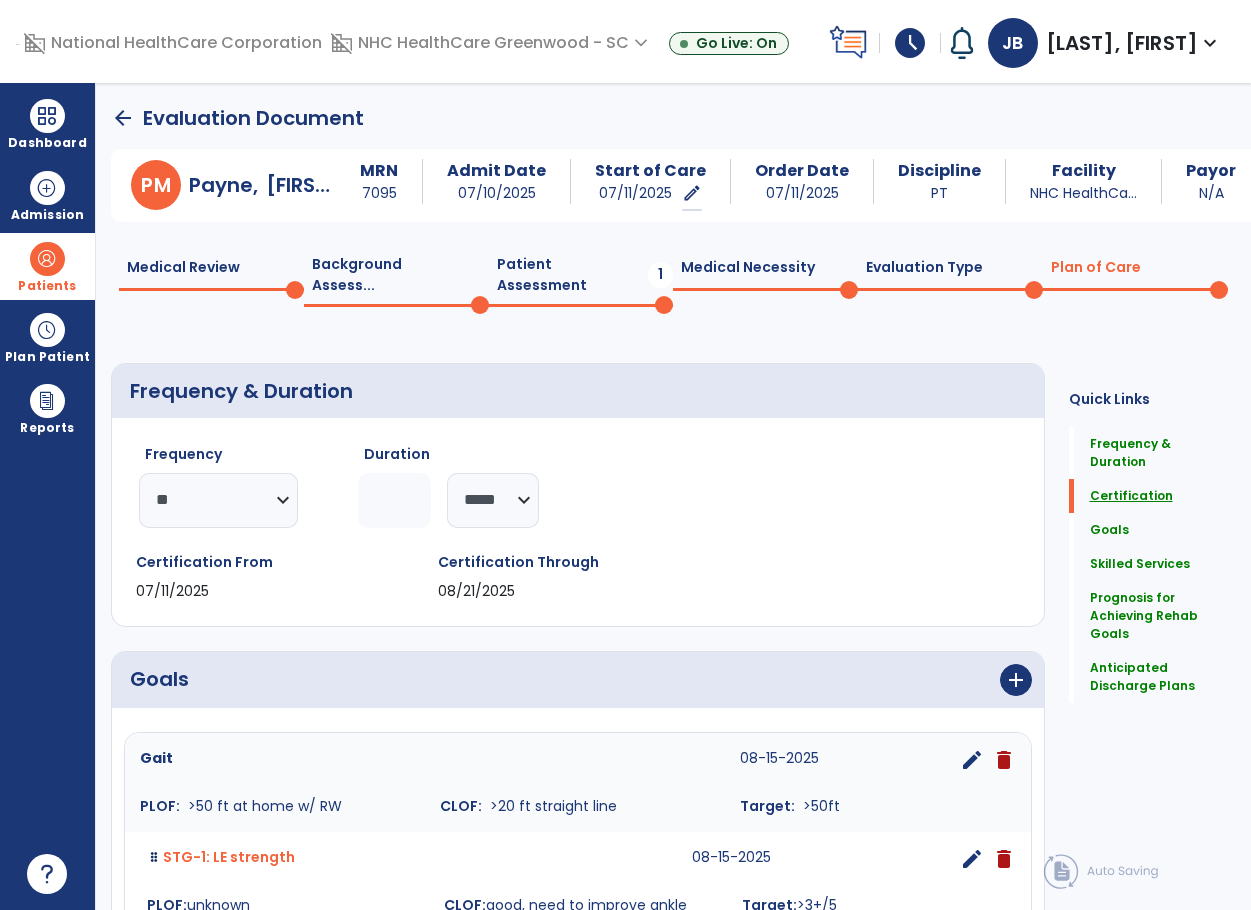 click on "Certification" 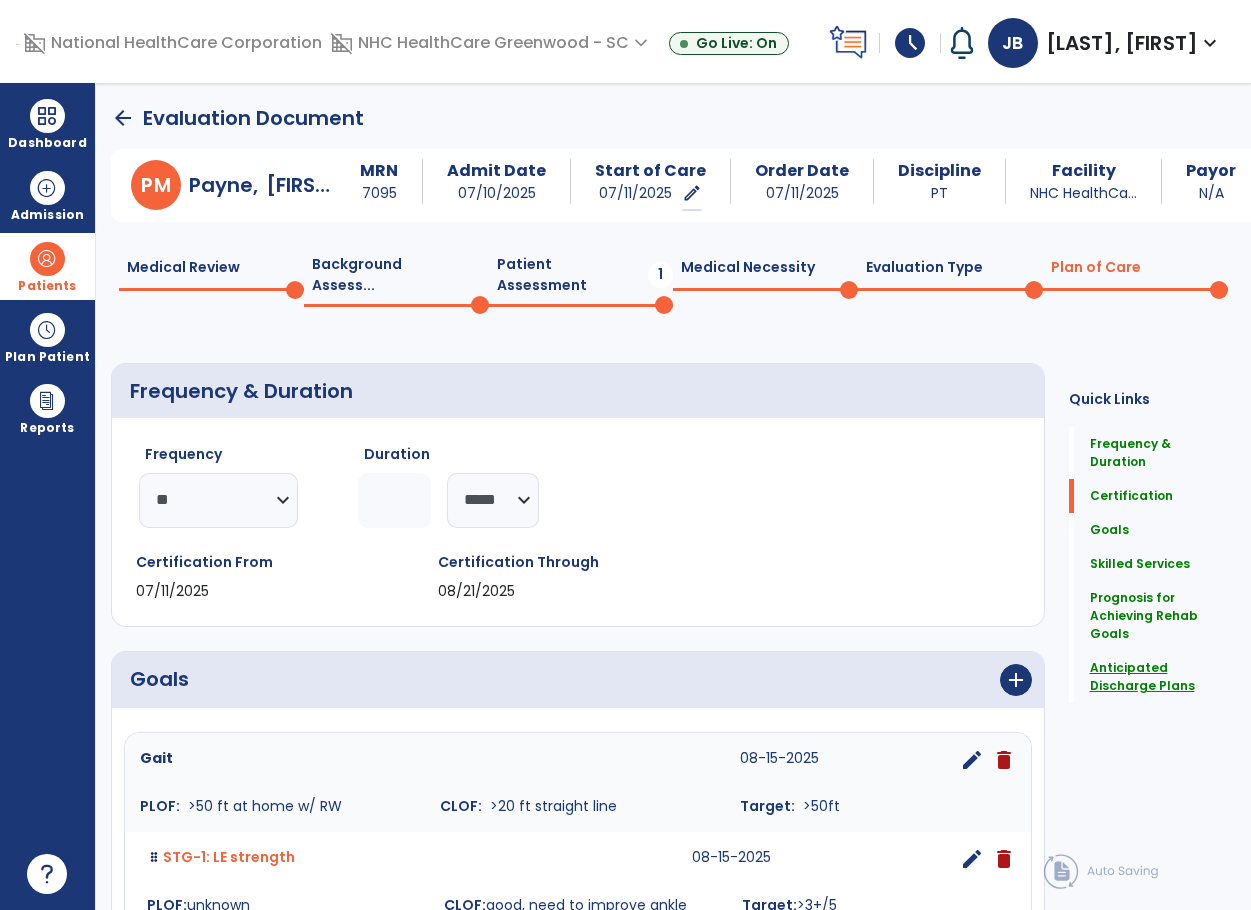 scroll, scrollTop: 42, scrollLeft: 0, axis: vertical 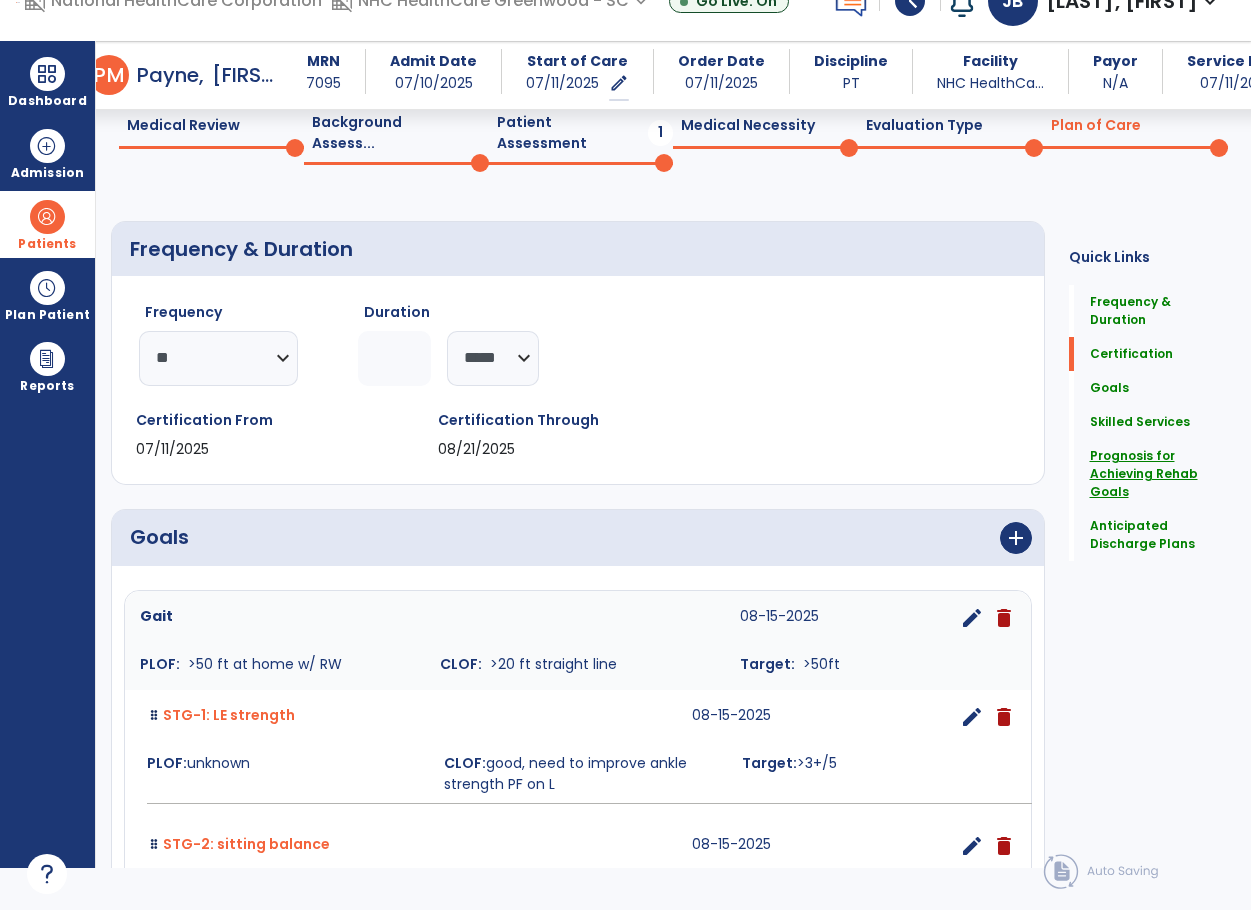 click on "Prognosis for Achieving Rehab Goals" 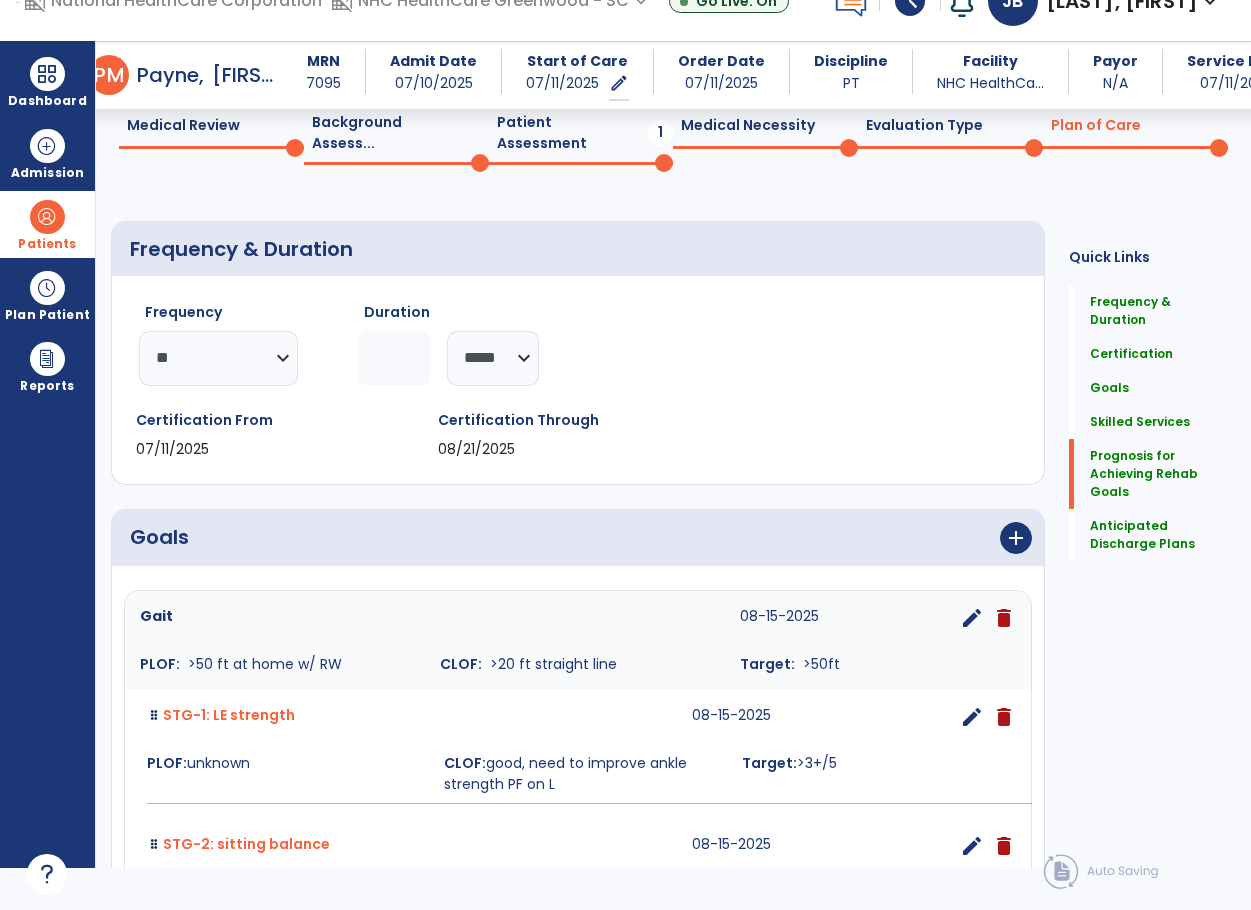 scroll, scrollTop: 41, scrollLeft: 0, axis: vertical 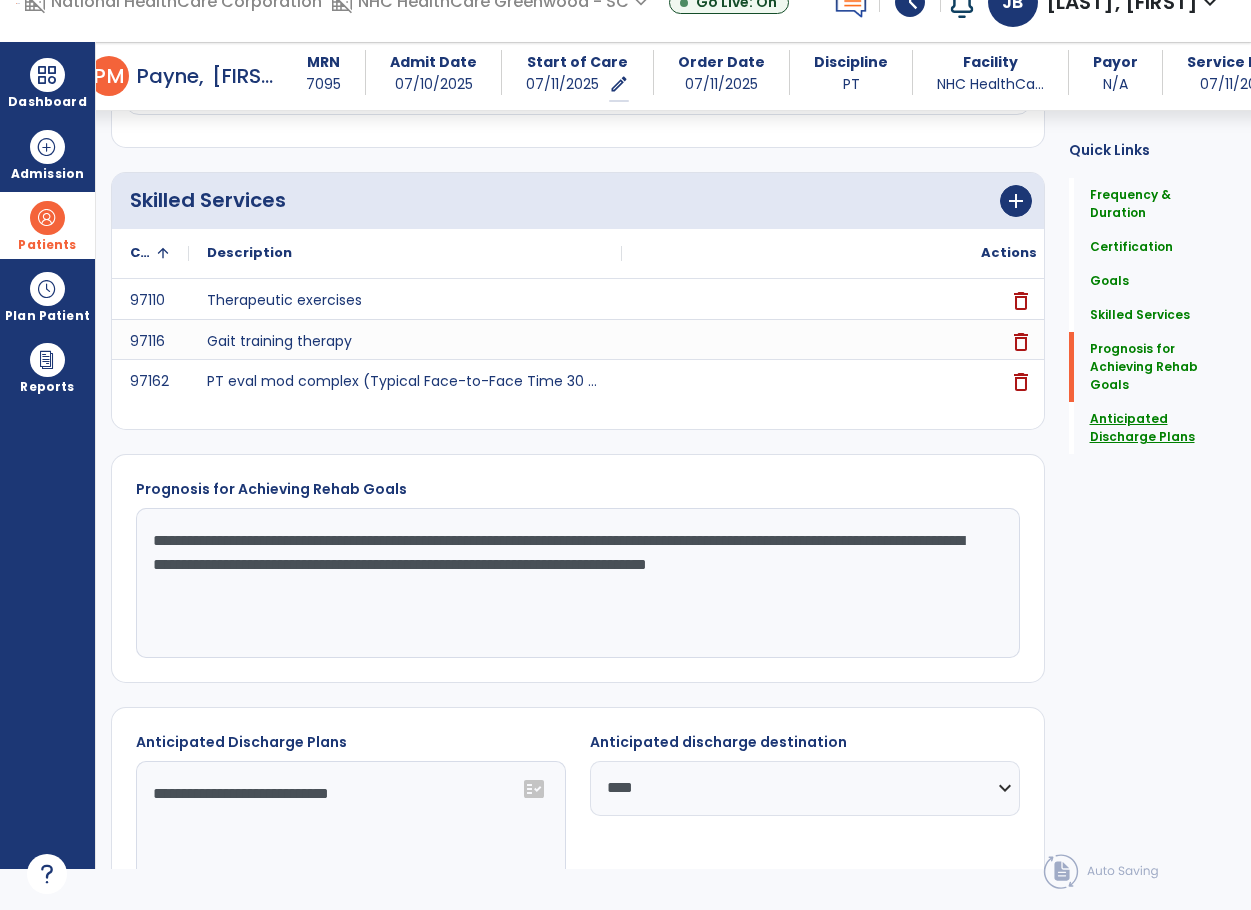click on "Anticipated Discharge Plans" 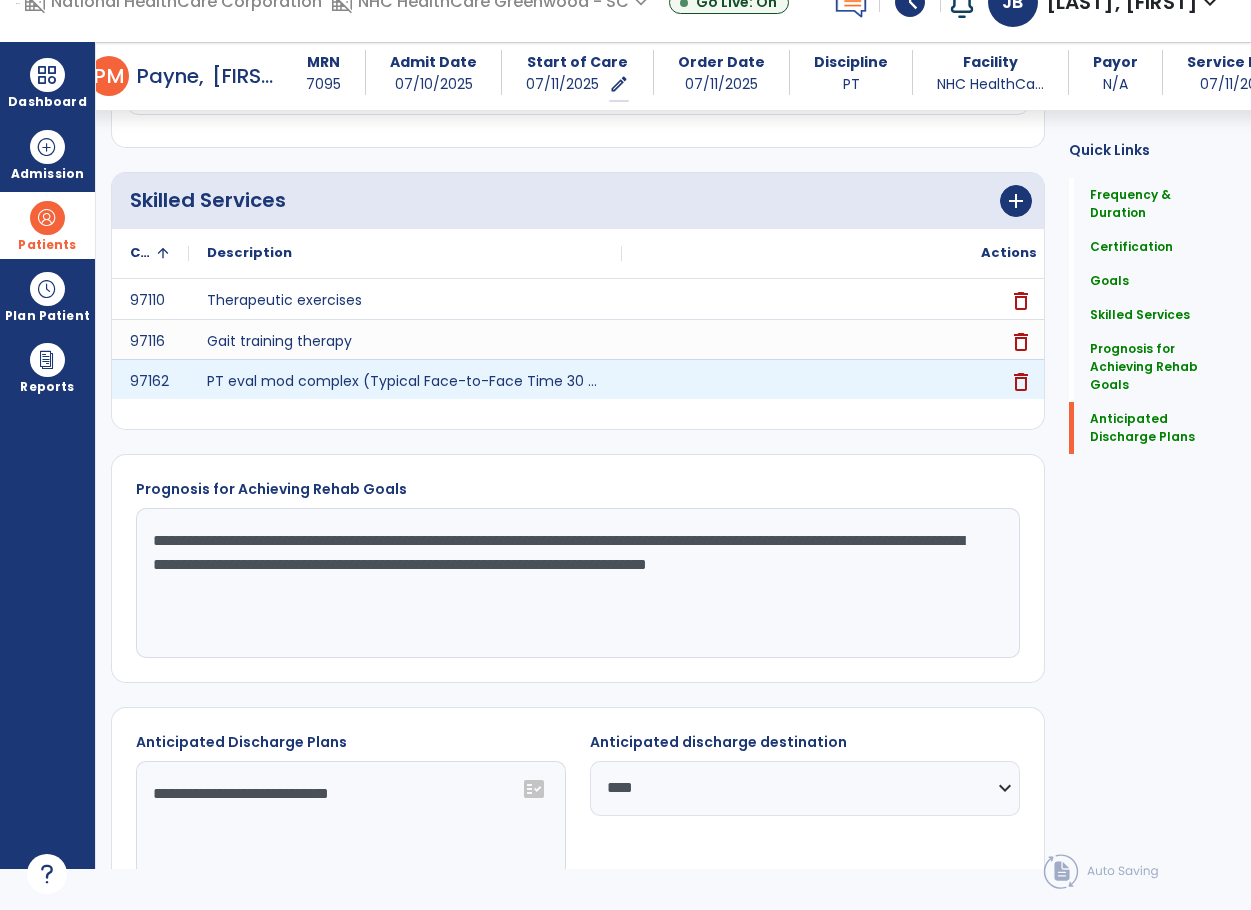 scroll, scrollTop: 1096, scrollLeft: 0, axis: vertical 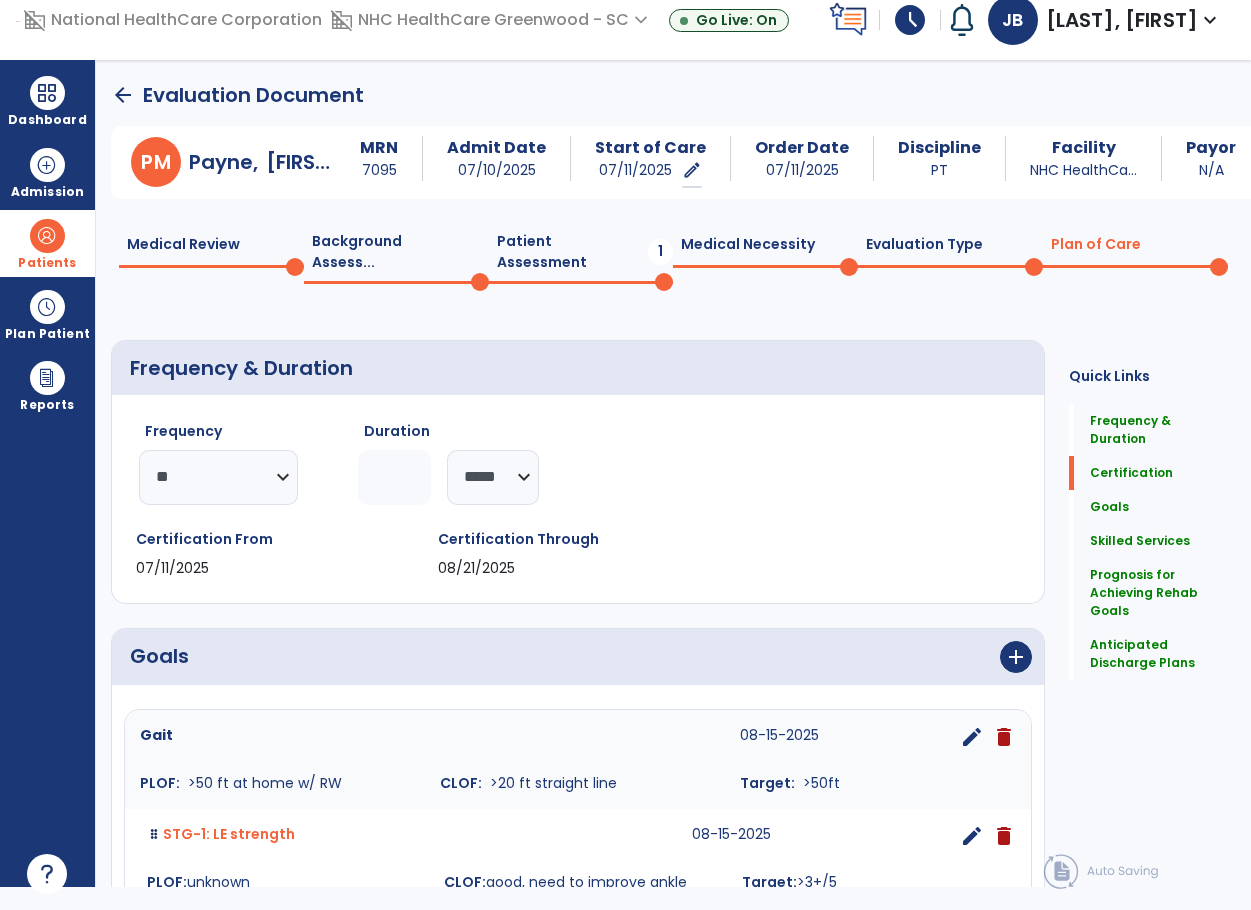 click on "arrow_back" 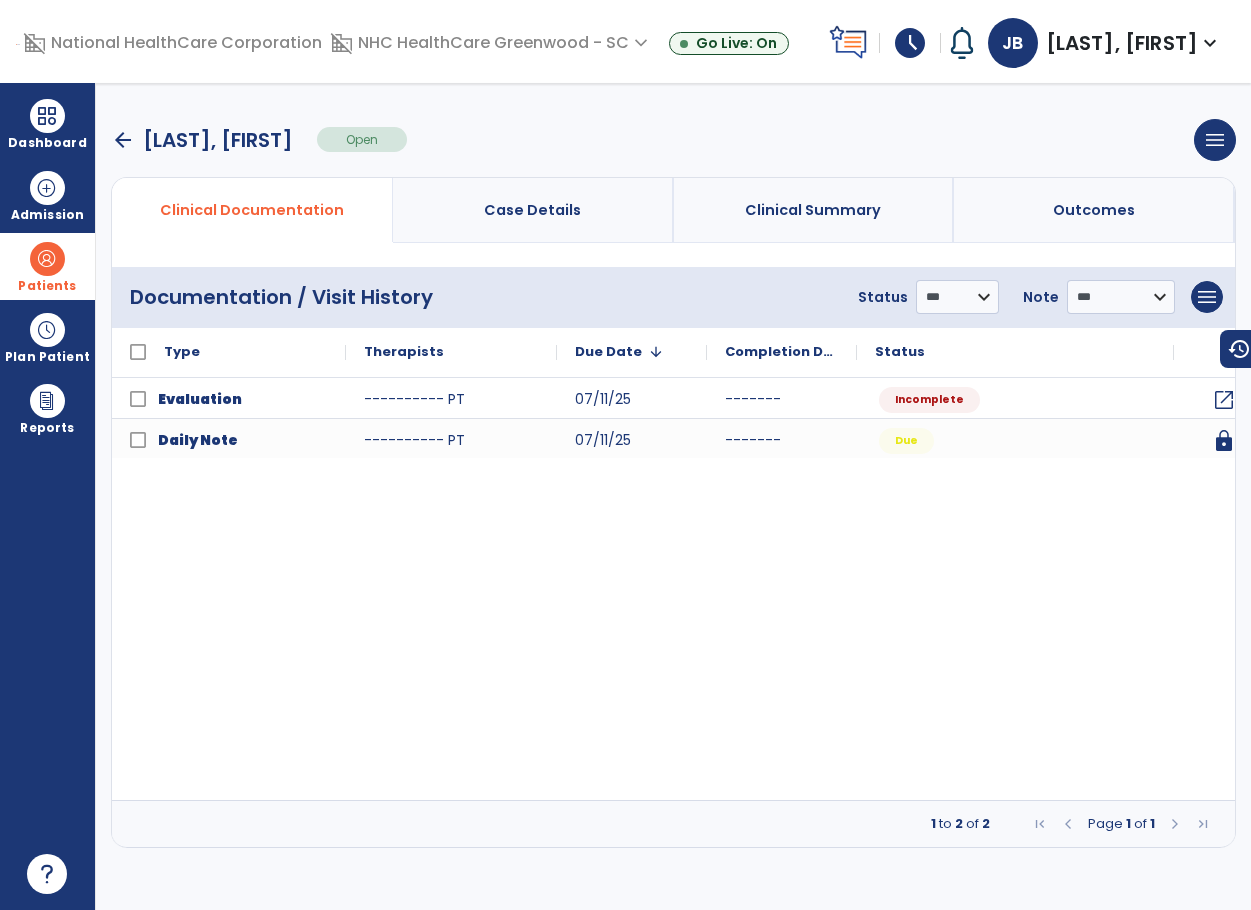 scroll, scrollTop: 0, scrollLeft: 0, axis: both 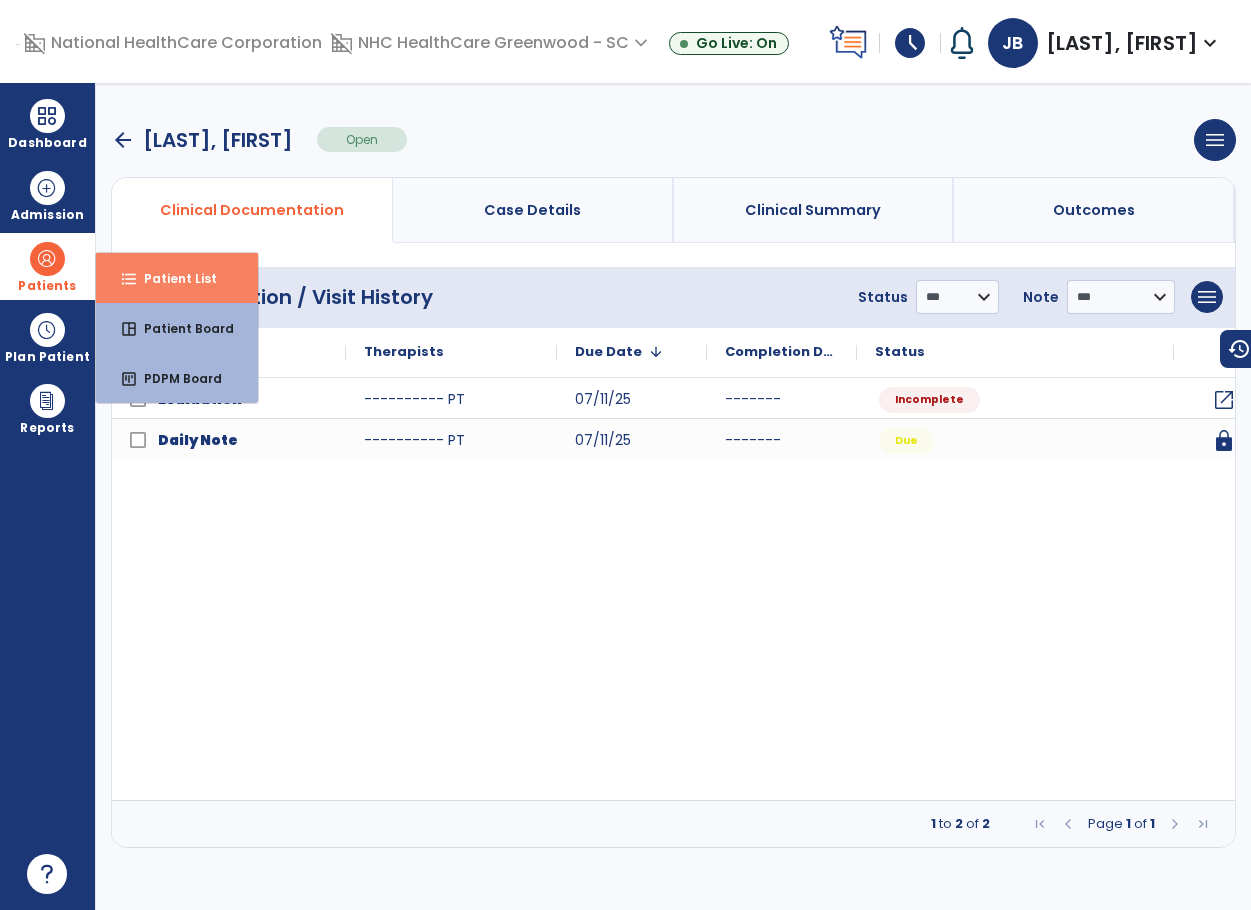 click on "Patient List" at bounding box center (172, 278) 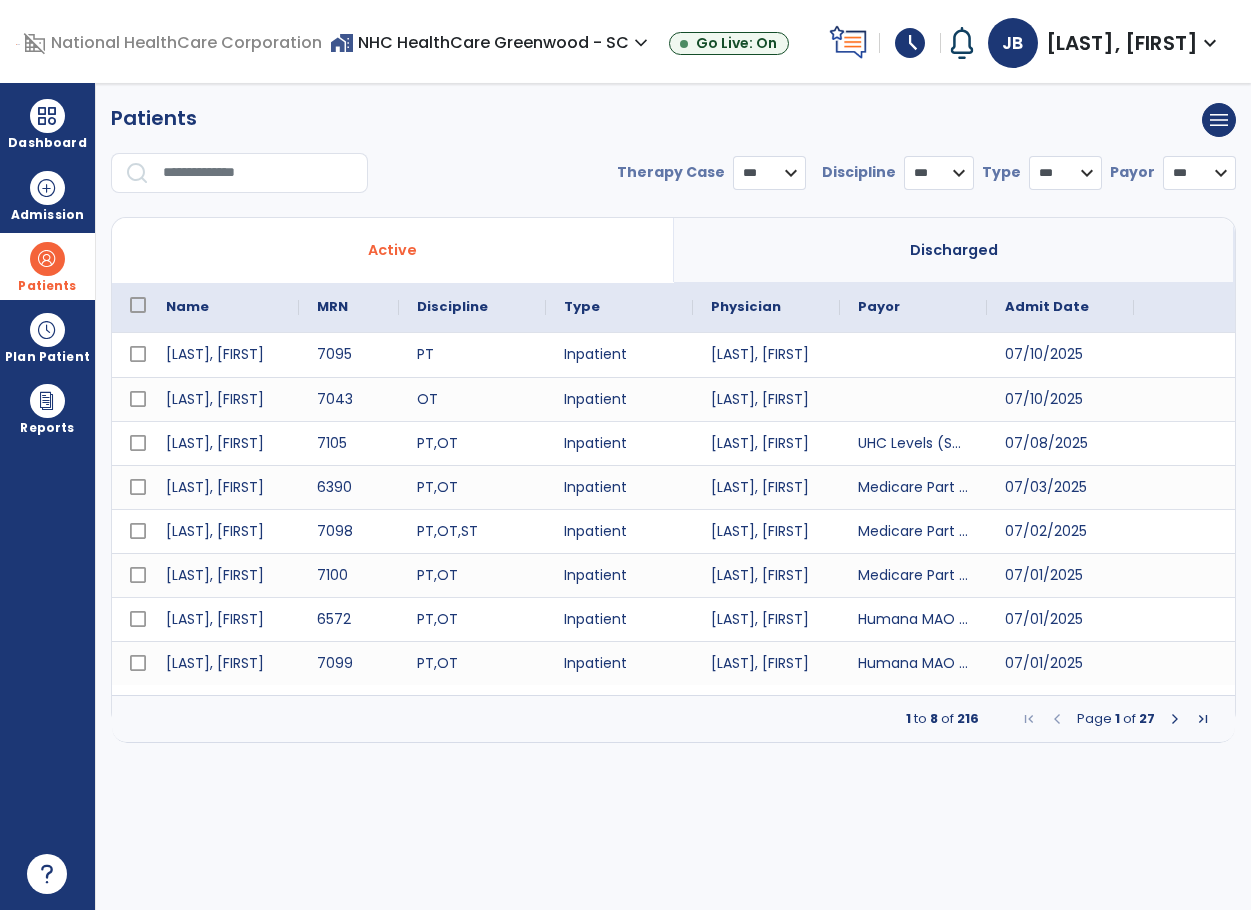 select on "***" 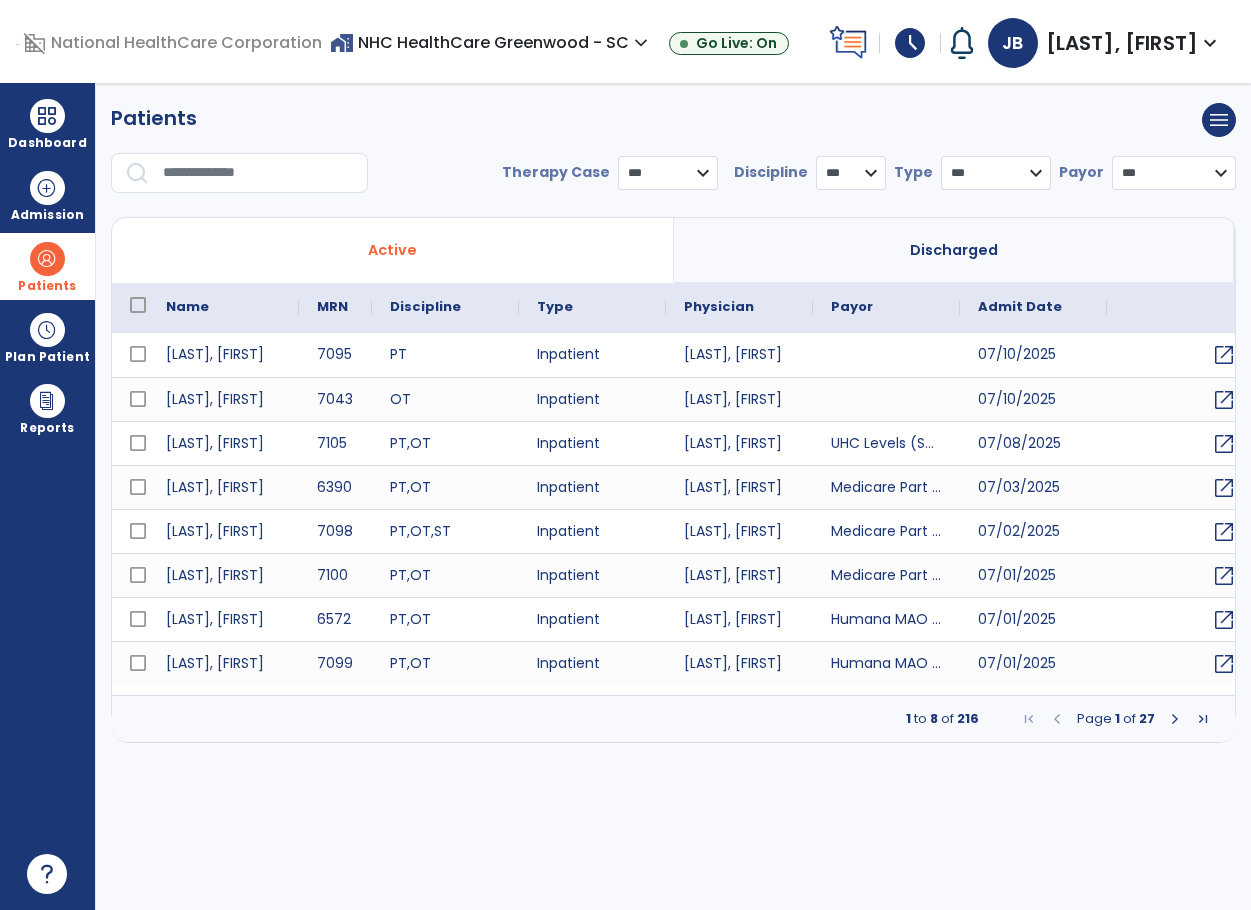 click at bounding box center (258, 173) 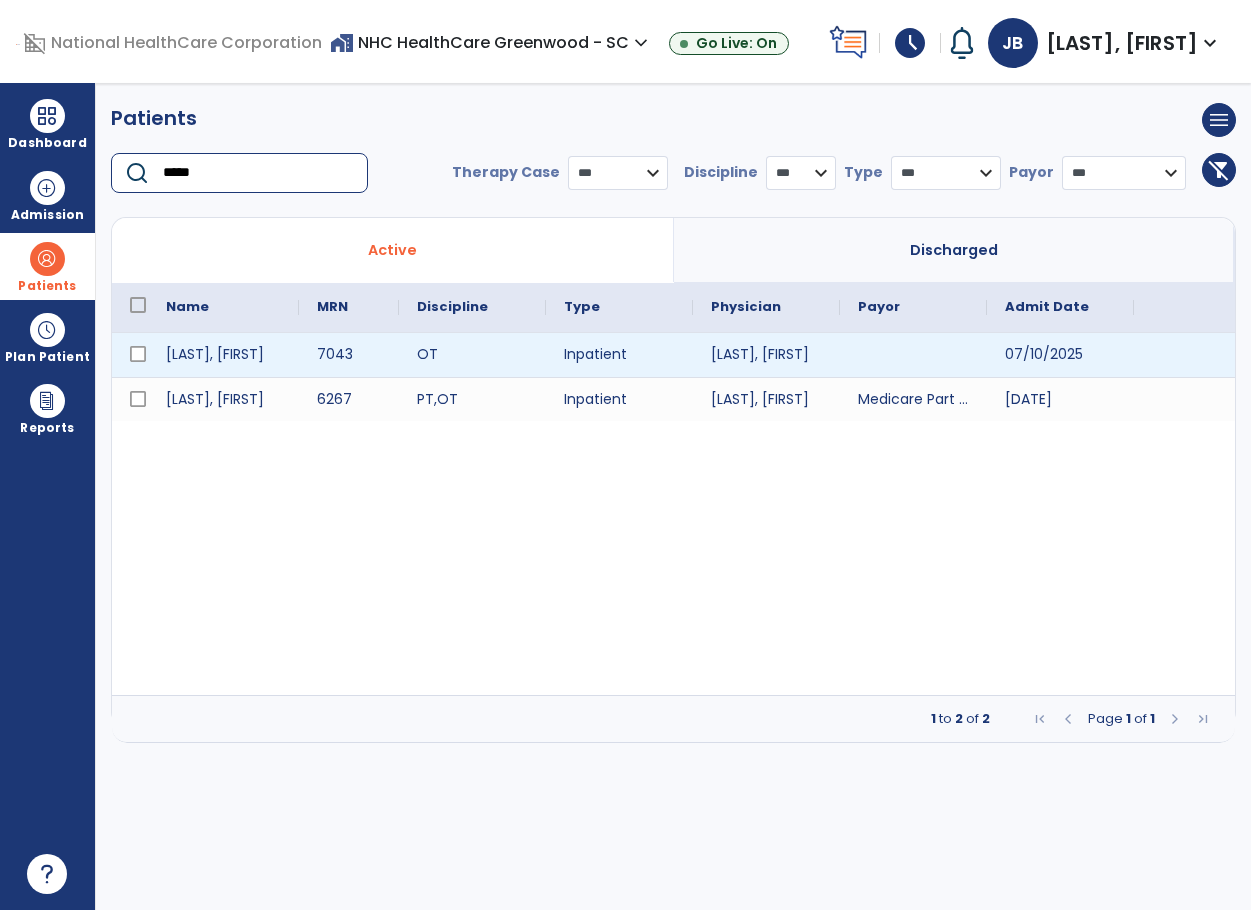 type on "*****" 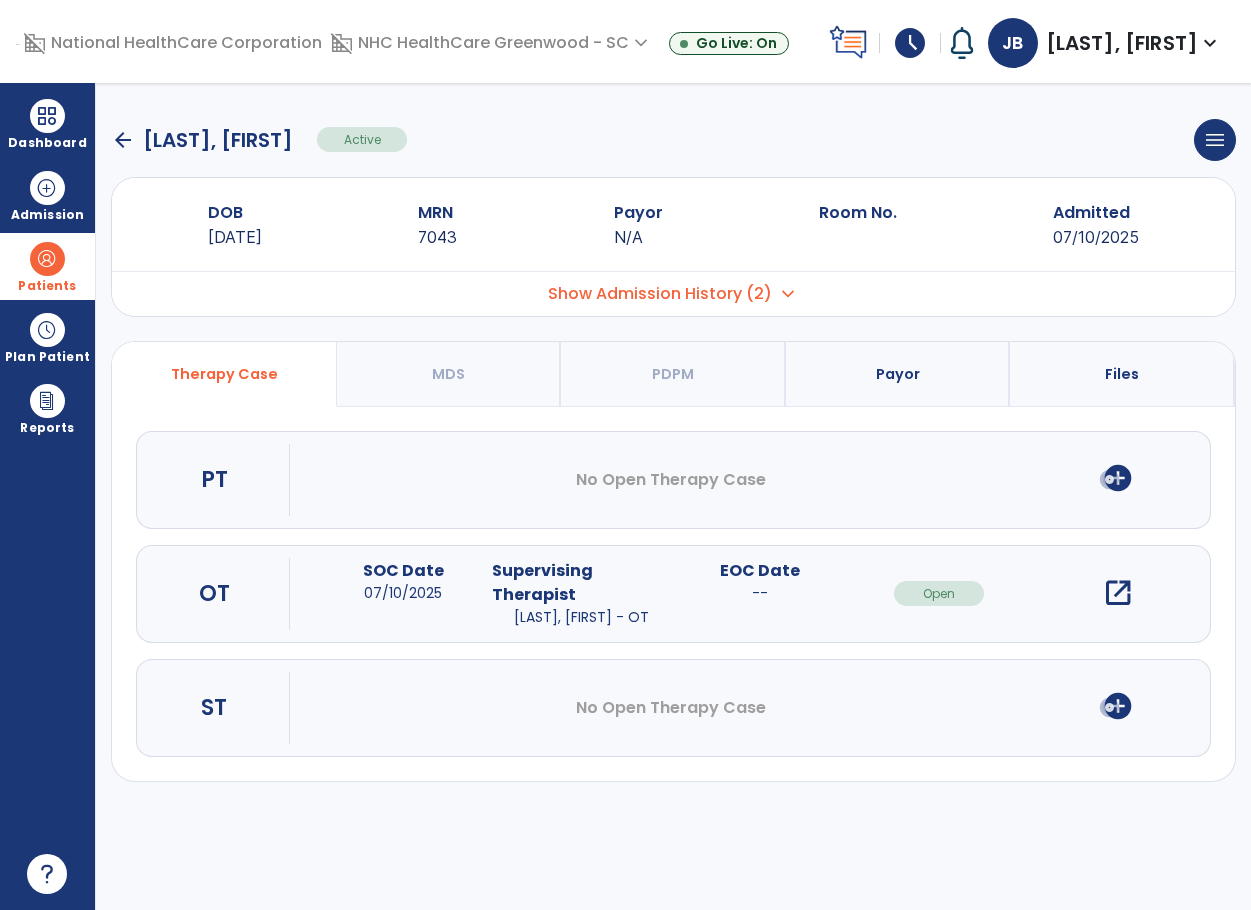 click 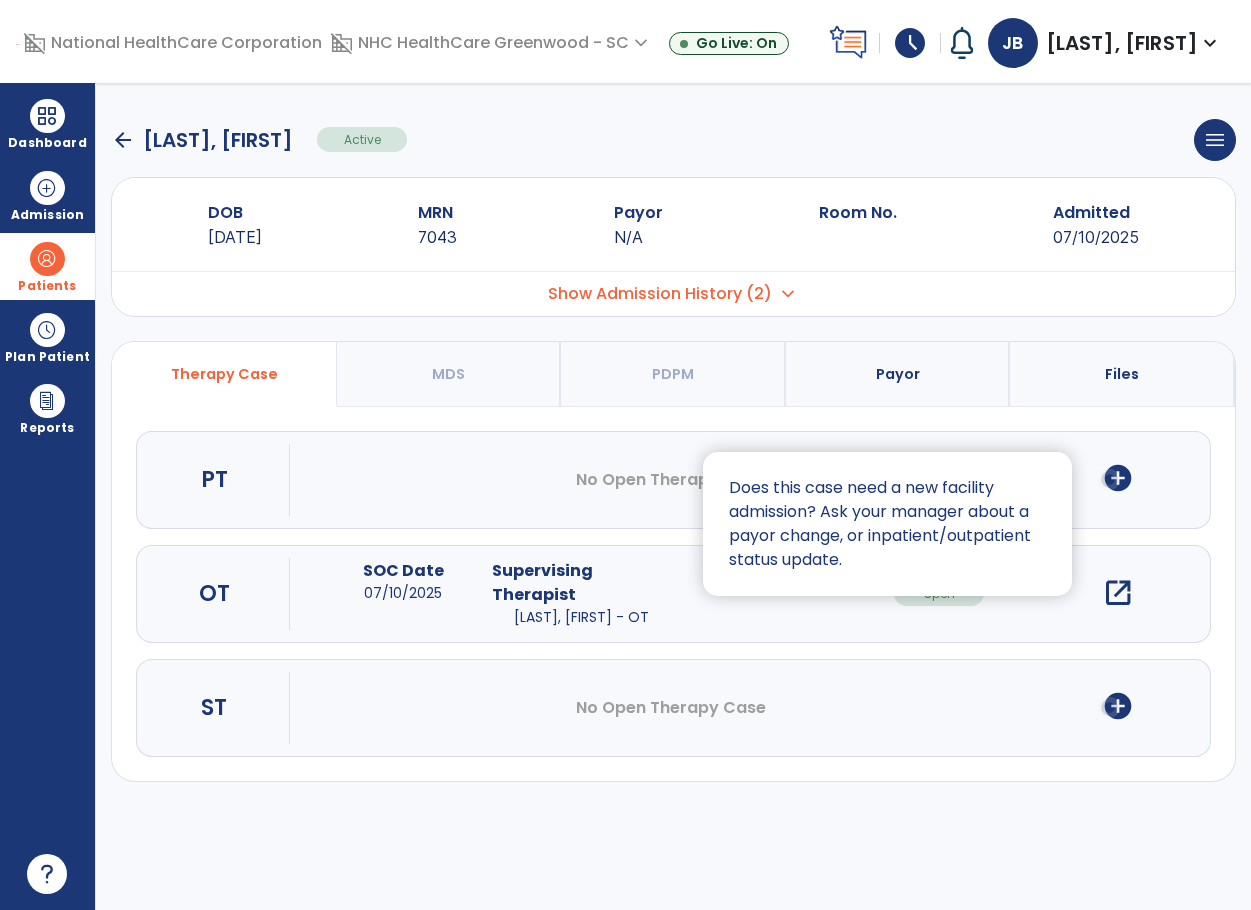 click at bounding box center [625, 455] 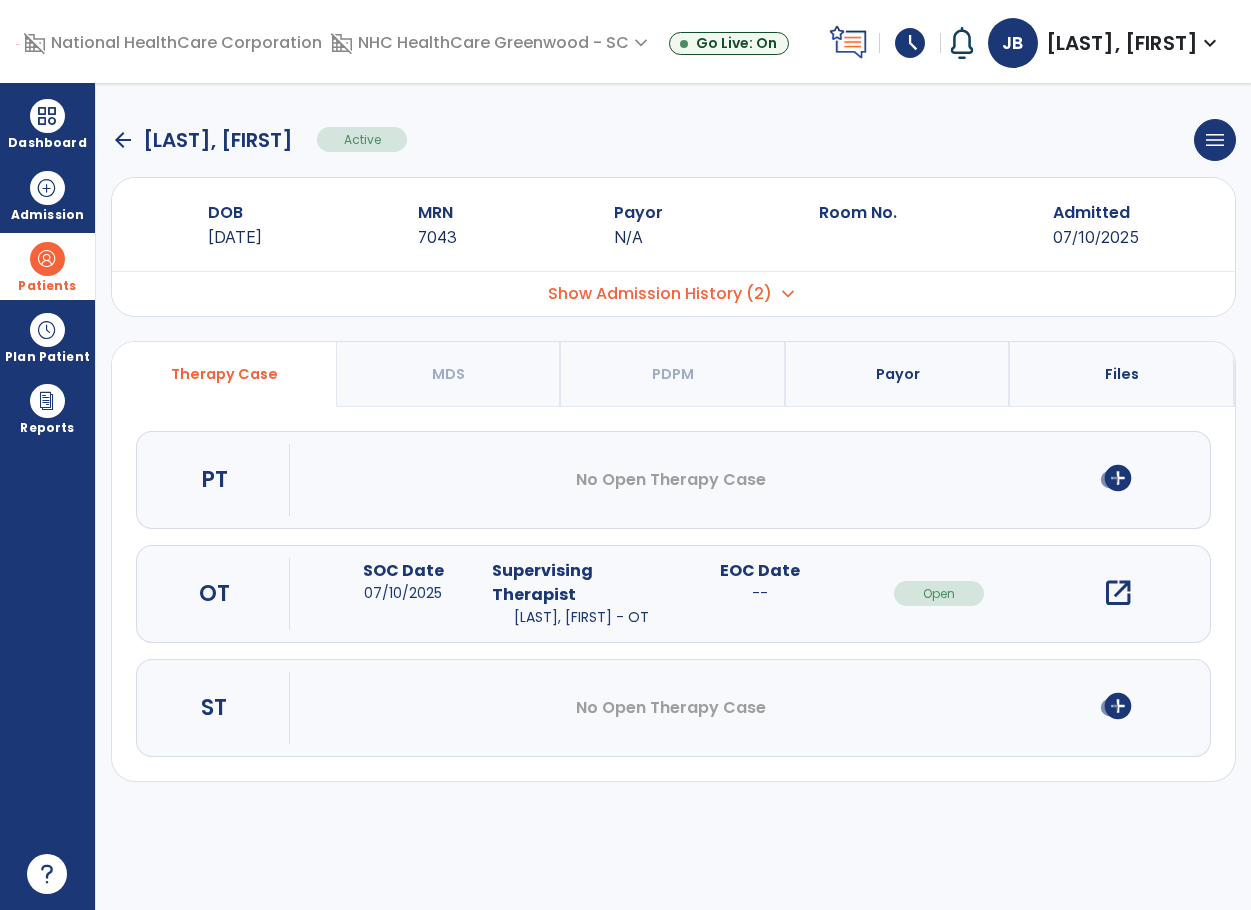 click on "add_circle" at bounding box center (1118, 478) 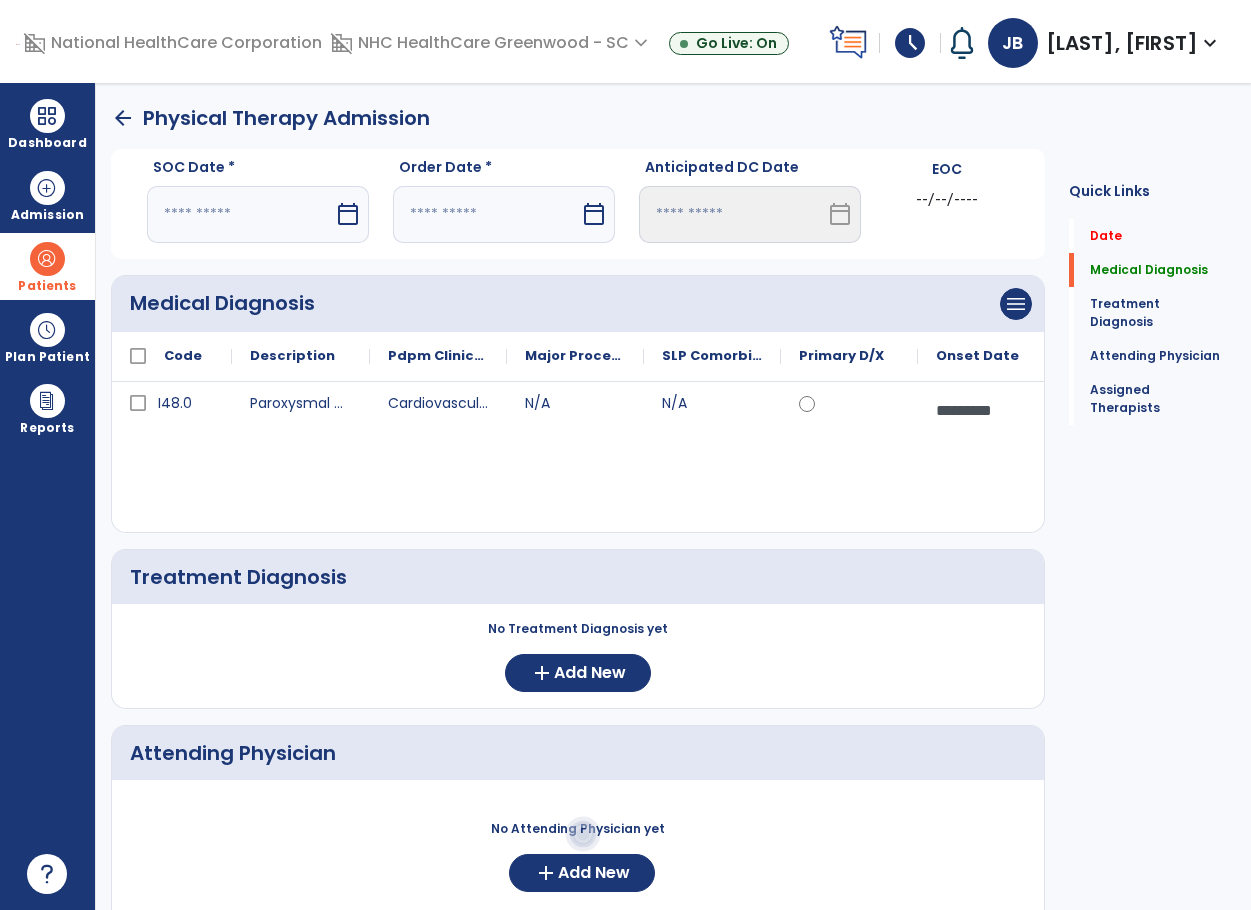 click at bounding box center (240, 214) 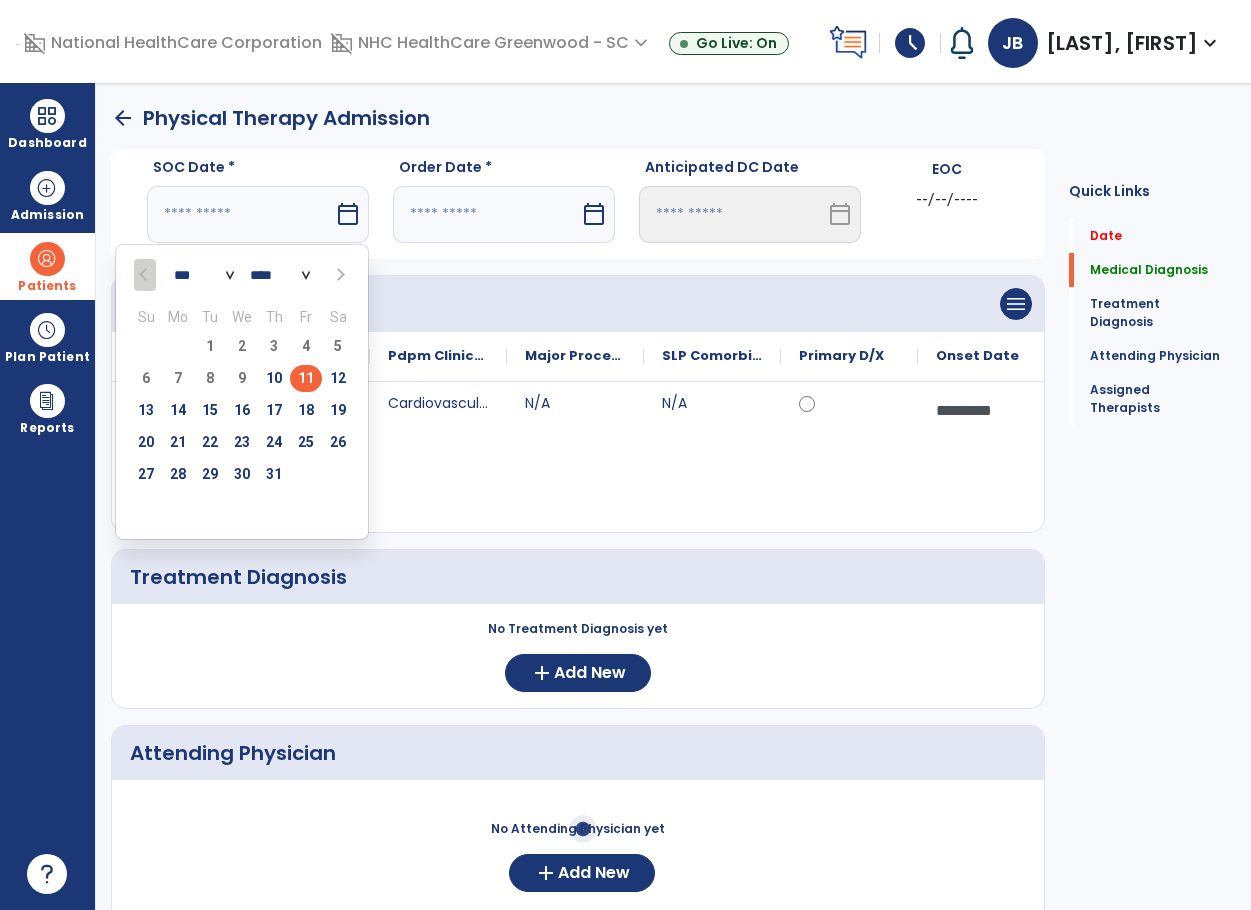 click on "11" at bounding box center (306, 378) 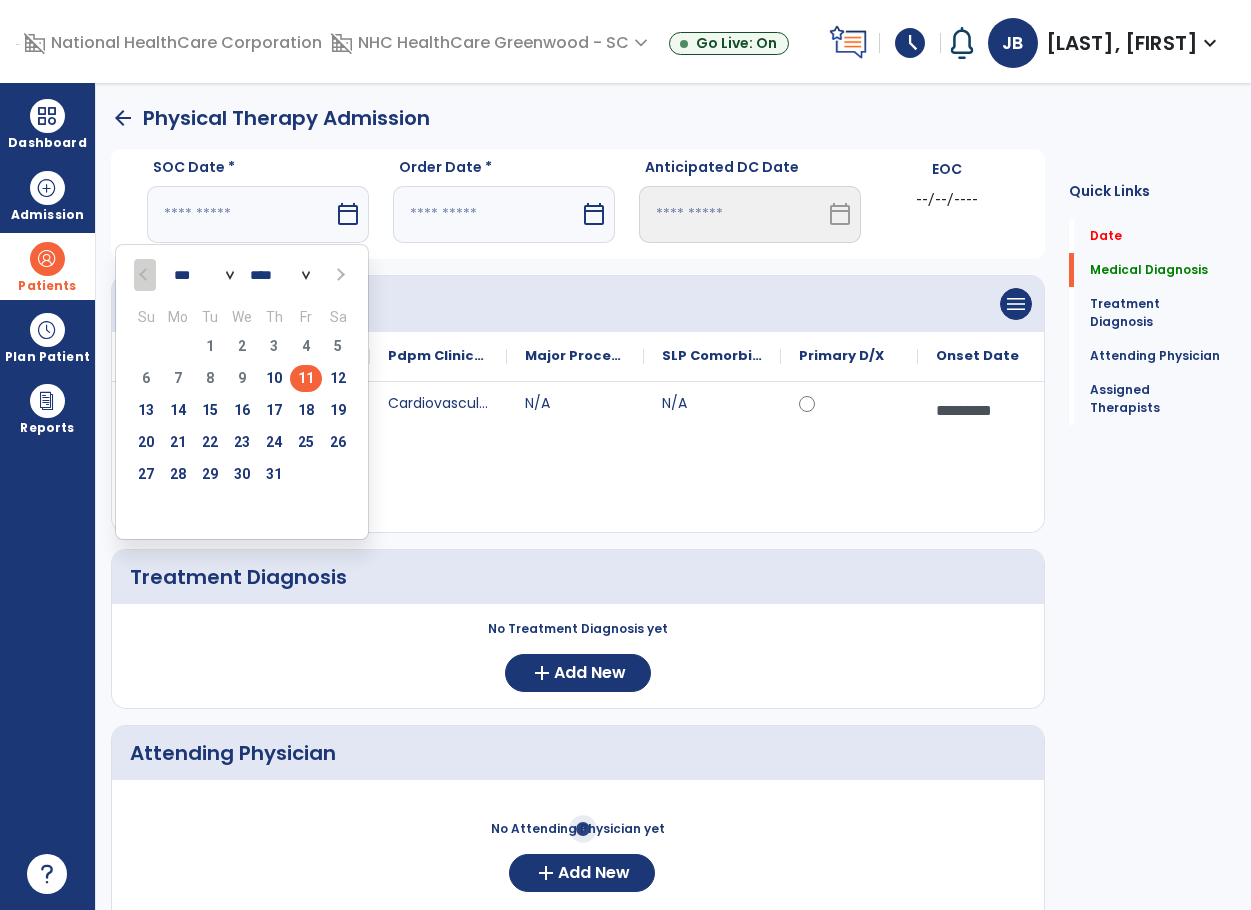type on "*********" 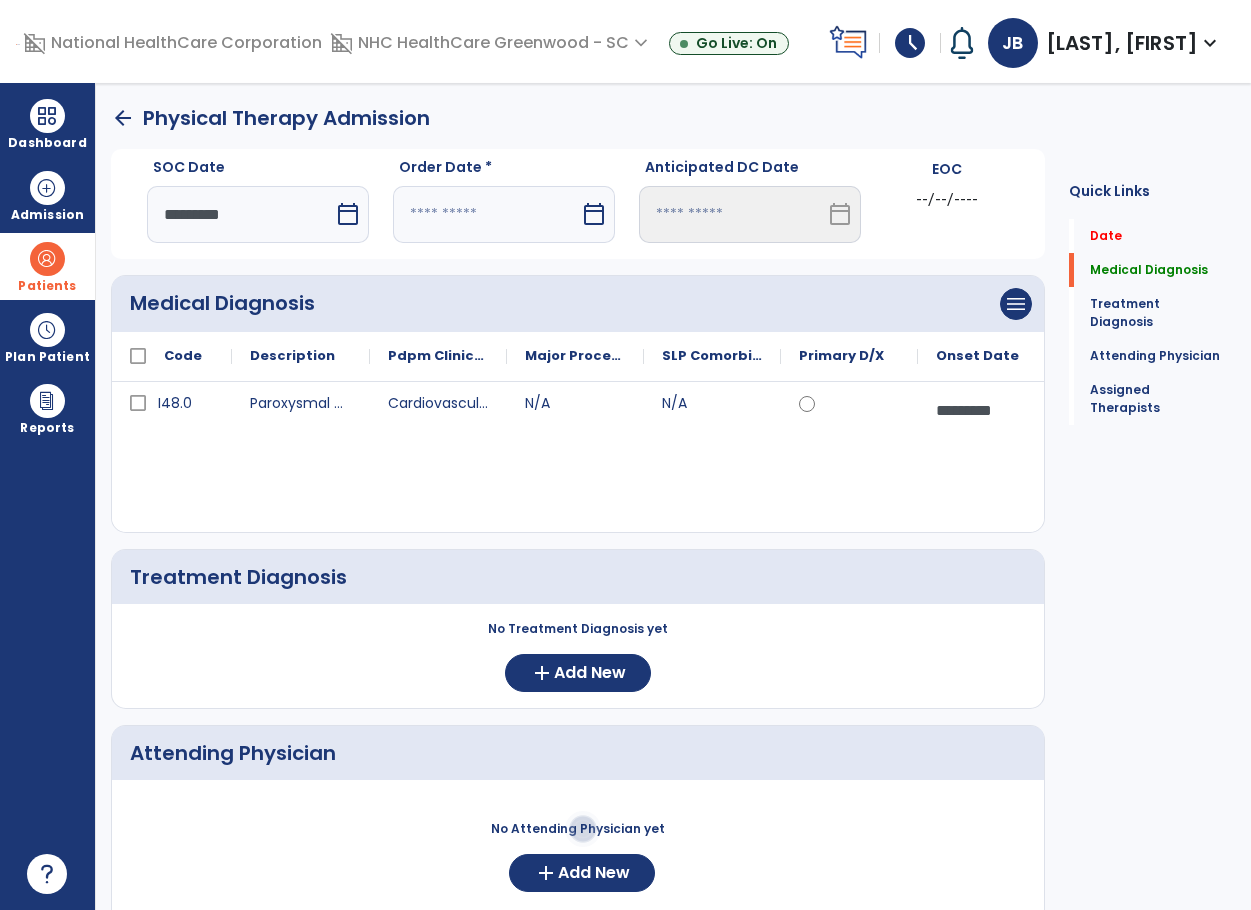 click at bounding box center [486, 214] 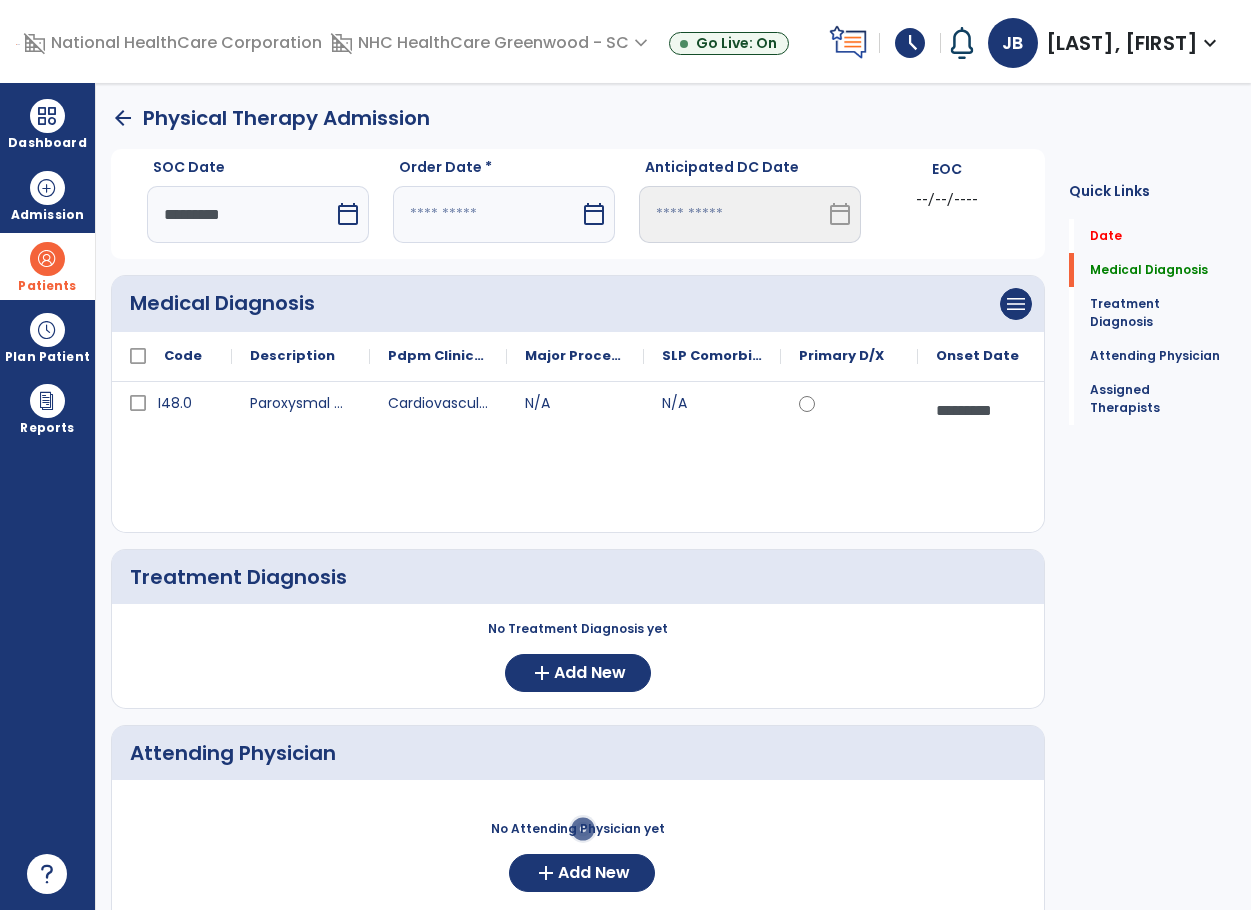 select on "*" 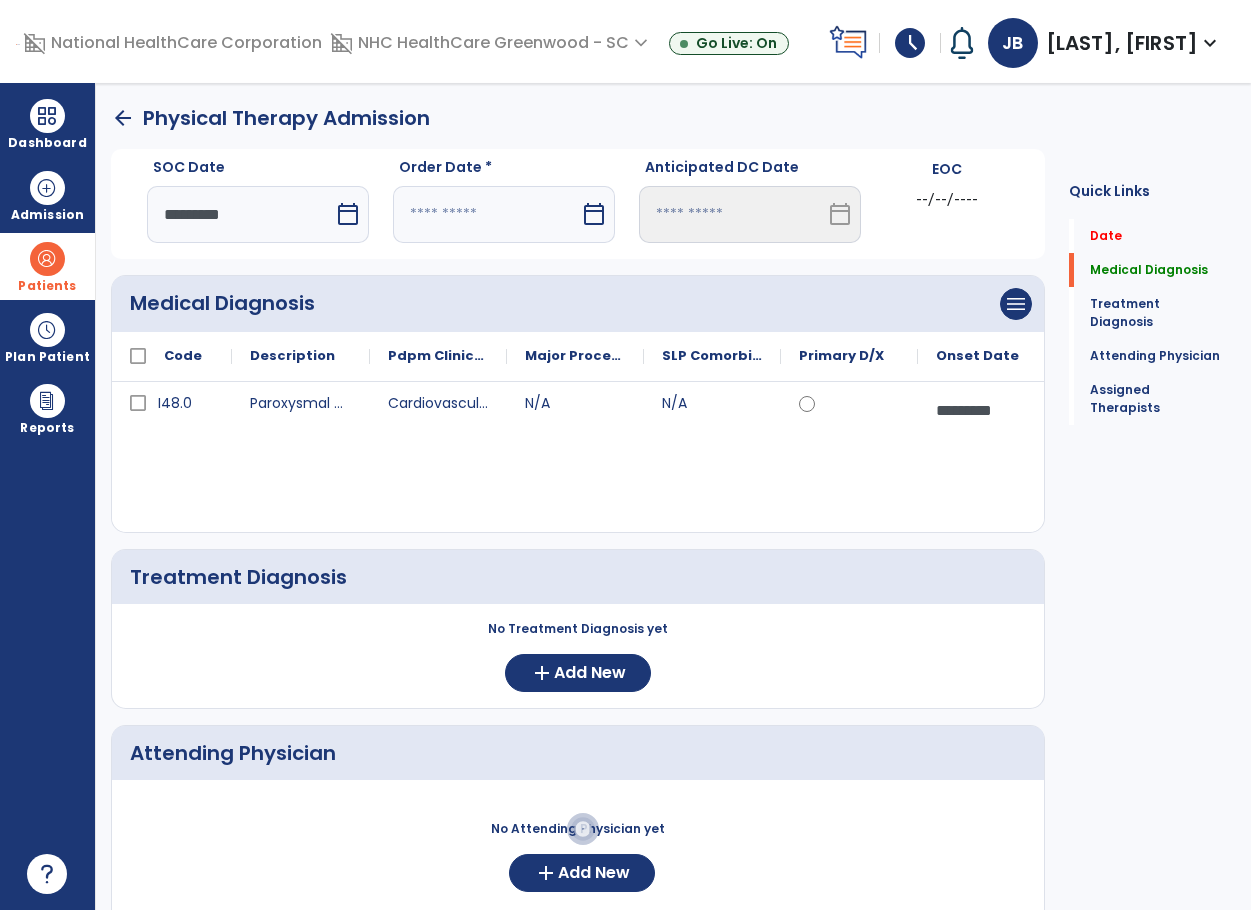 select on "****" 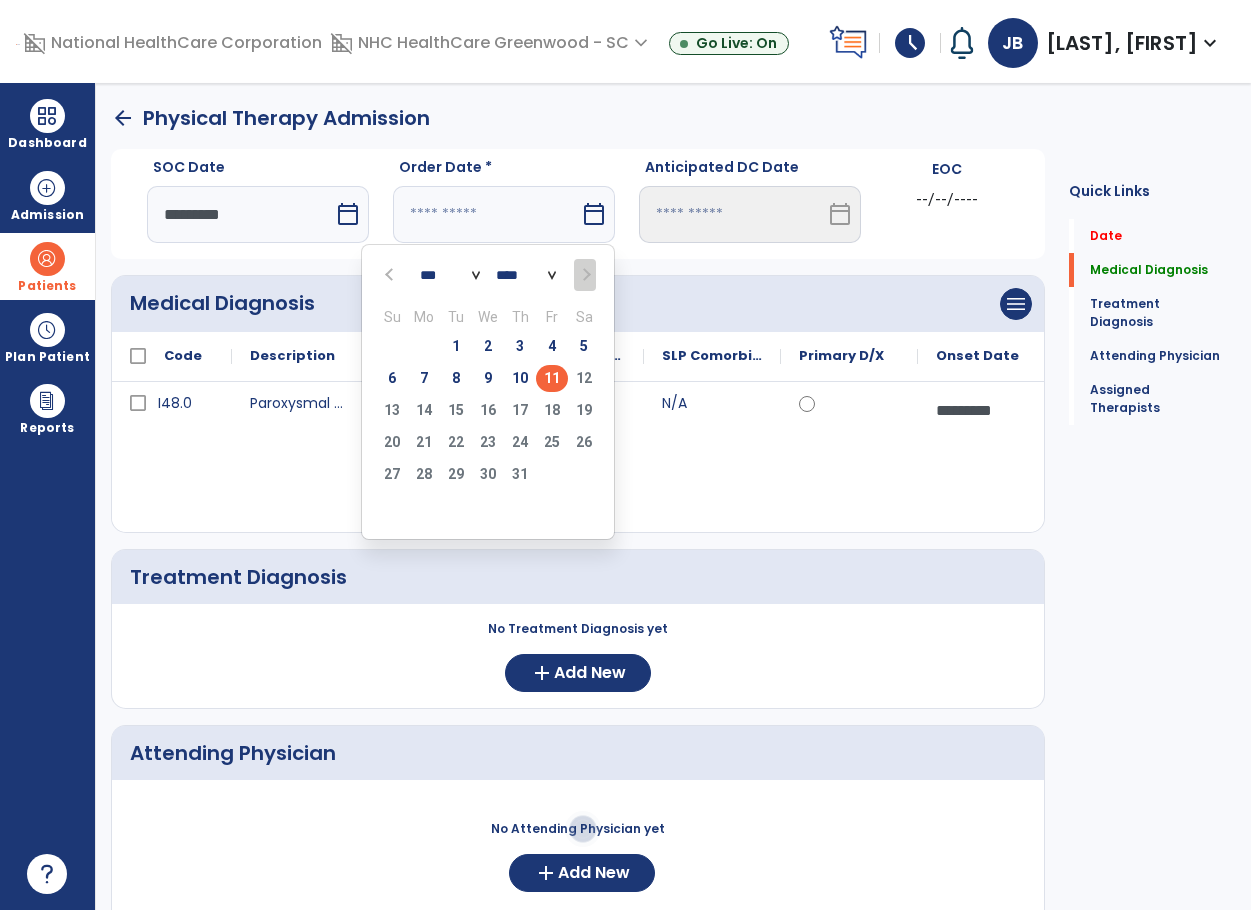 click on "11" at bounding box center (552, 378) 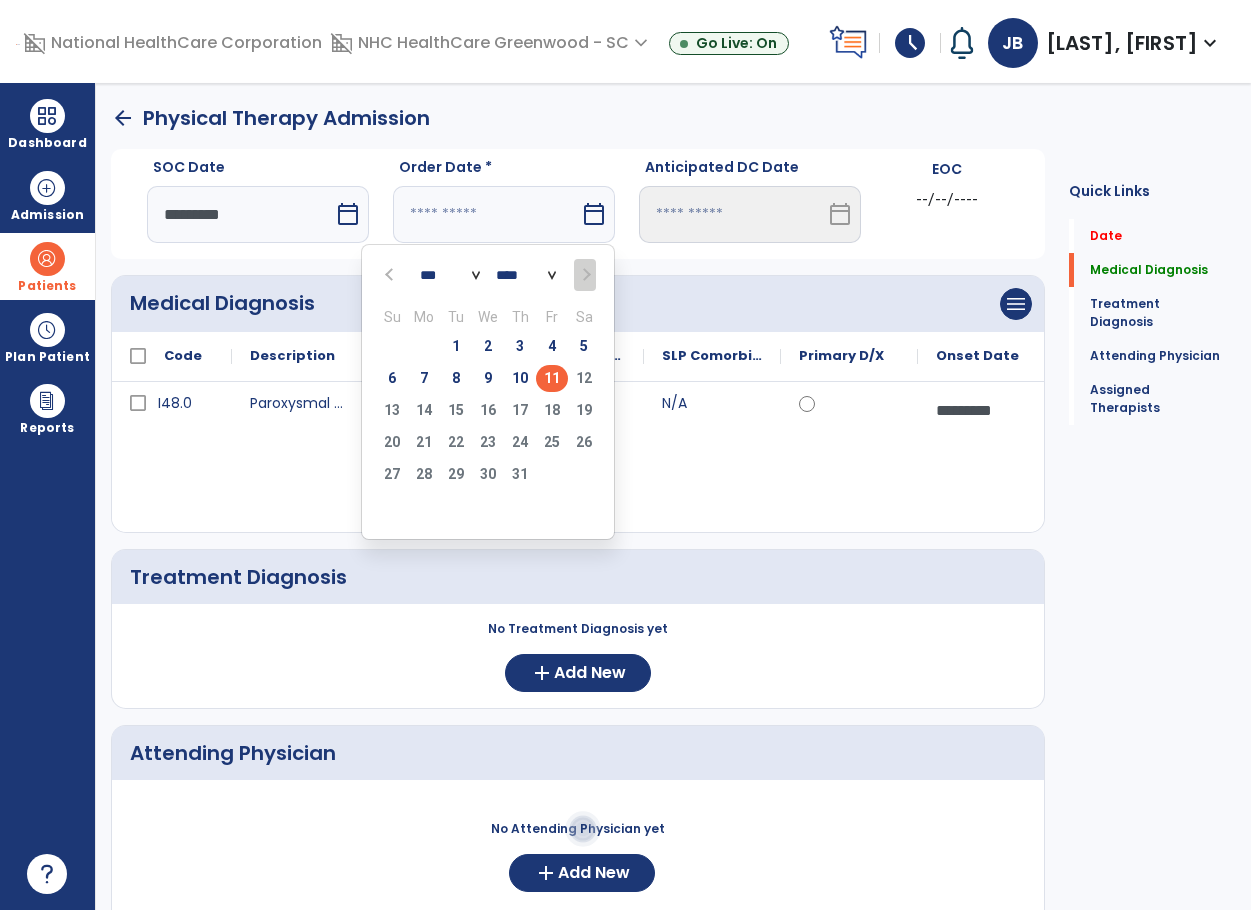 type on "*********" 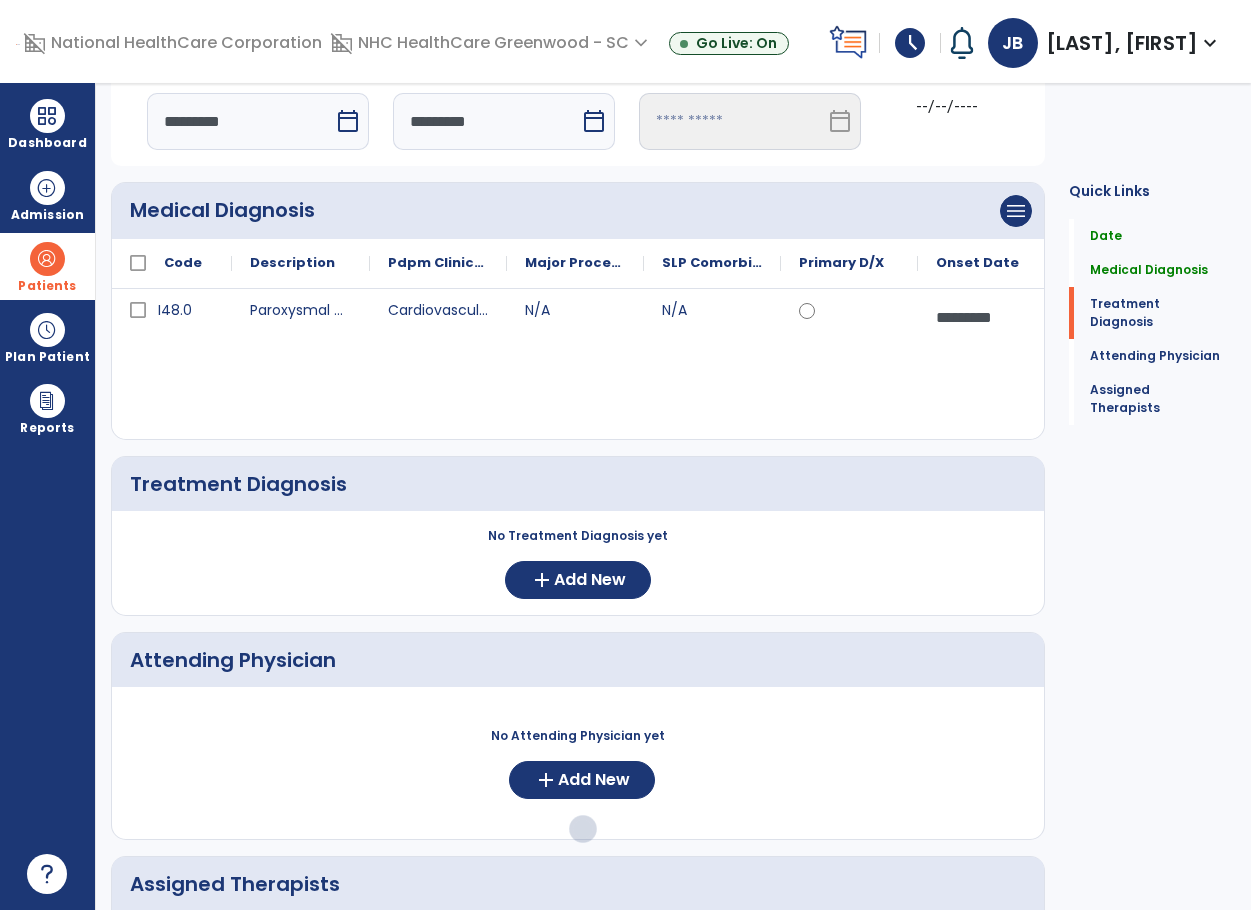 scroll, scrollTop: 200, scrollLeft: 0, axis: vertical 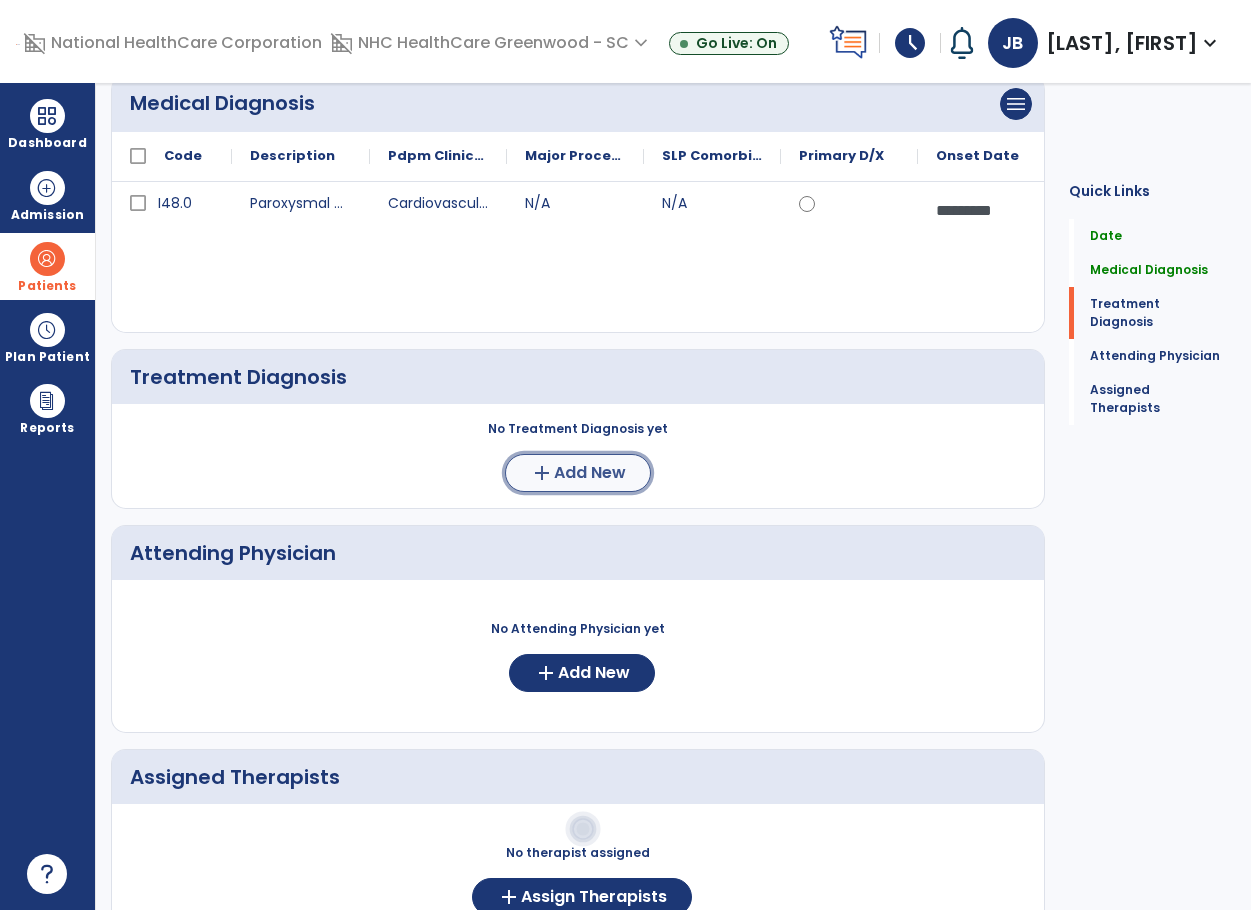 click on "Add New" 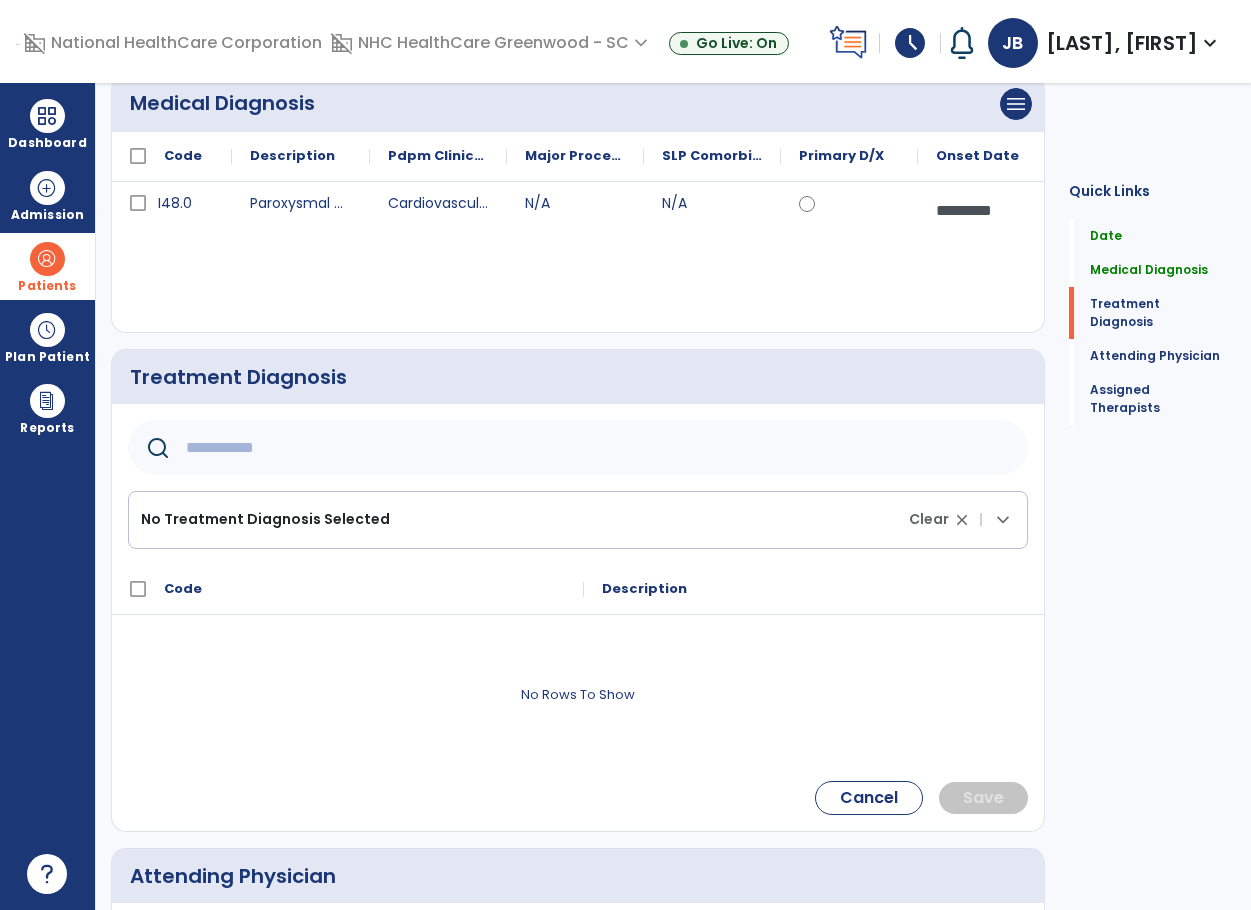 click on "No Treatment Diagnosis Selected" 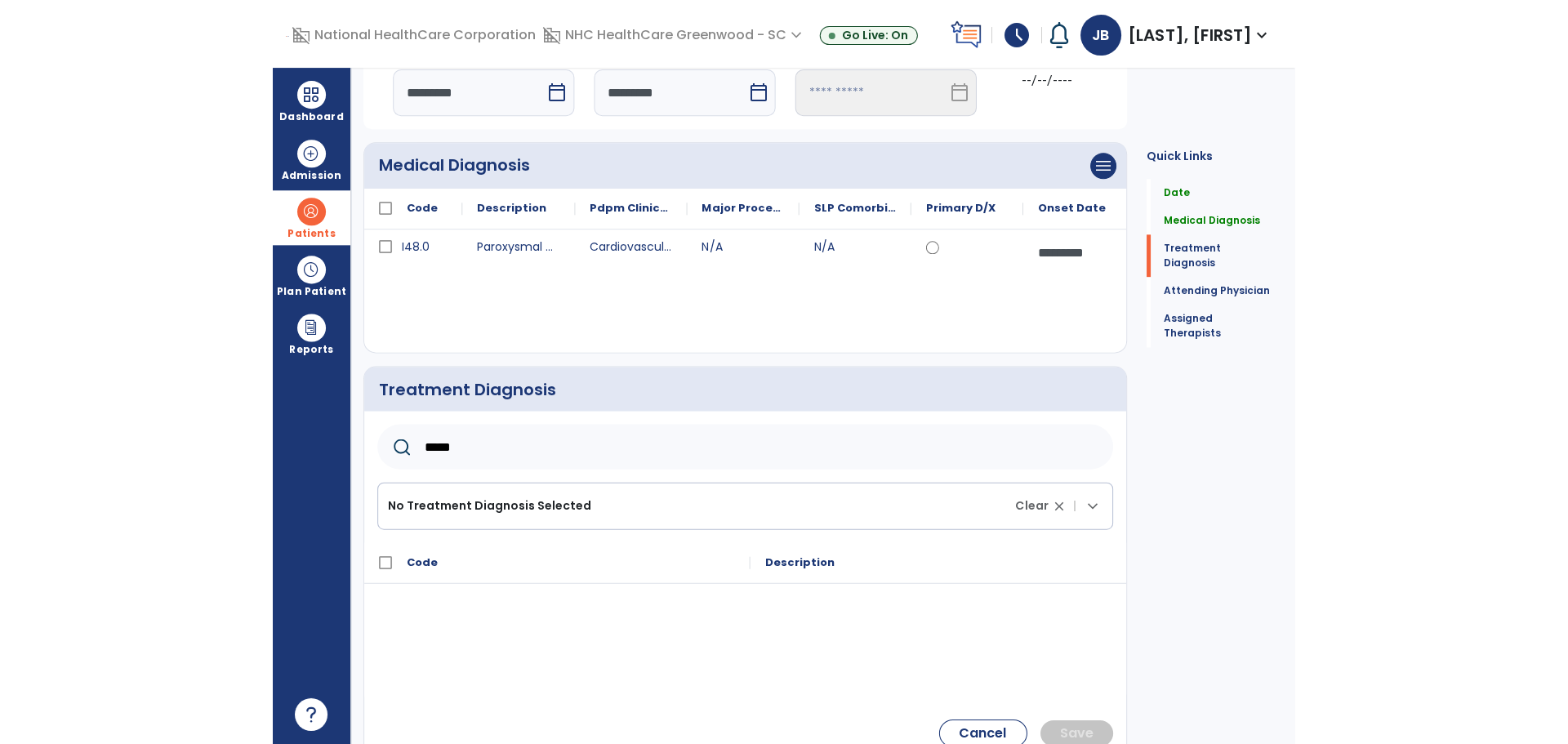 scroll, scrollTop: 82, scrollLeft: 0, axis: vertical 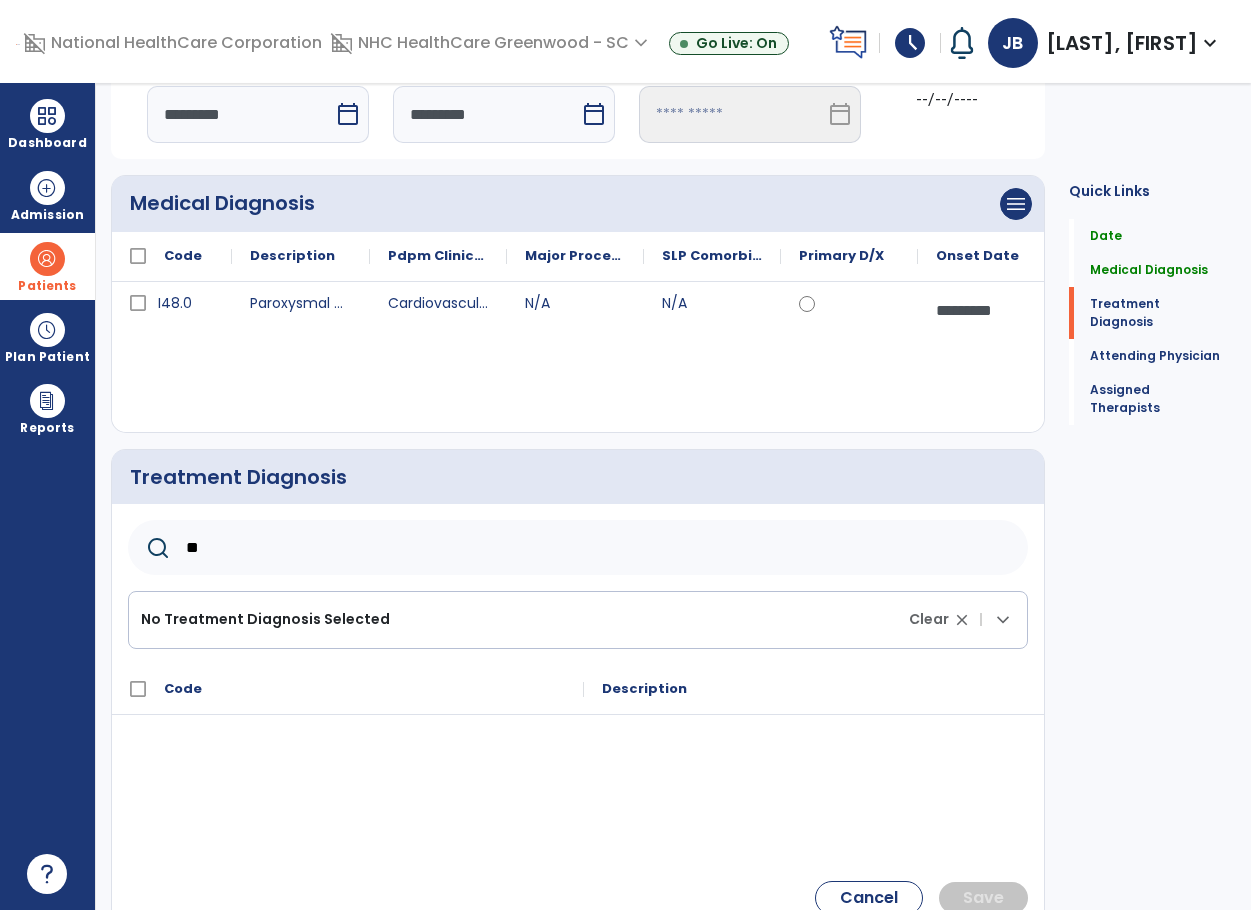 type on "*" 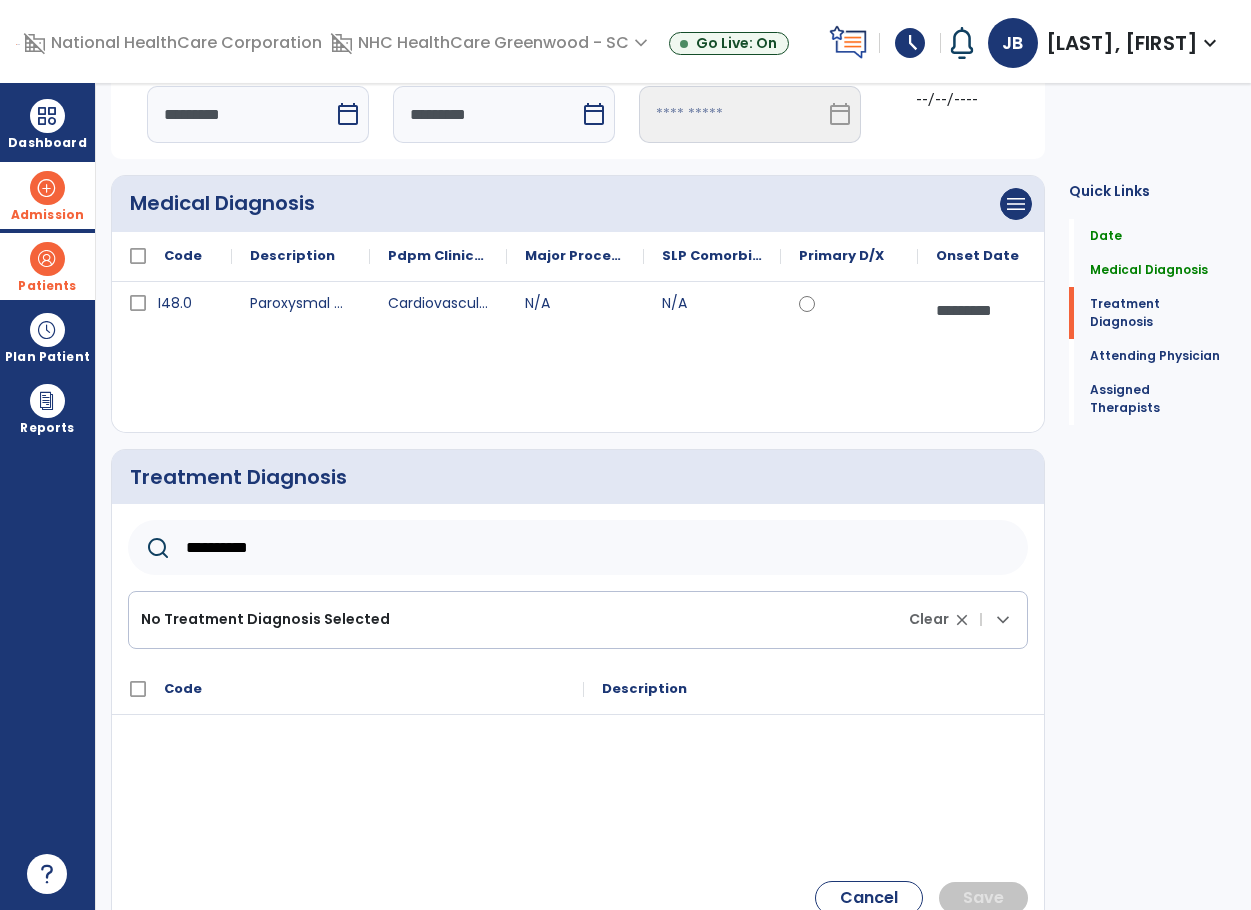 type on "**********" 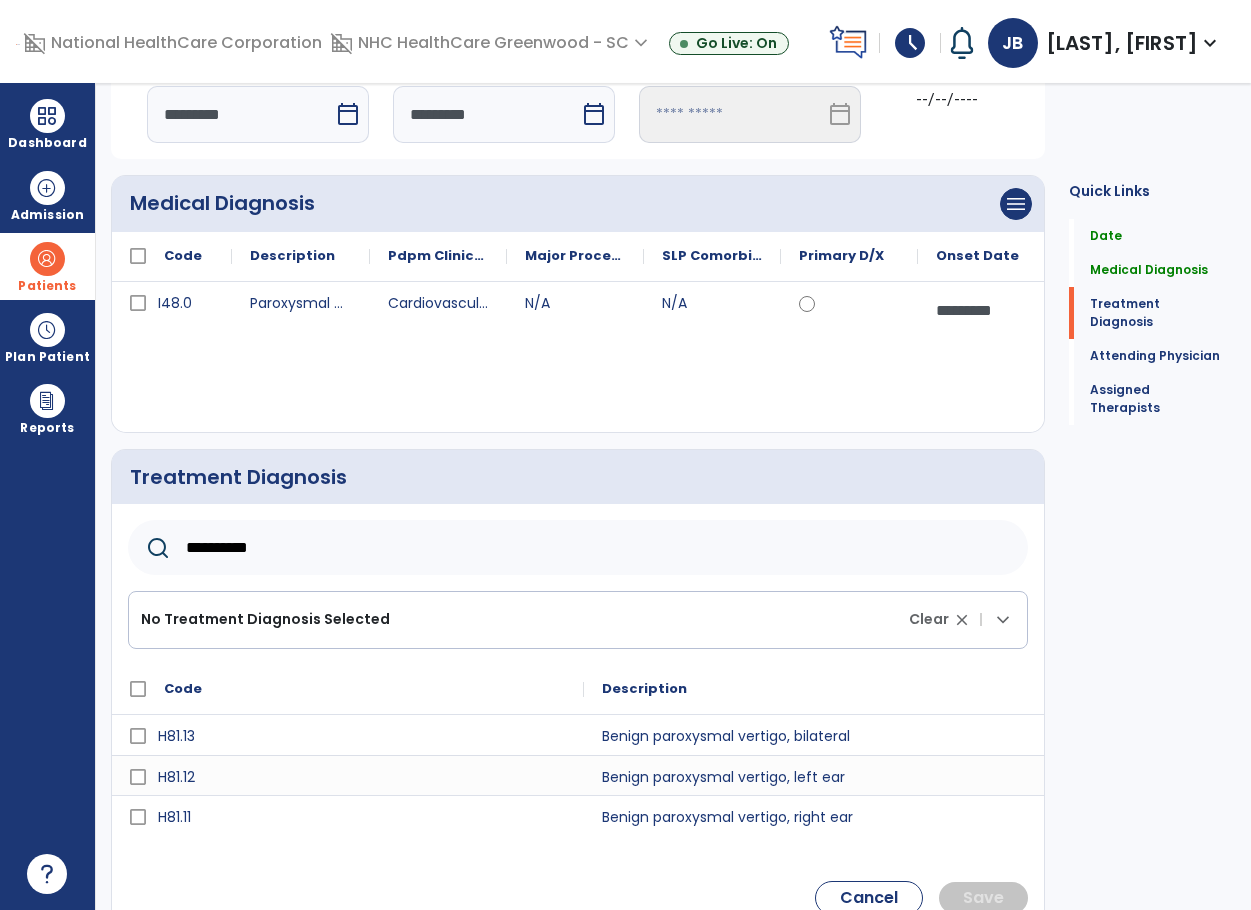 drag, startPoint x: 326, startPoint y: 545, endPoint x: -83, endPoint y: 521, distance: 409.70355 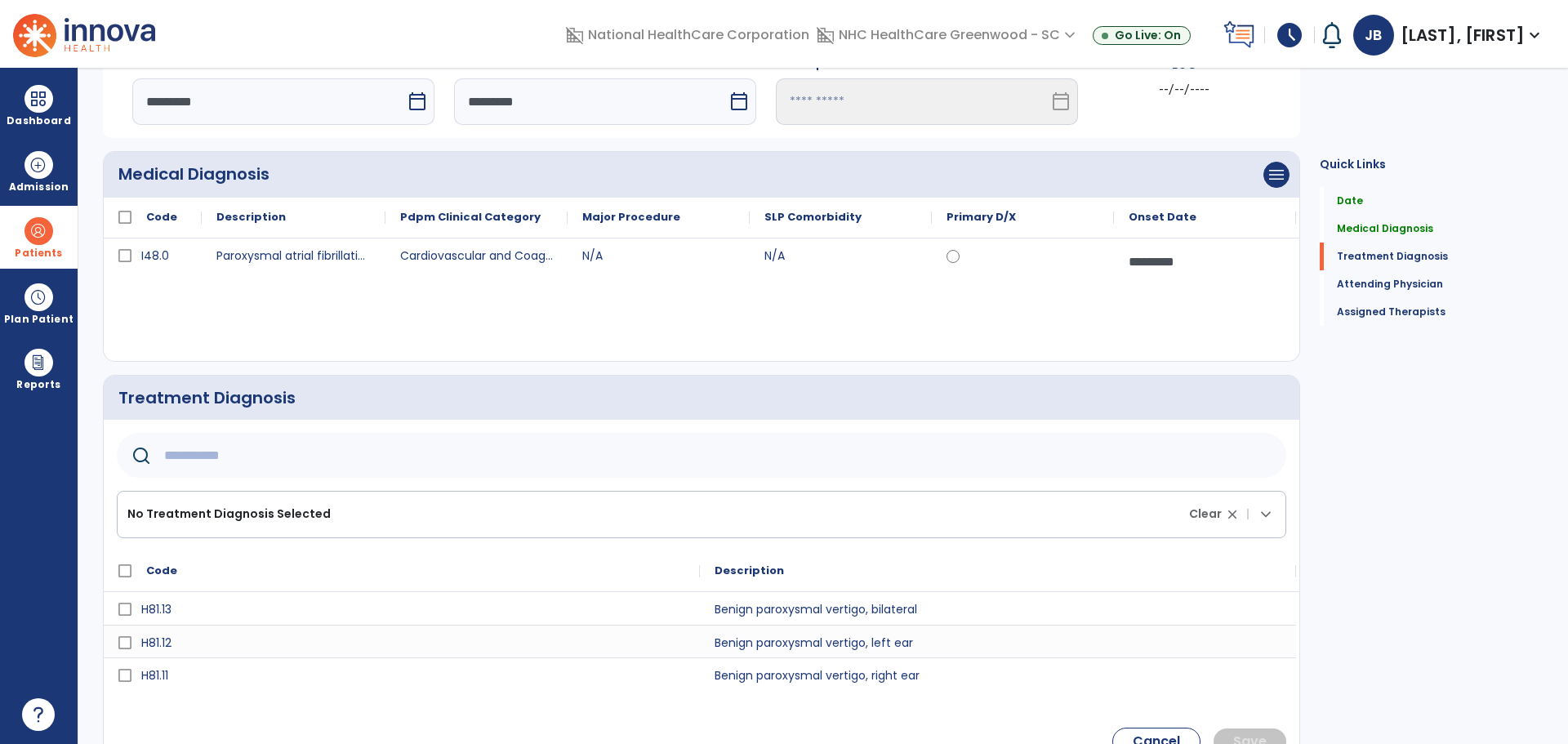 click 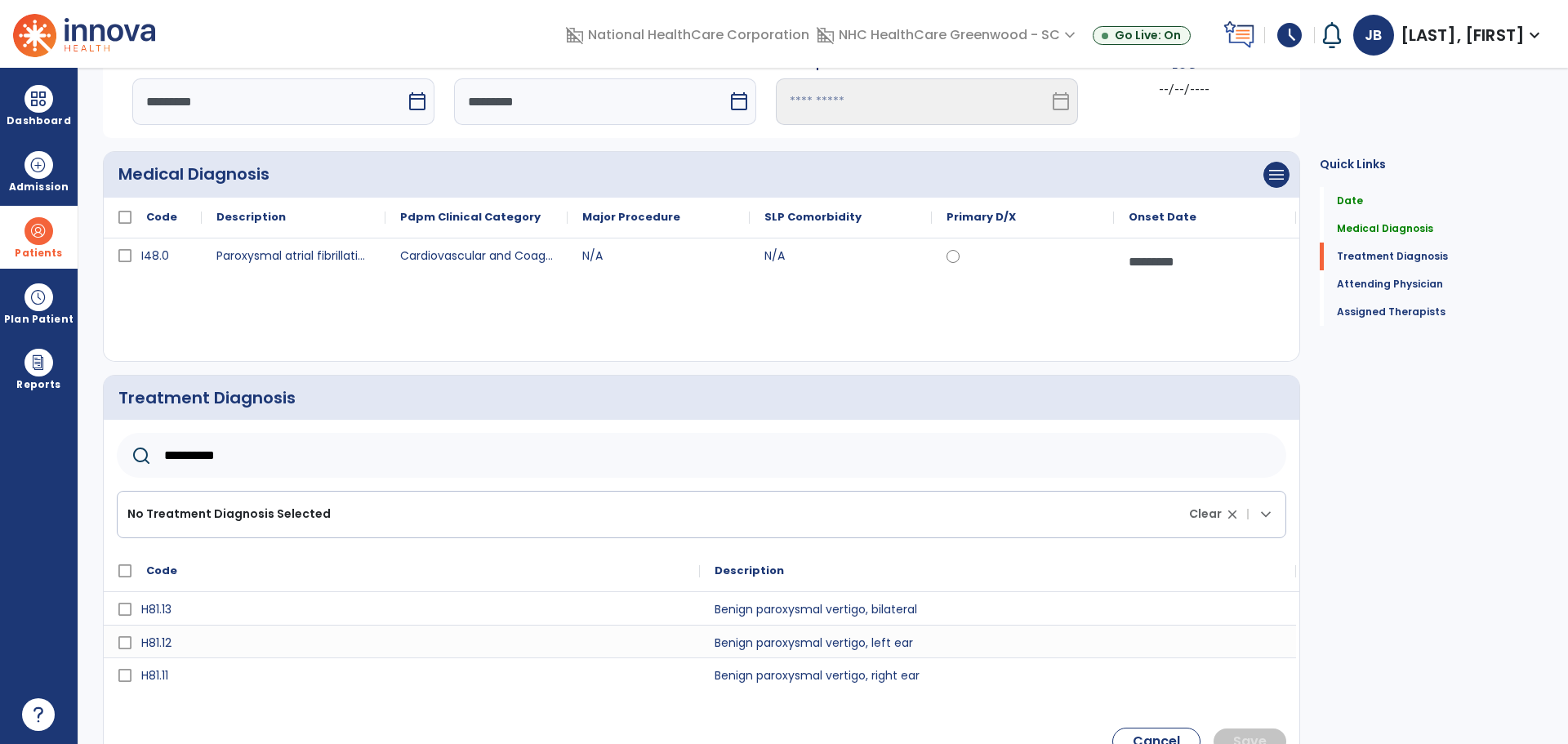 type on "**********" 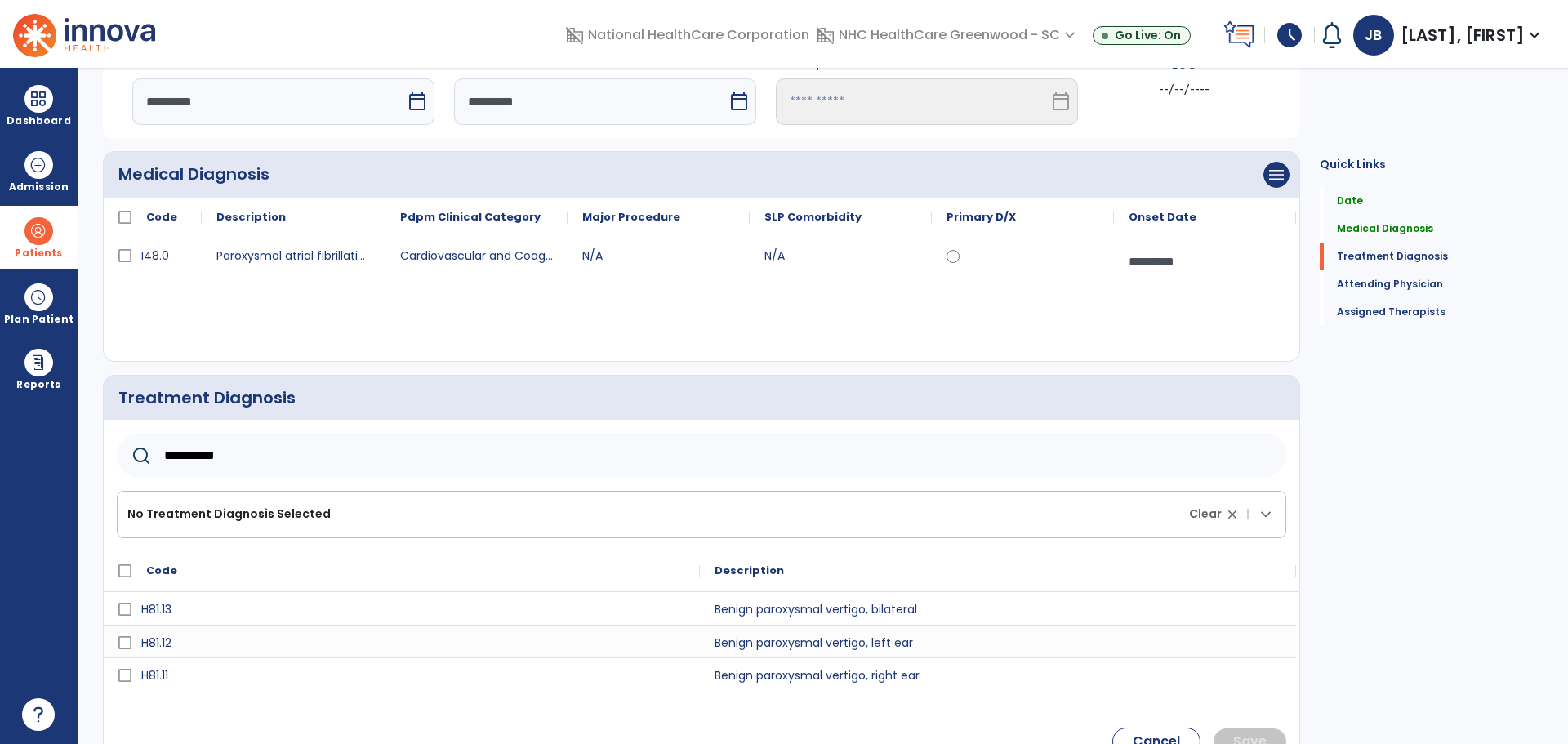 drag, startPoint x: 54, startPoint y: 460, endPoint x: -26, endPoint y: 458, distance: 80.025 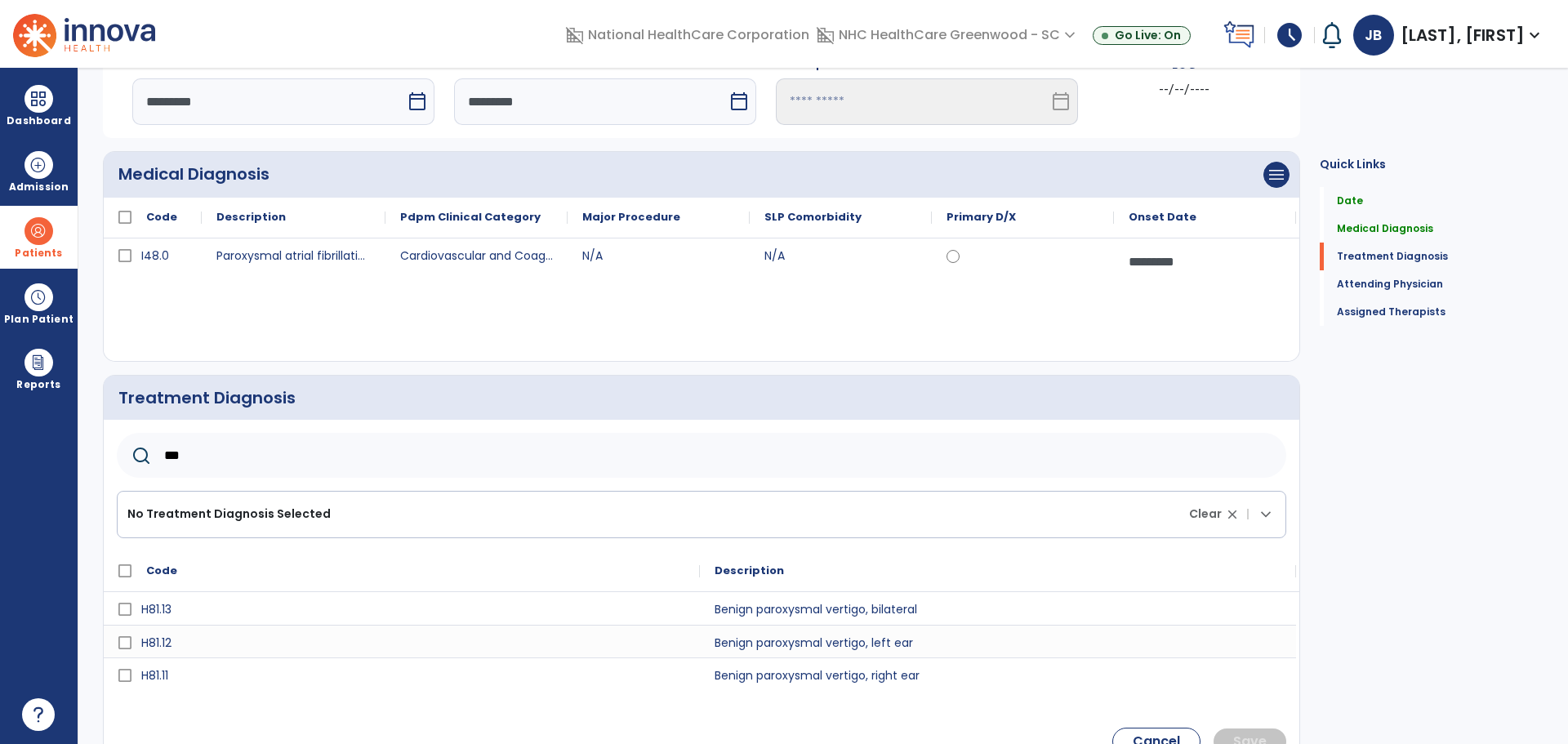 type on "***" 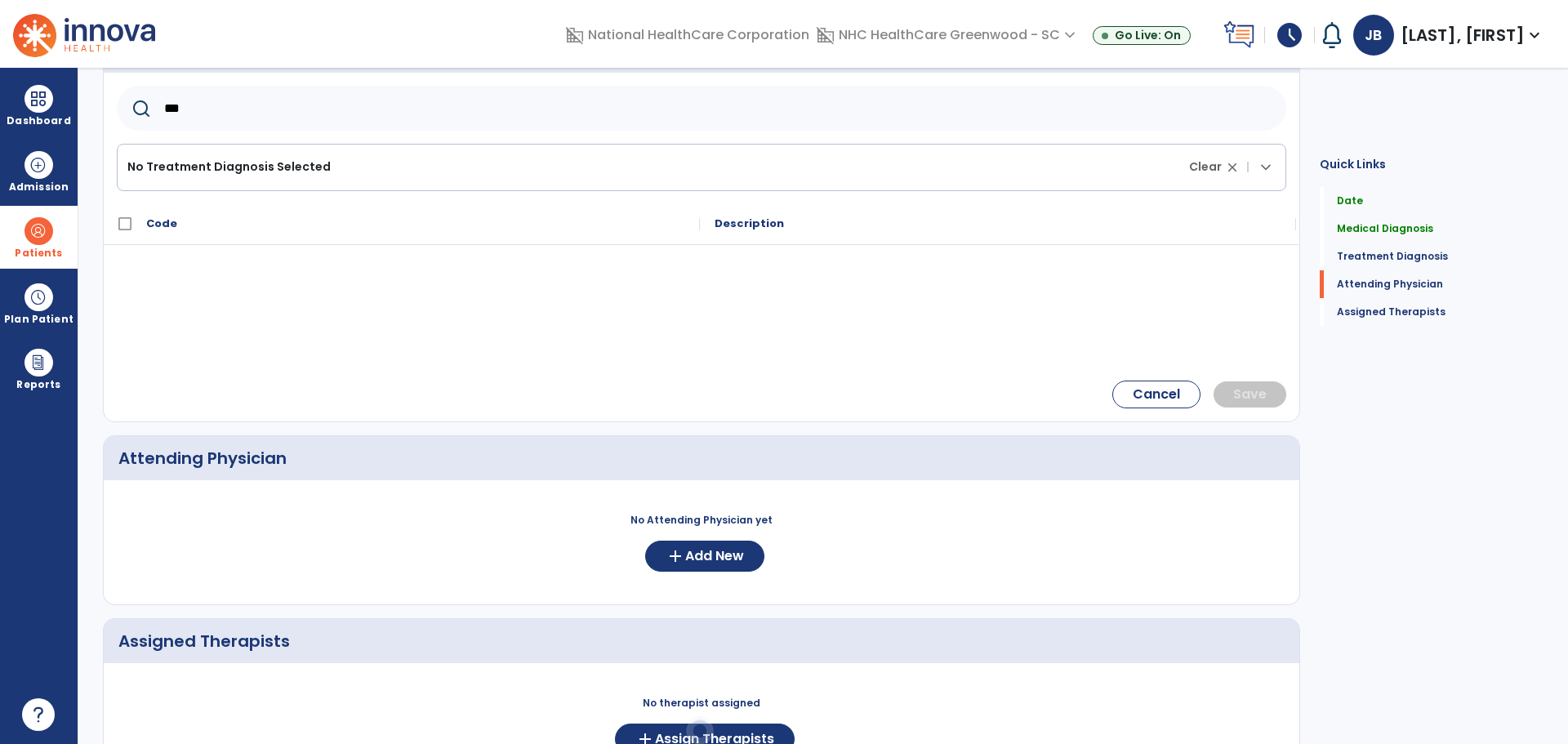 scroll, scrollTop: 549, scrollLeft: 0, axis: vertical 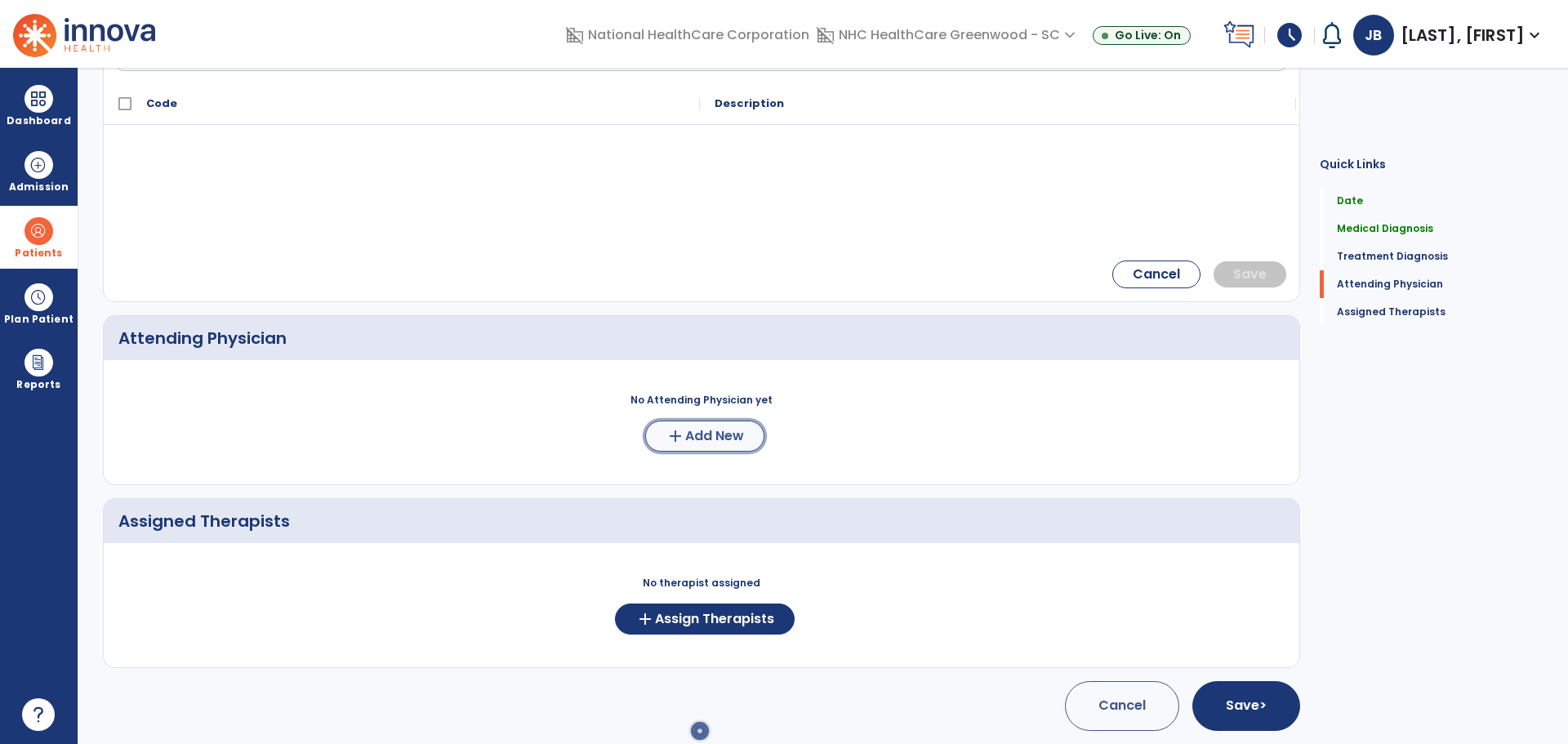 click on "add  Add New" 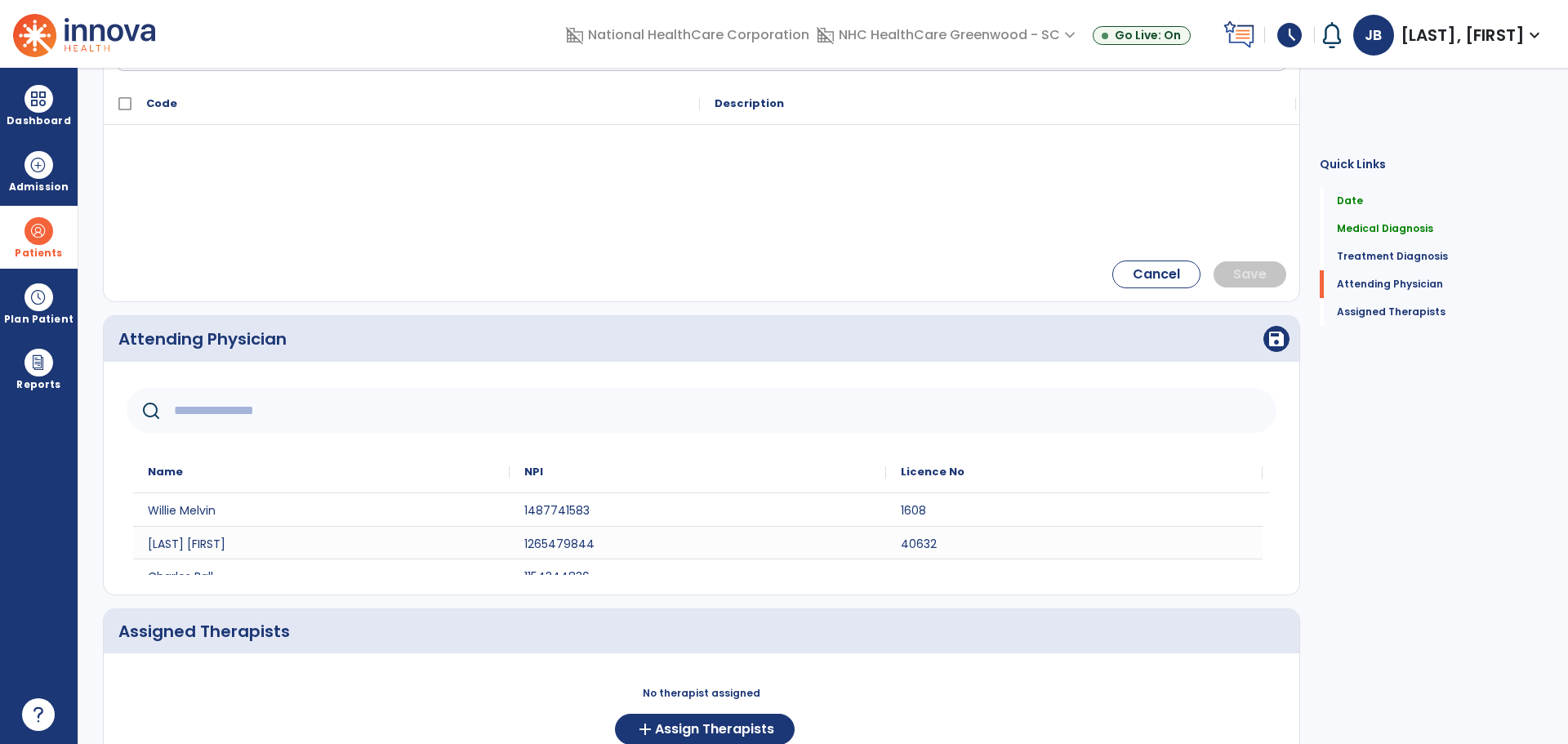 scroll, scrollTop: 659, scrollLeft: 0, axis: vertical 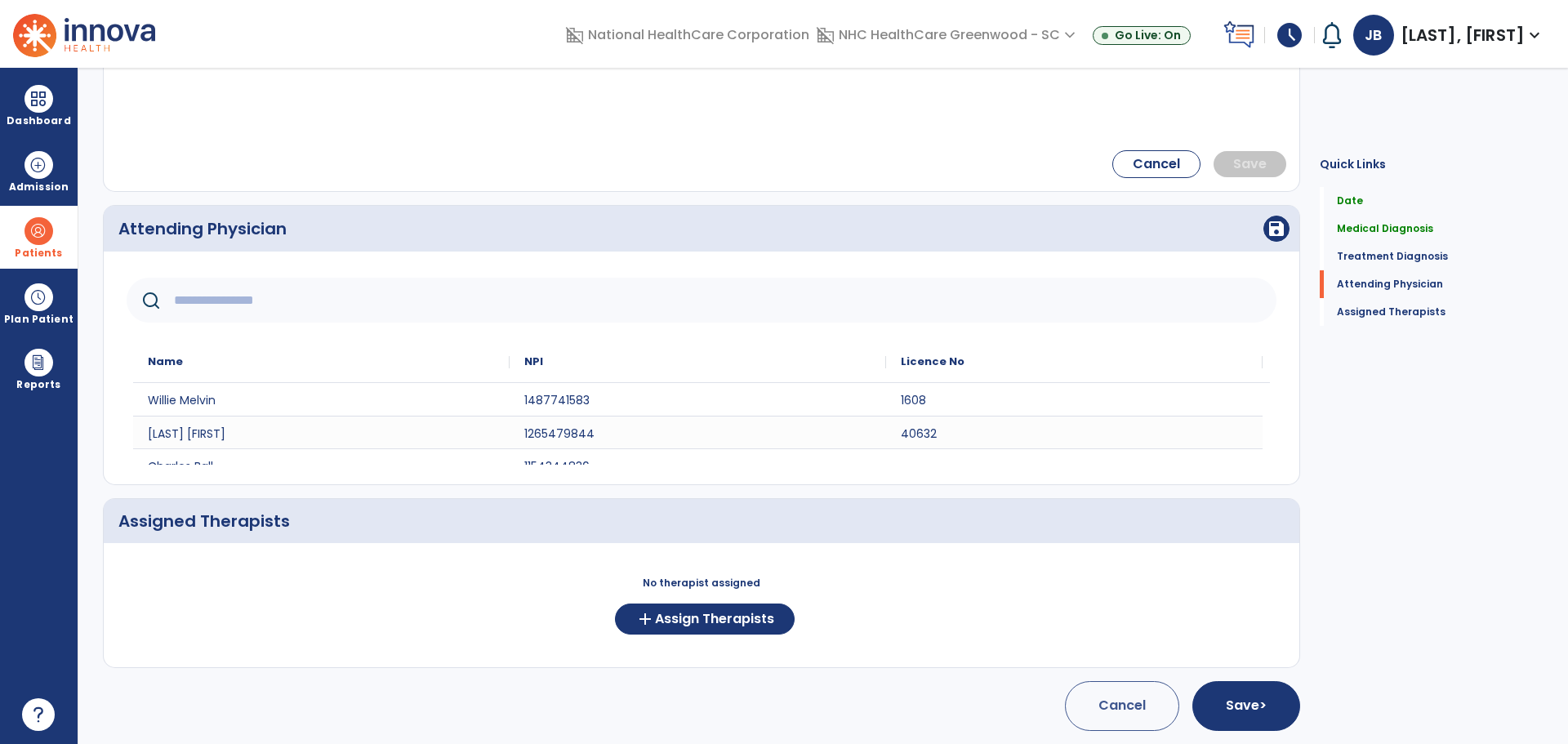click 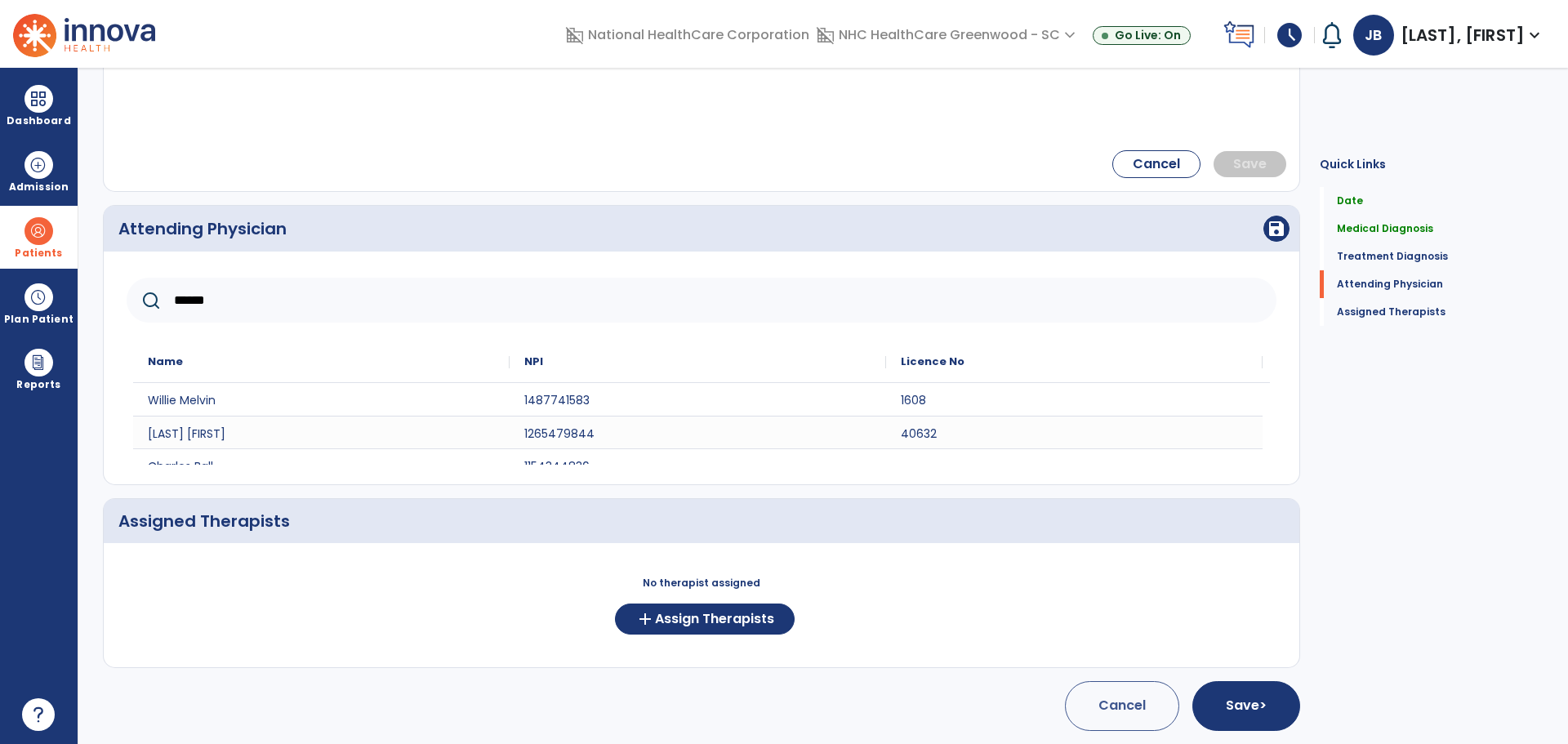 type on "******" 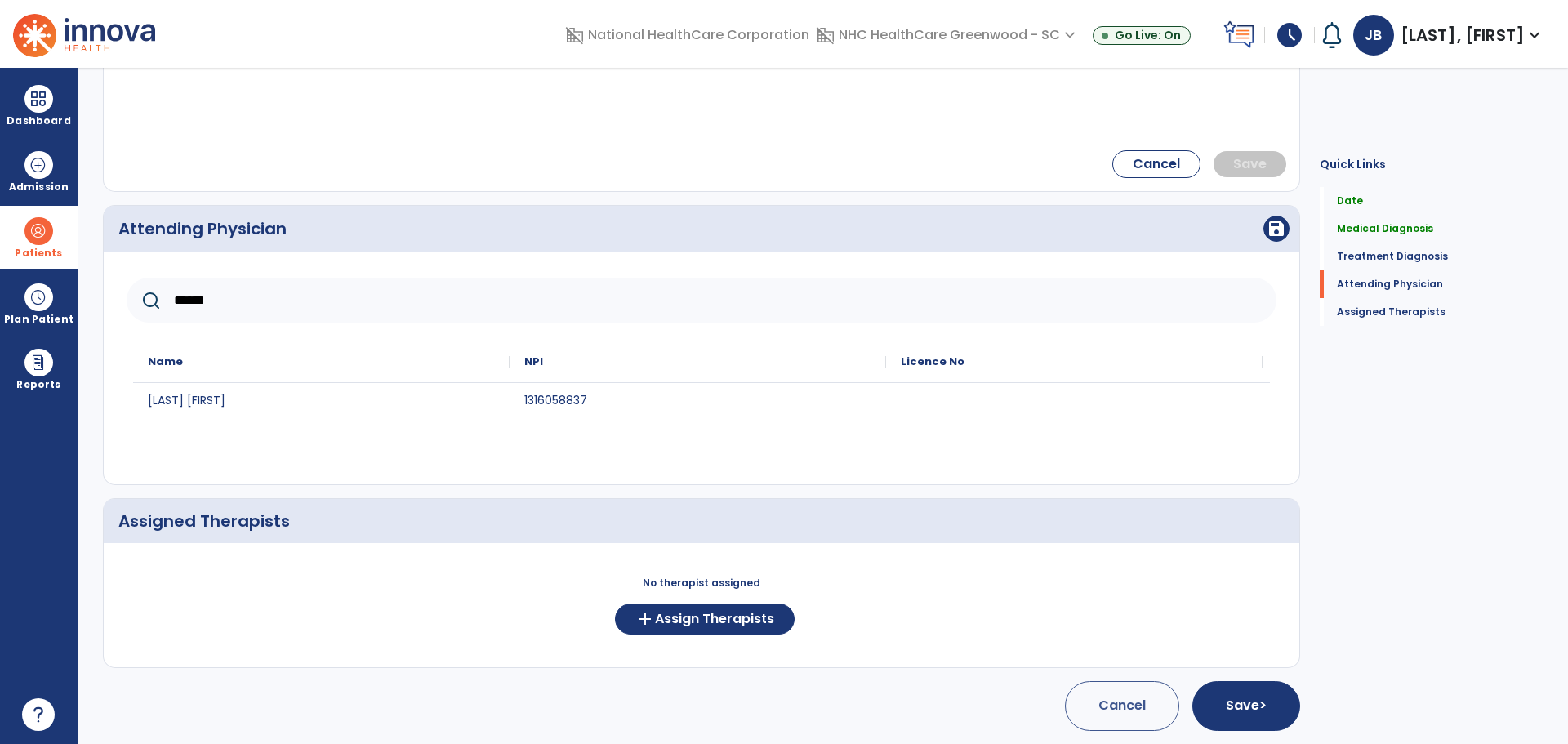 click on "[LAST] [FIRST]" 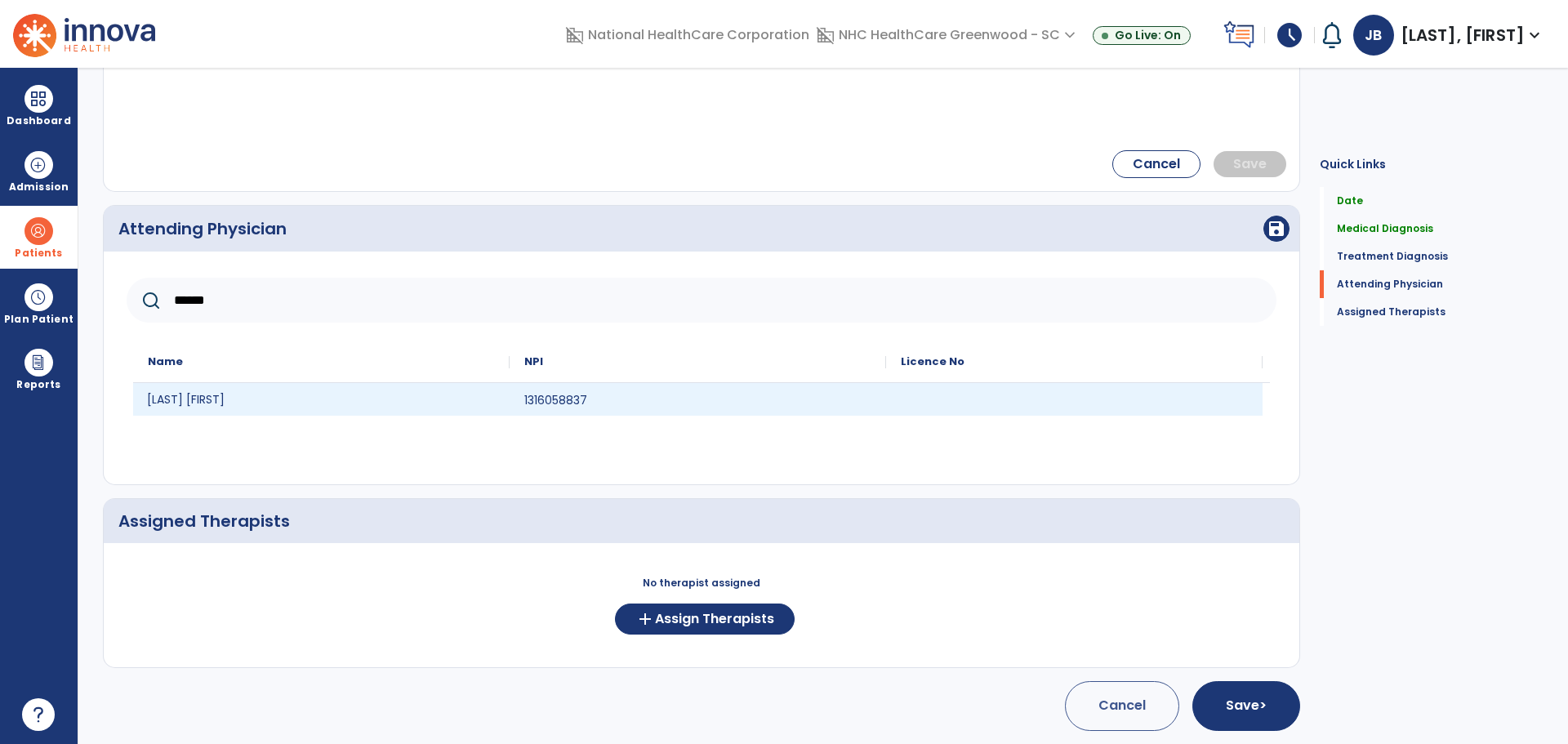 click on "[LAST] [FIRST]" 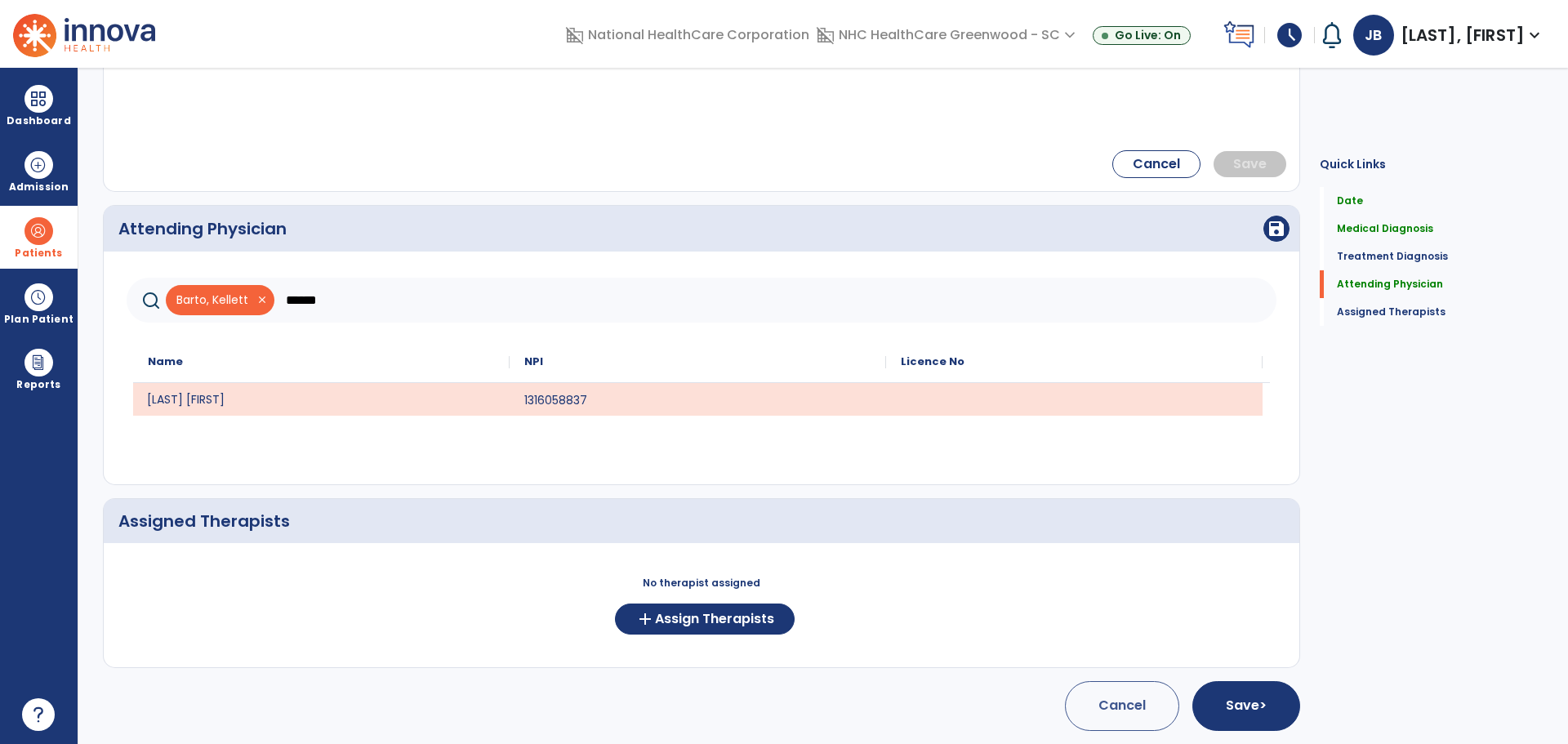 click on "save" 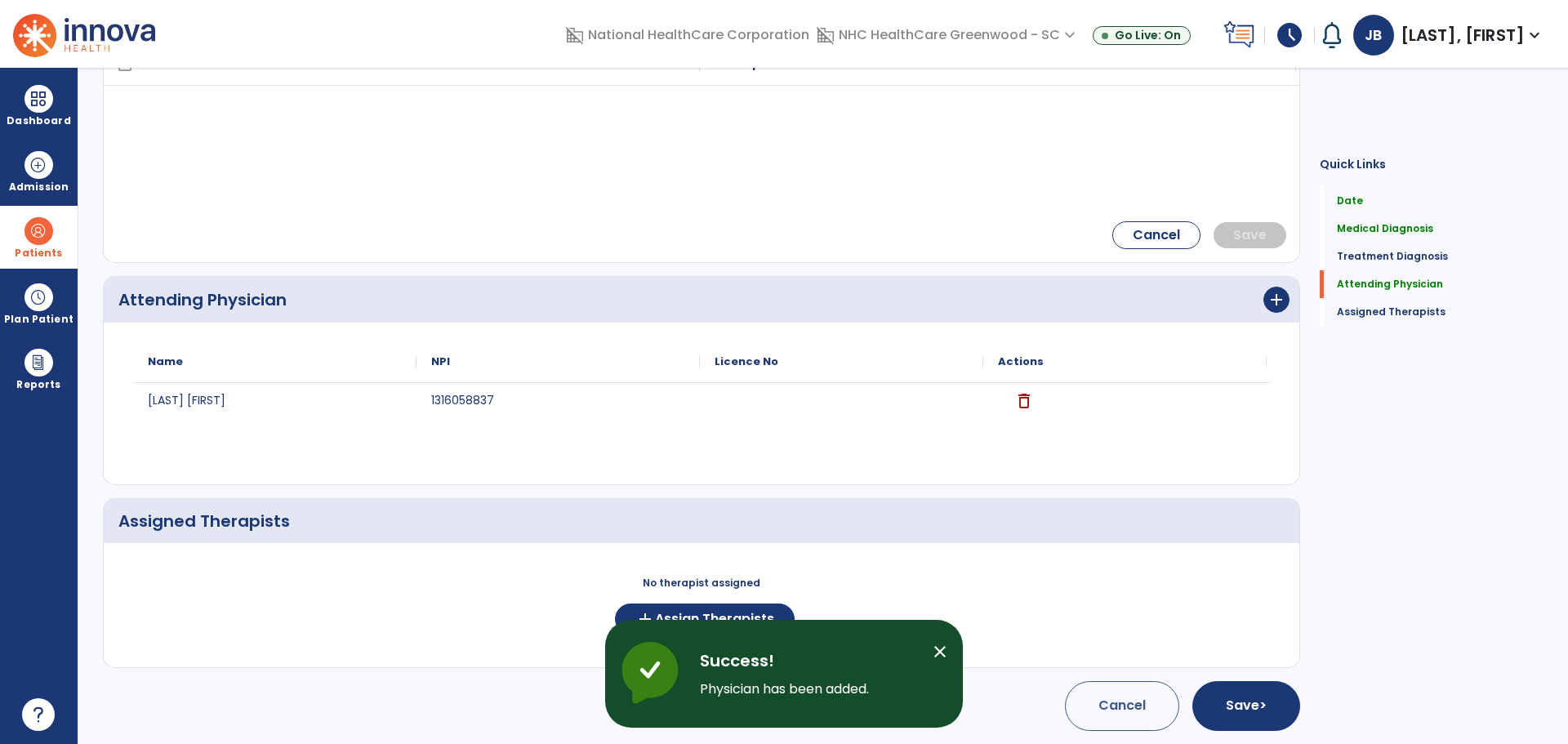 scroll, scrollTop: 588, scrollLeft: 0, axis: vertical 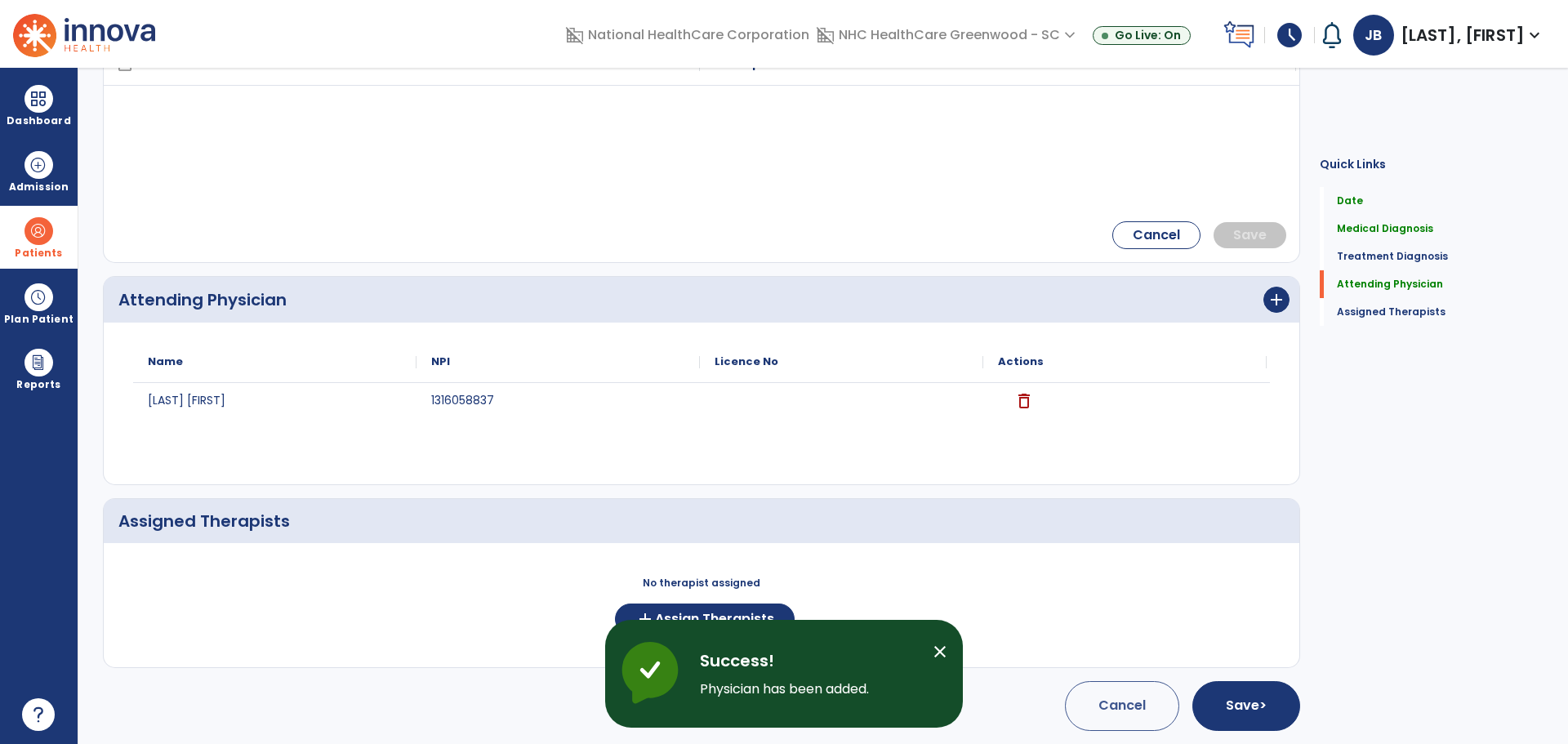 click on "Cancel    Save" 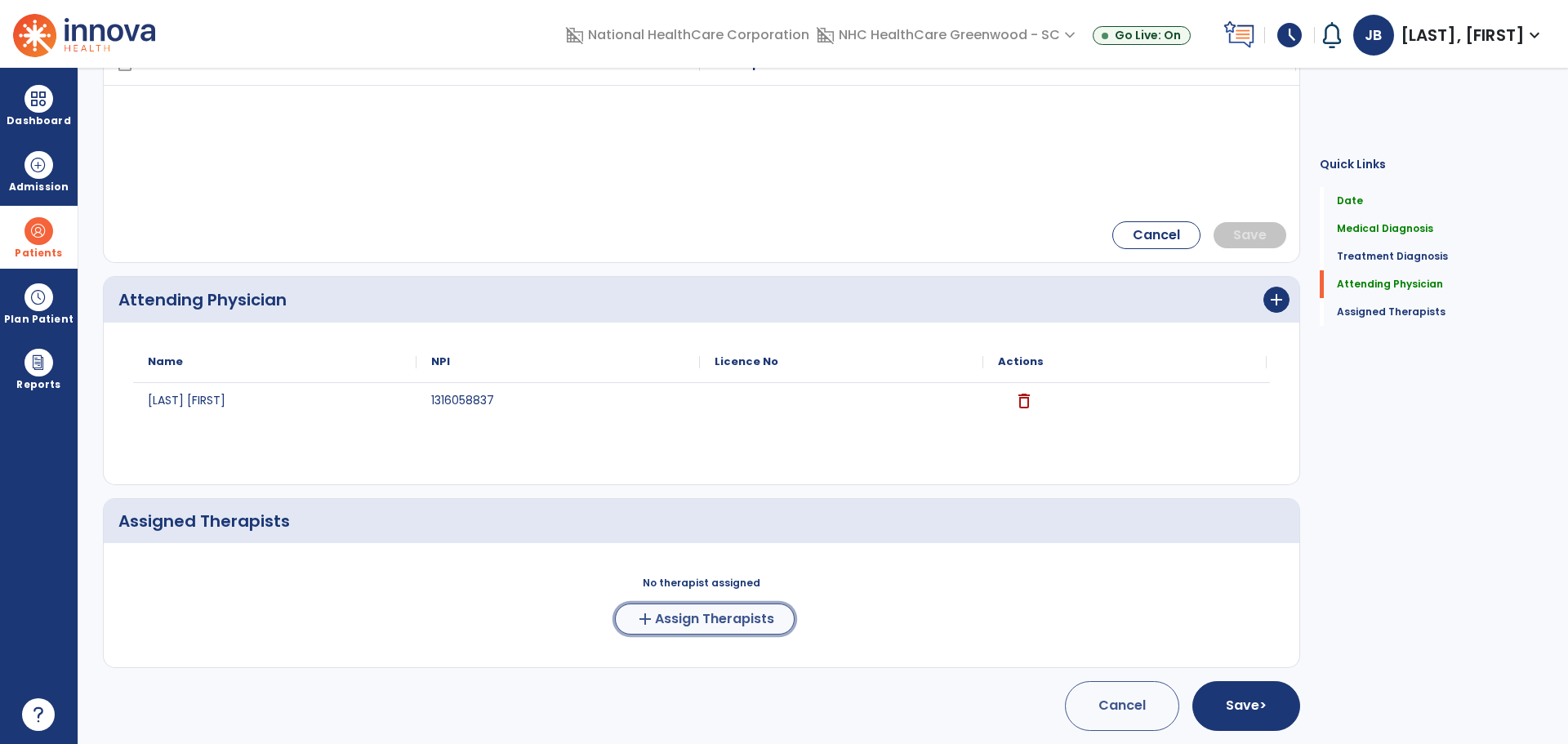 click on "Assign Therapists" 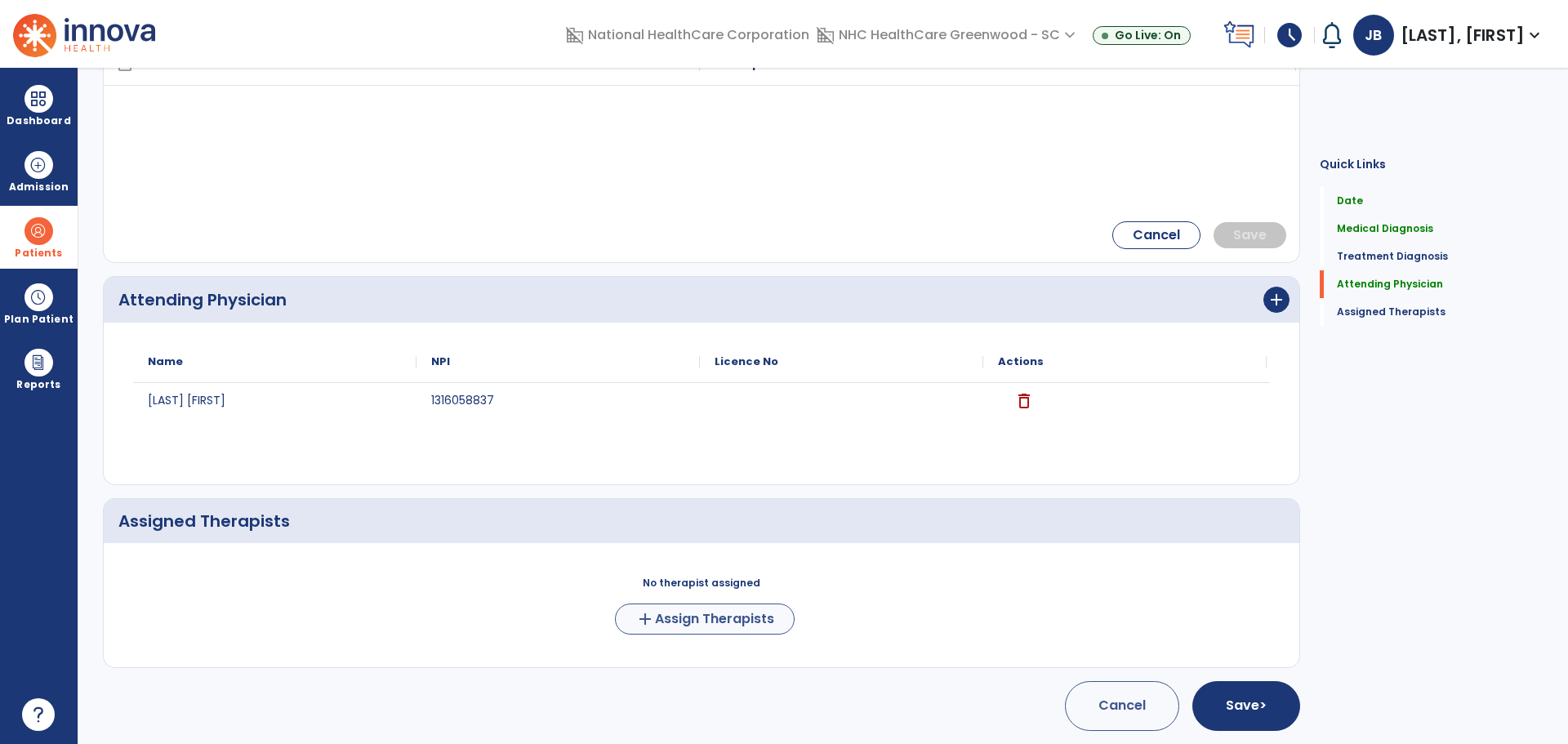 scroll, scrollTop: 585, scrollLeft: 0, axis: vertical 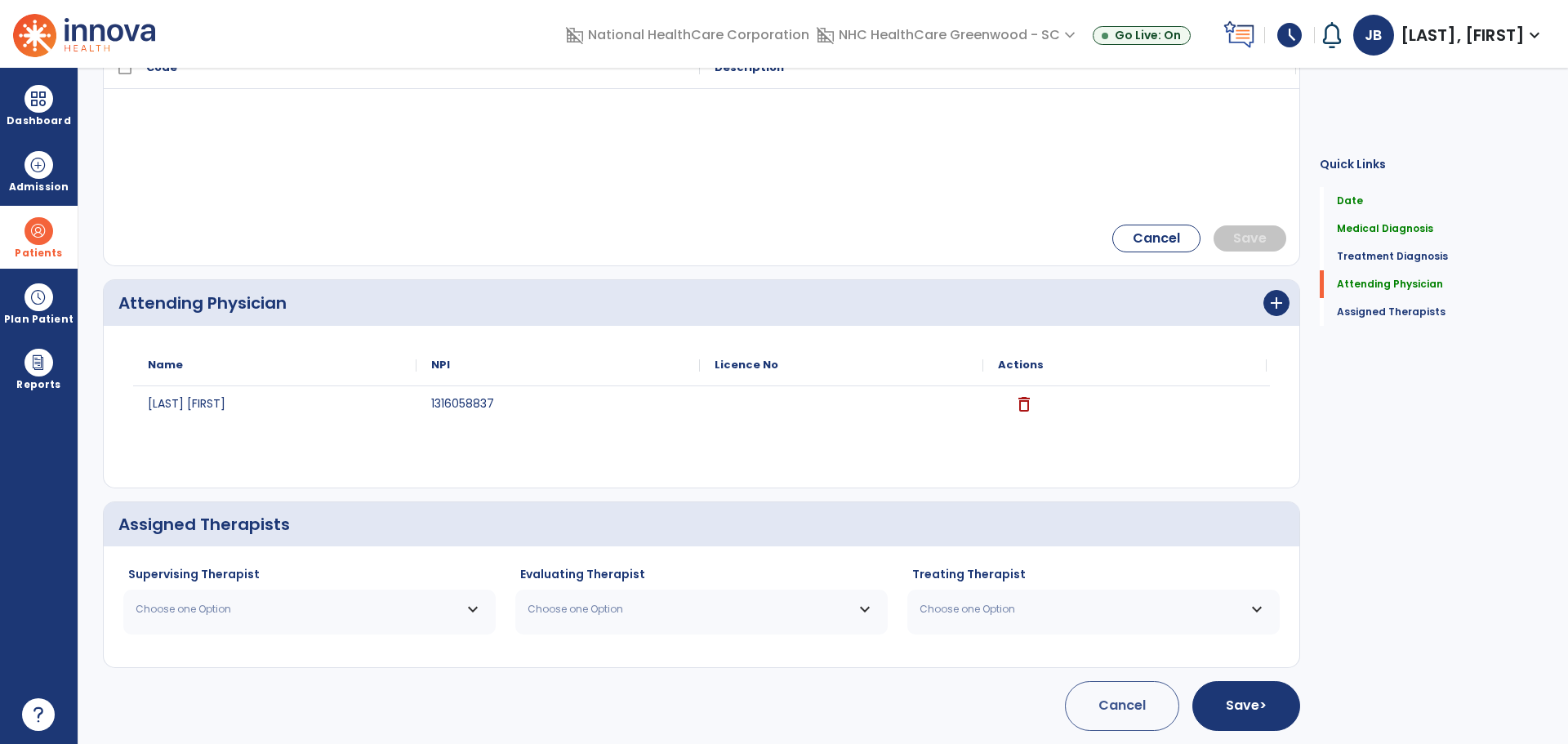 click on "Choose one Option" at bounding box center (310, 609) 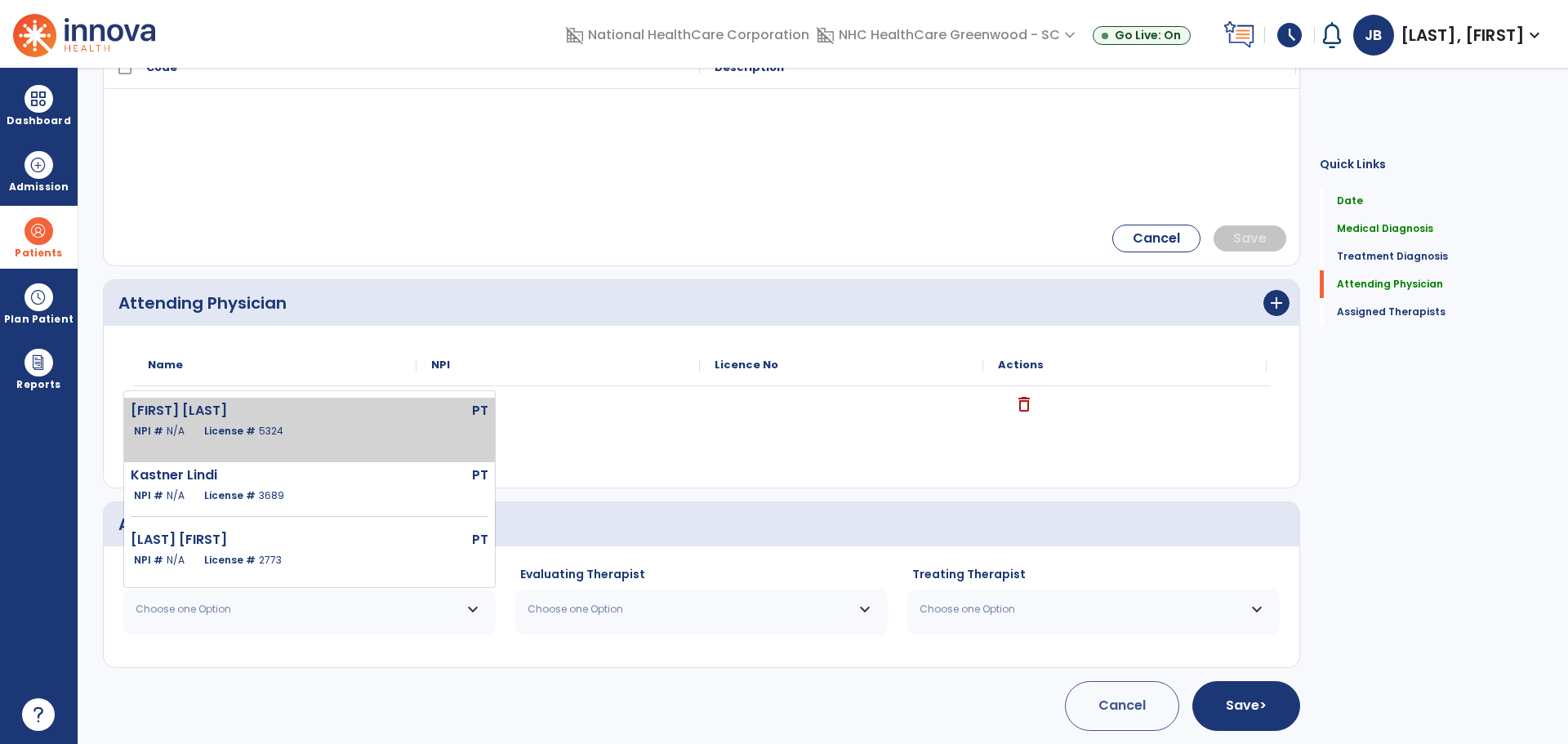 click on "[FIRST] [LAST]   PT   NPI #  N/A   License #  5324" 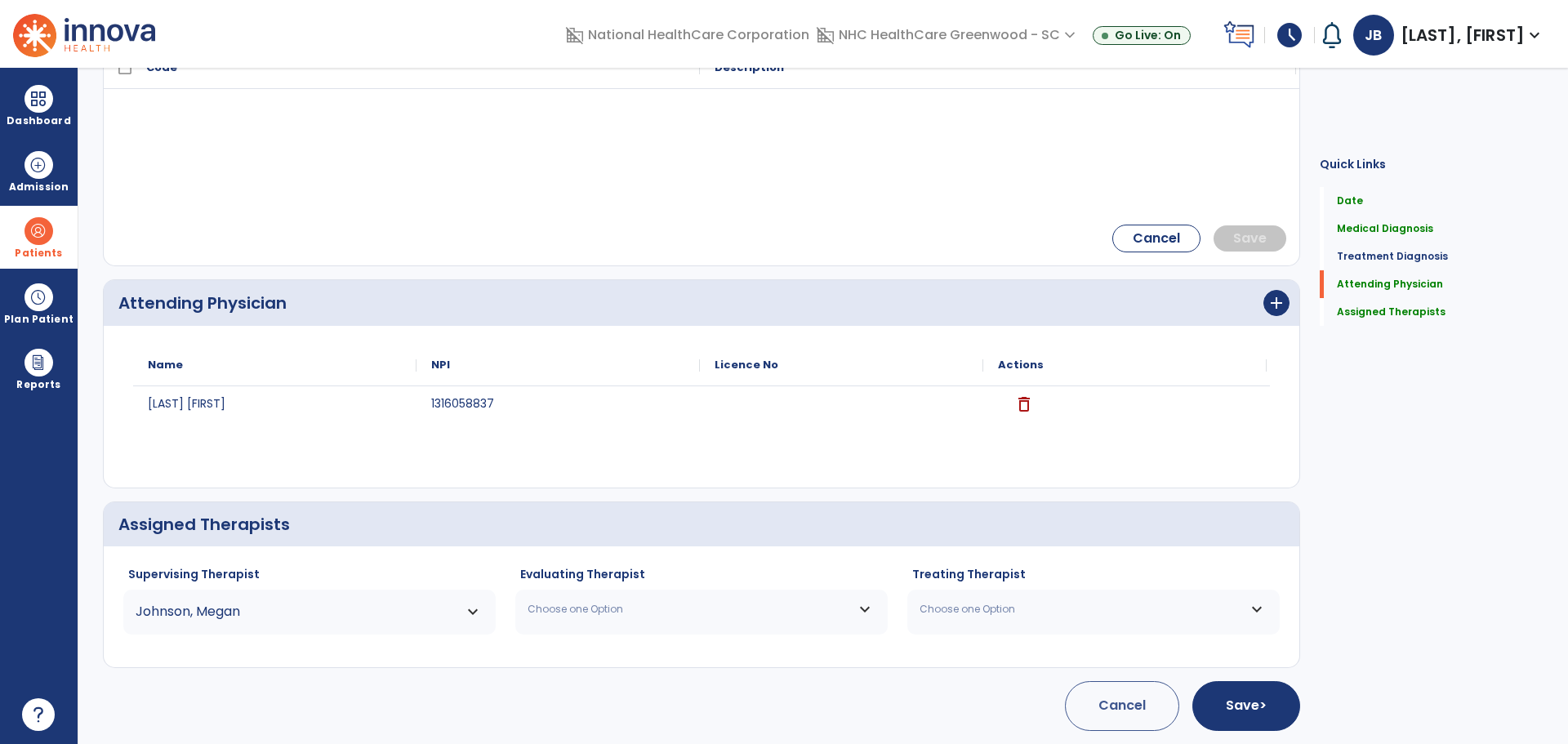 click on "Choose one Option" at bounding box center (702, 609) 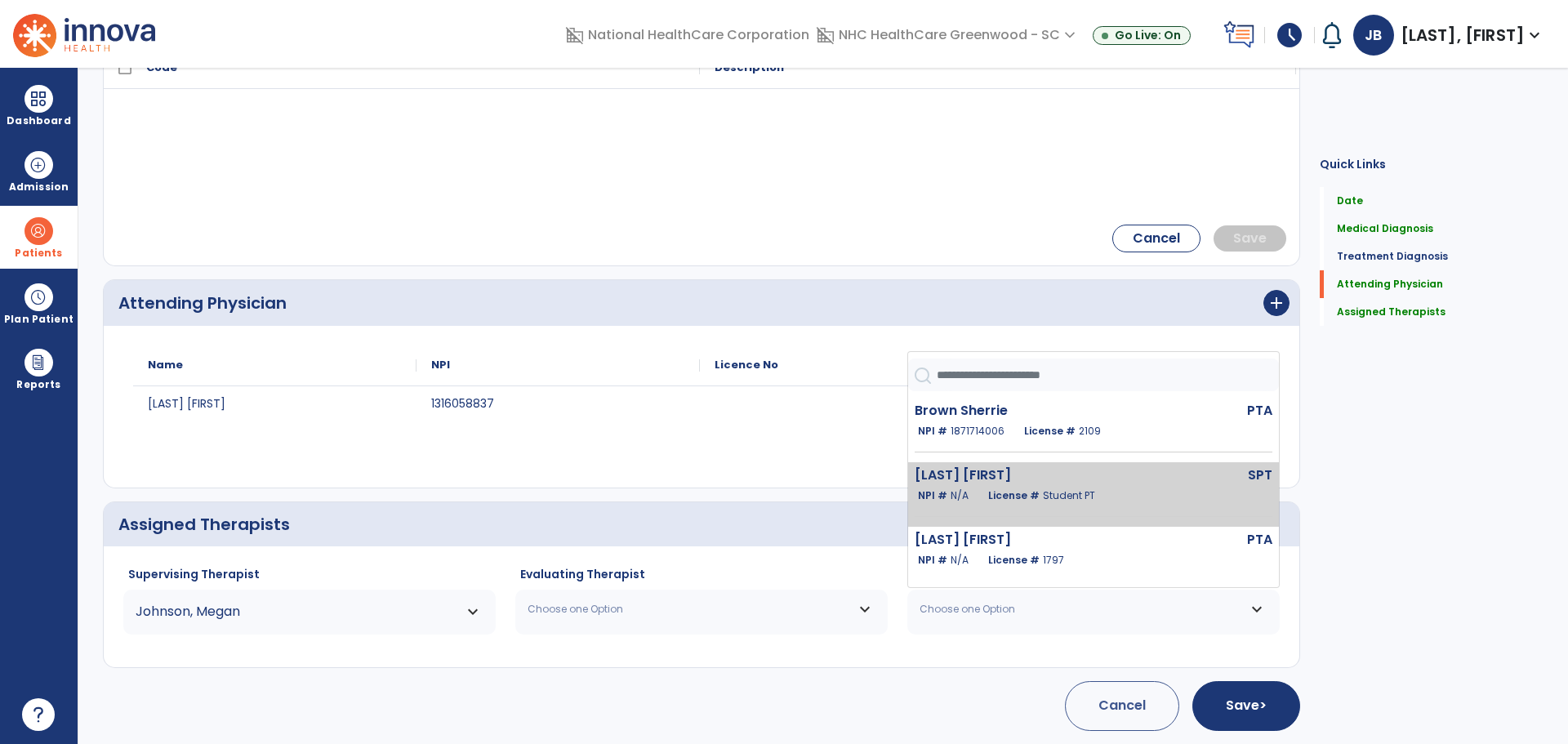 click on "[LAST] [FIRST]" 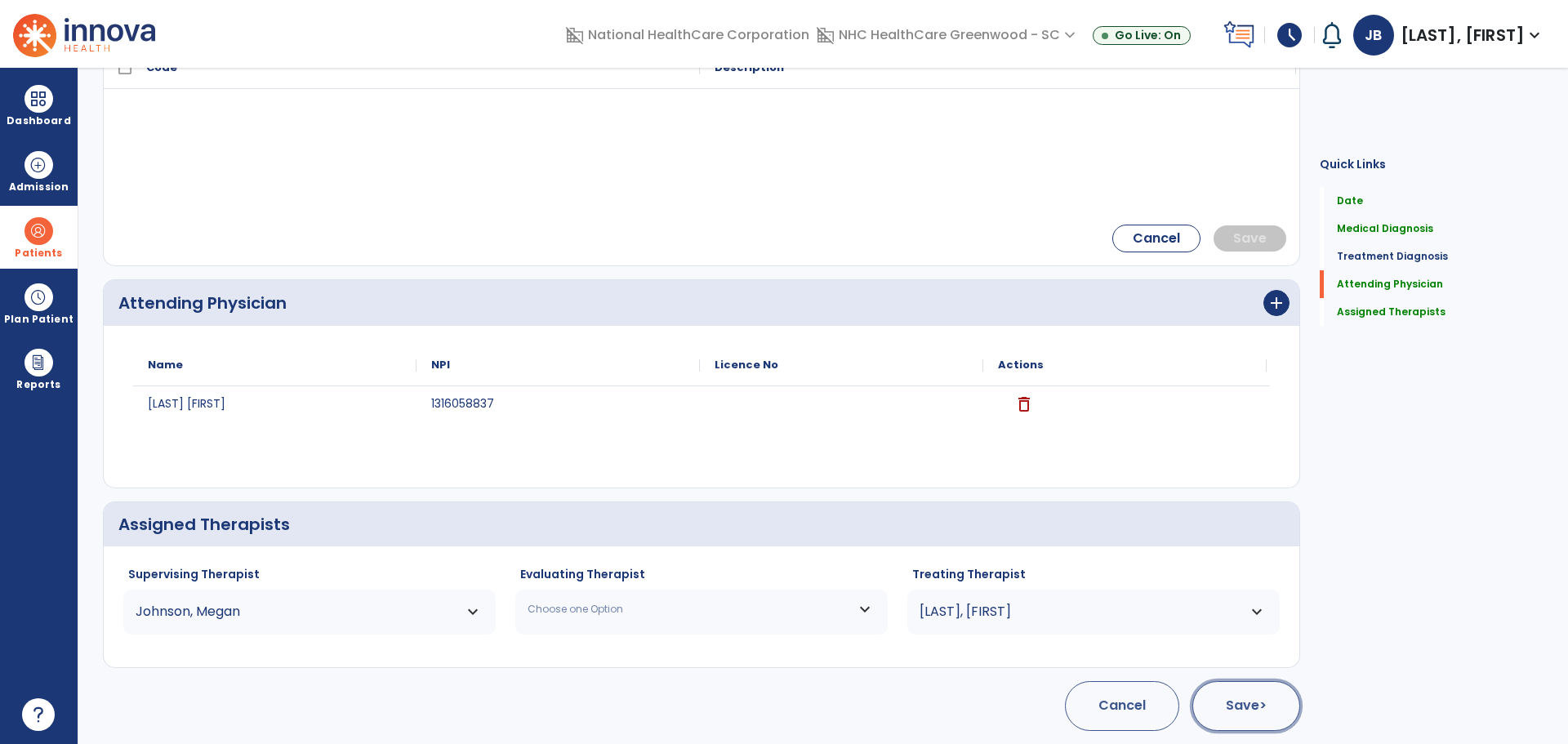 click on "Save  >" 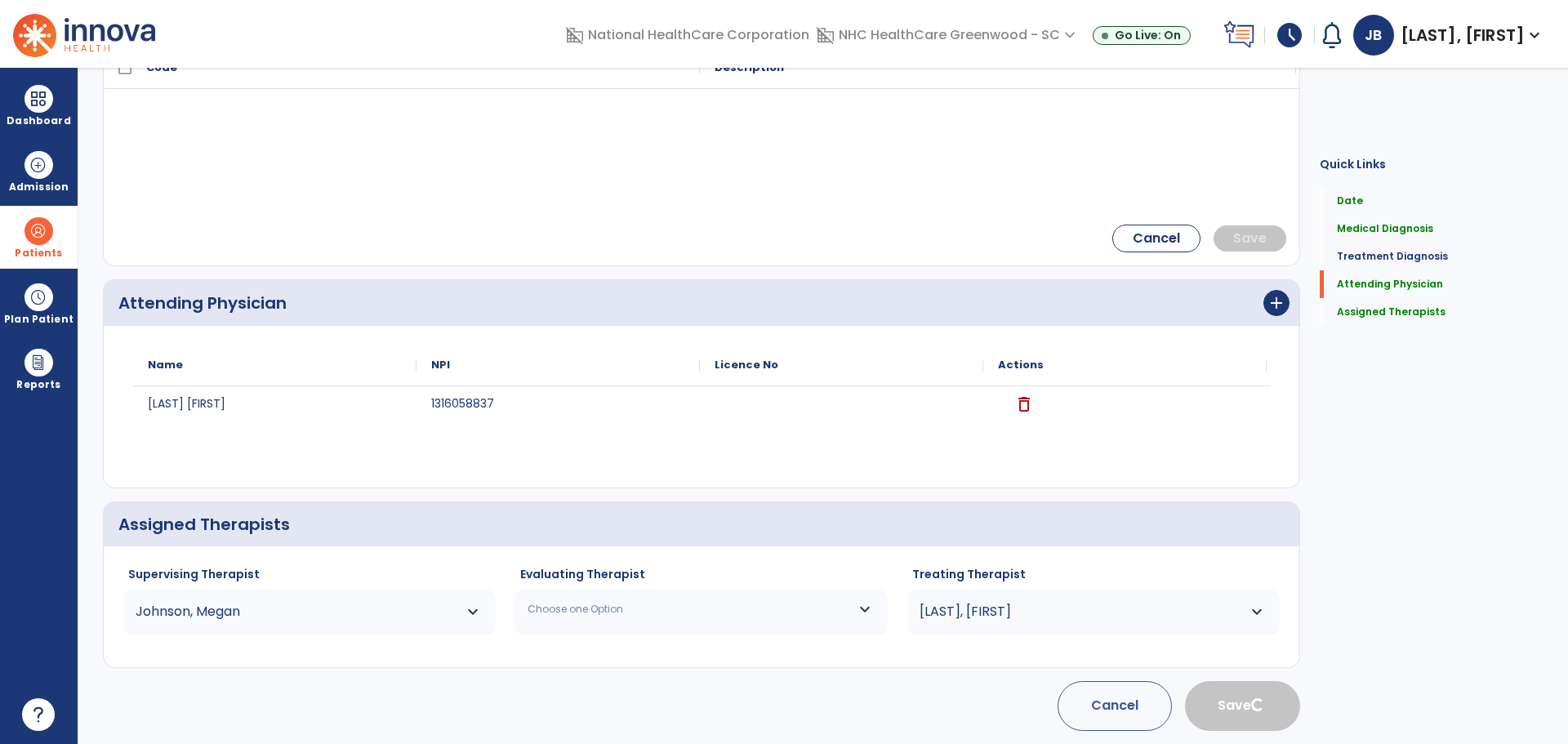type 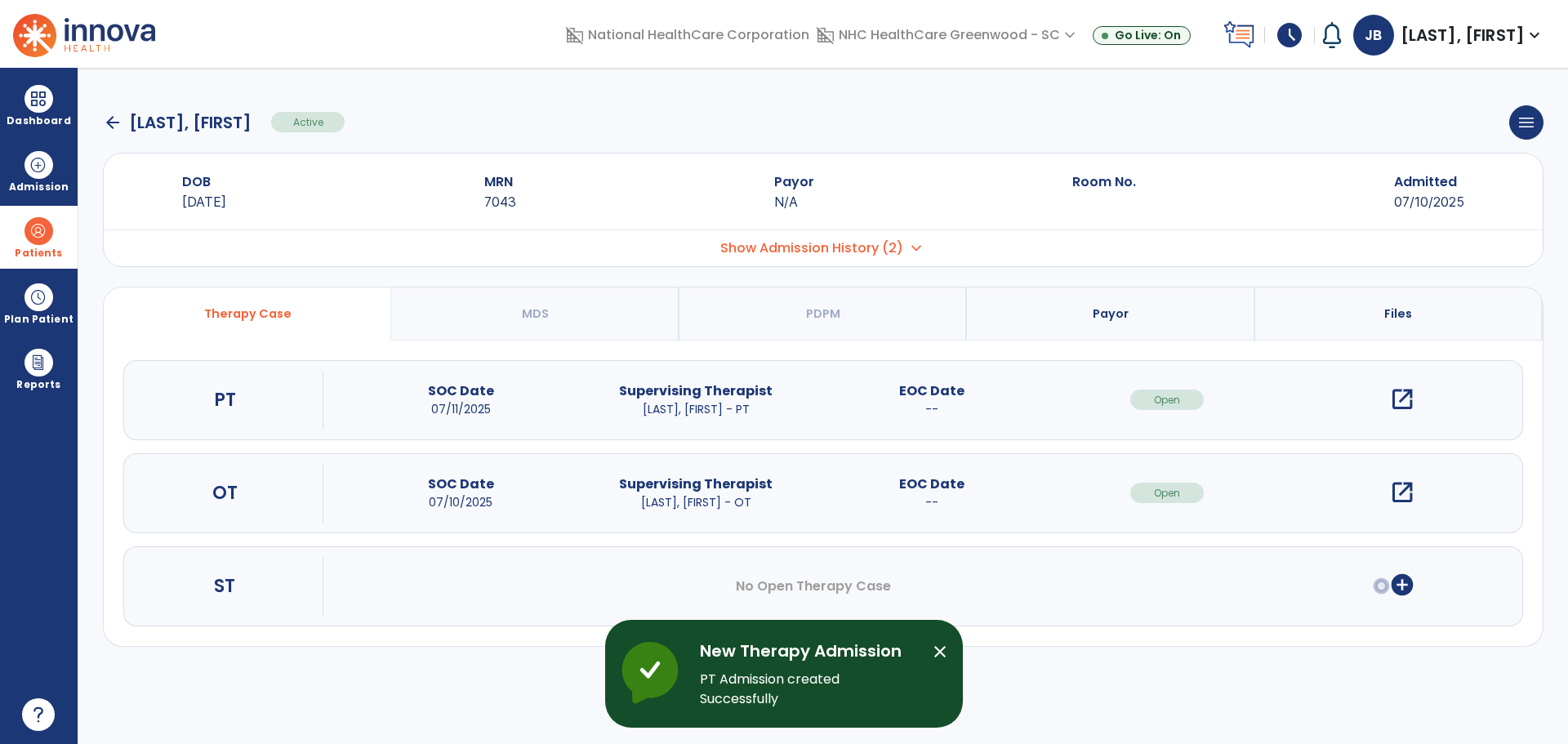 scroll, scrollTop: 0, scrollLeft: 0, axis: both 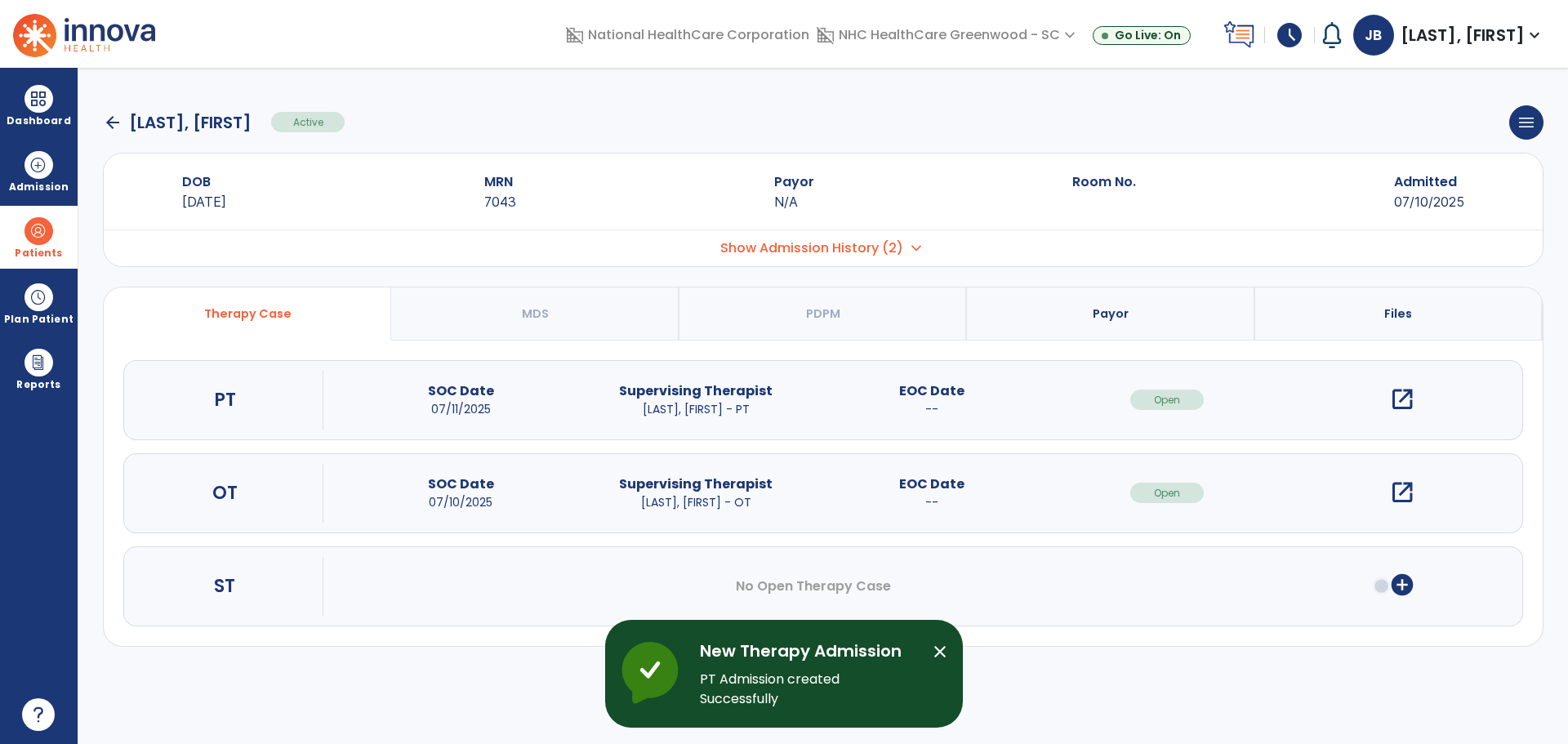click on "open_in_new" at bounding box center (1402, 399) 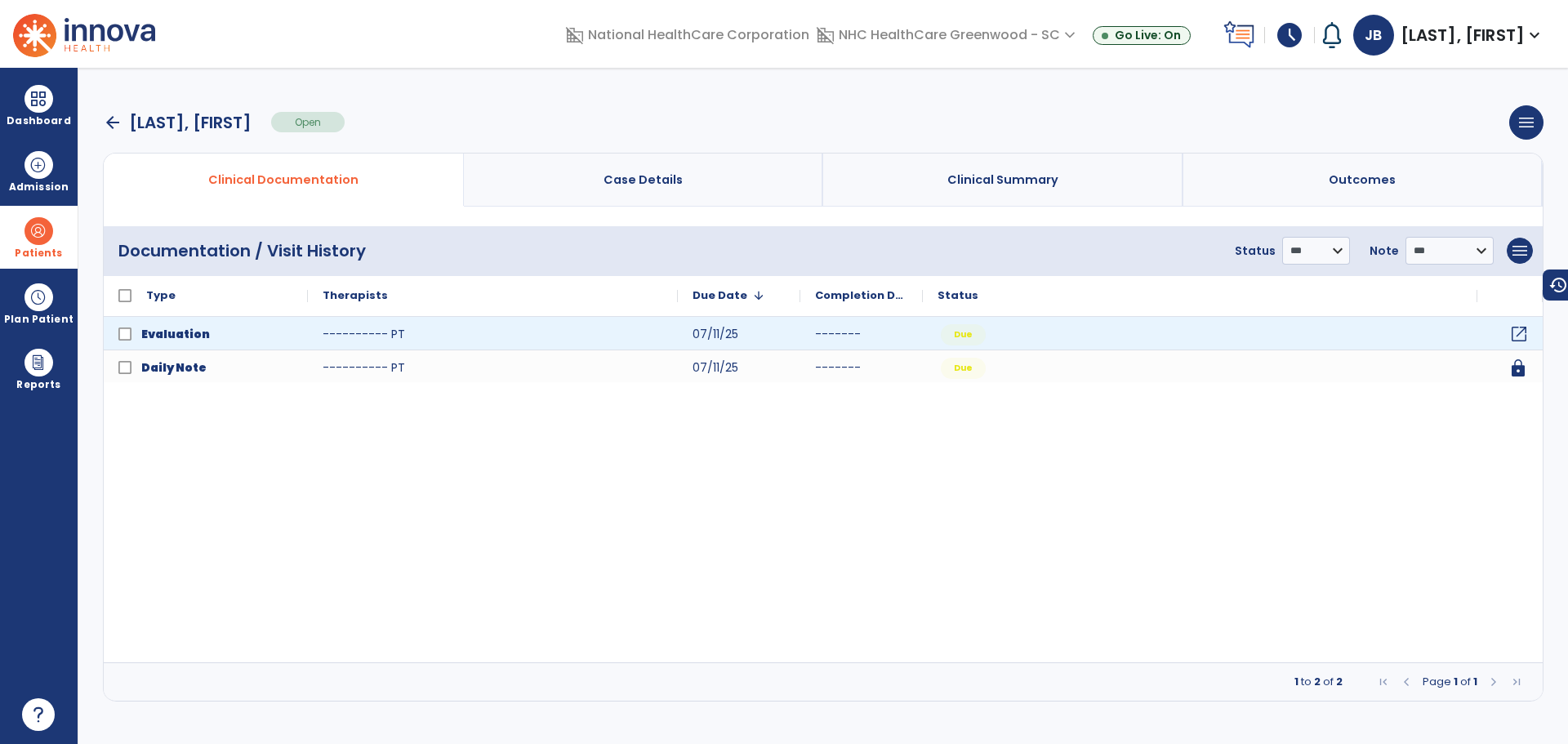 click on "open_in_new" 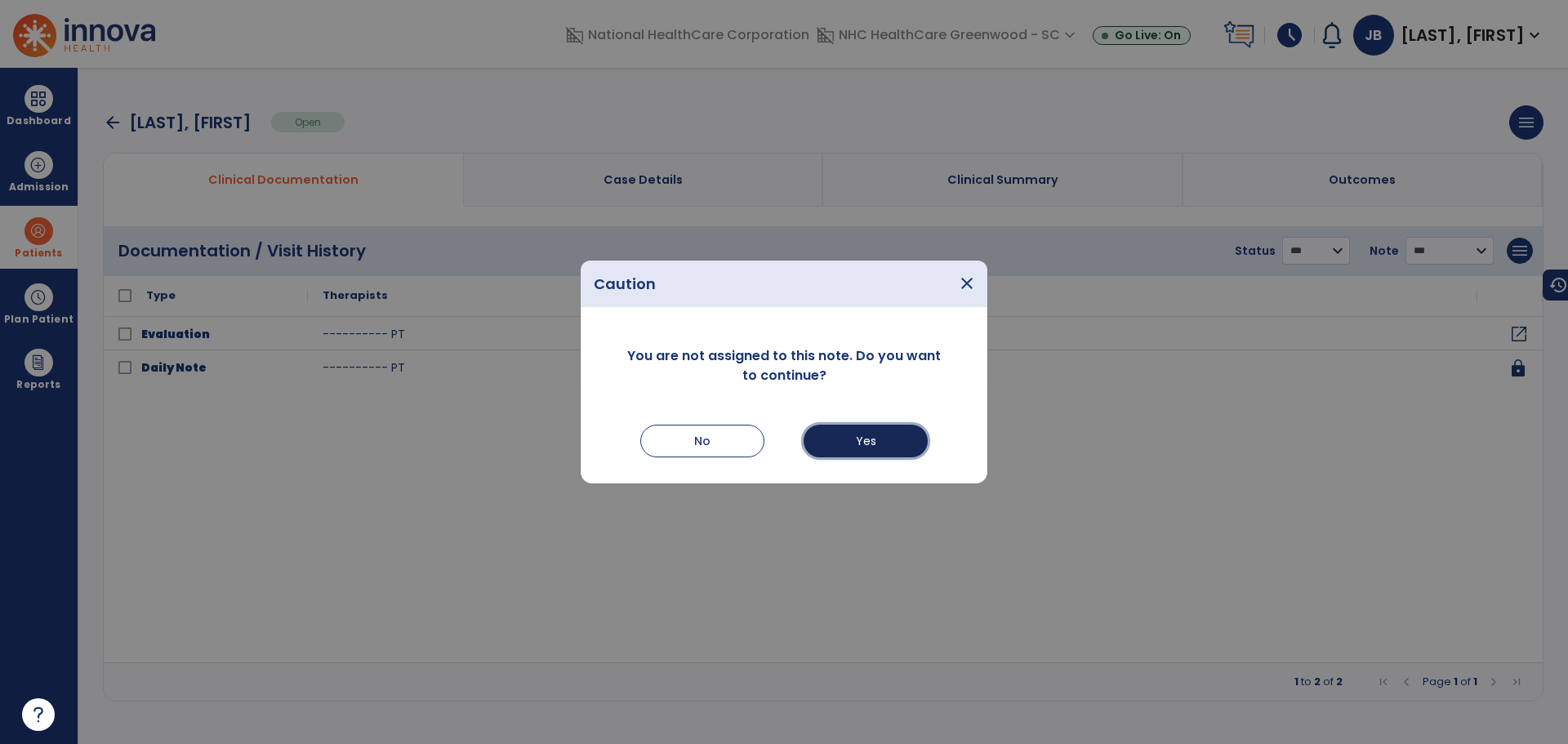 click on "Yes" at bounding box center (866, 441) 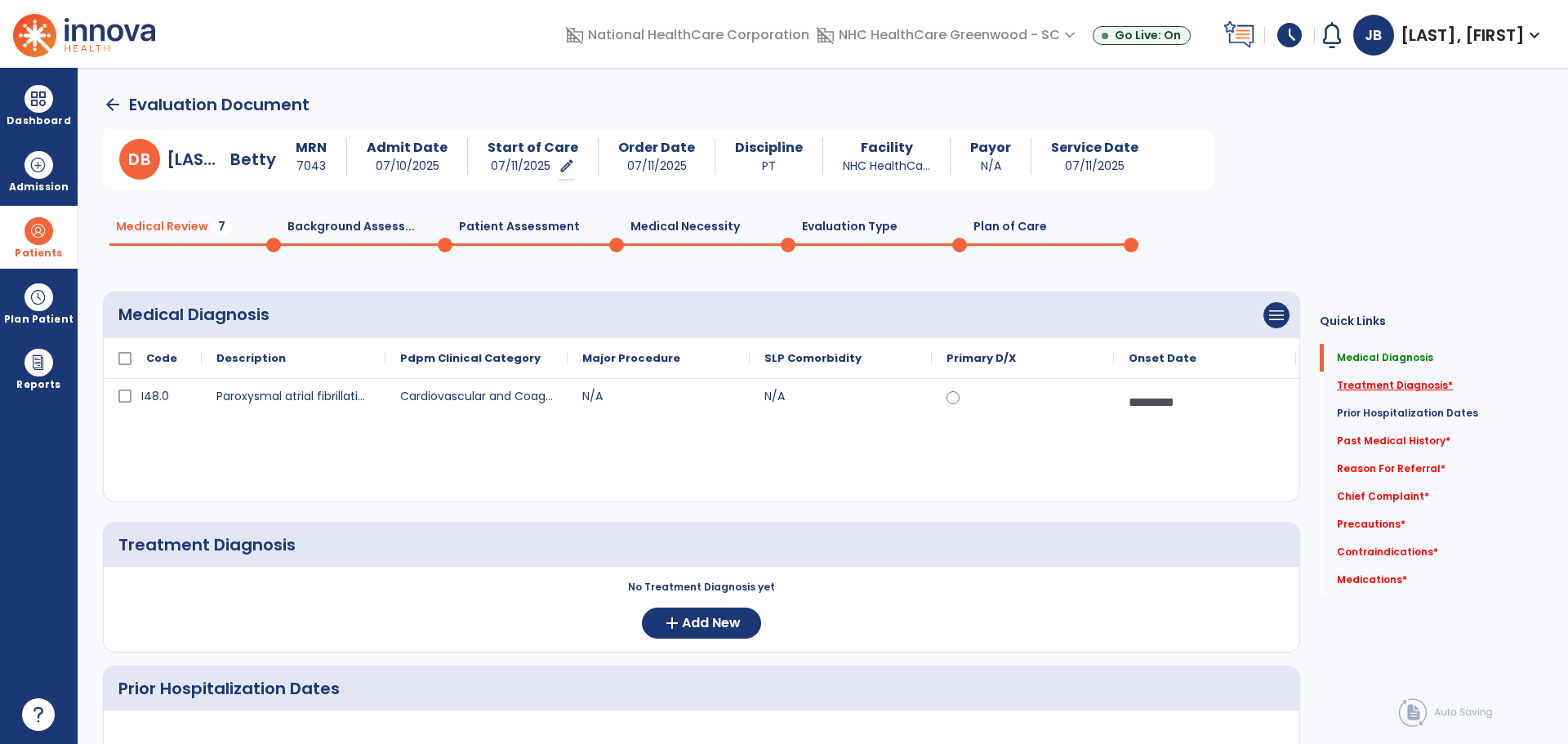 click on "Treatment Diagnosis   *" 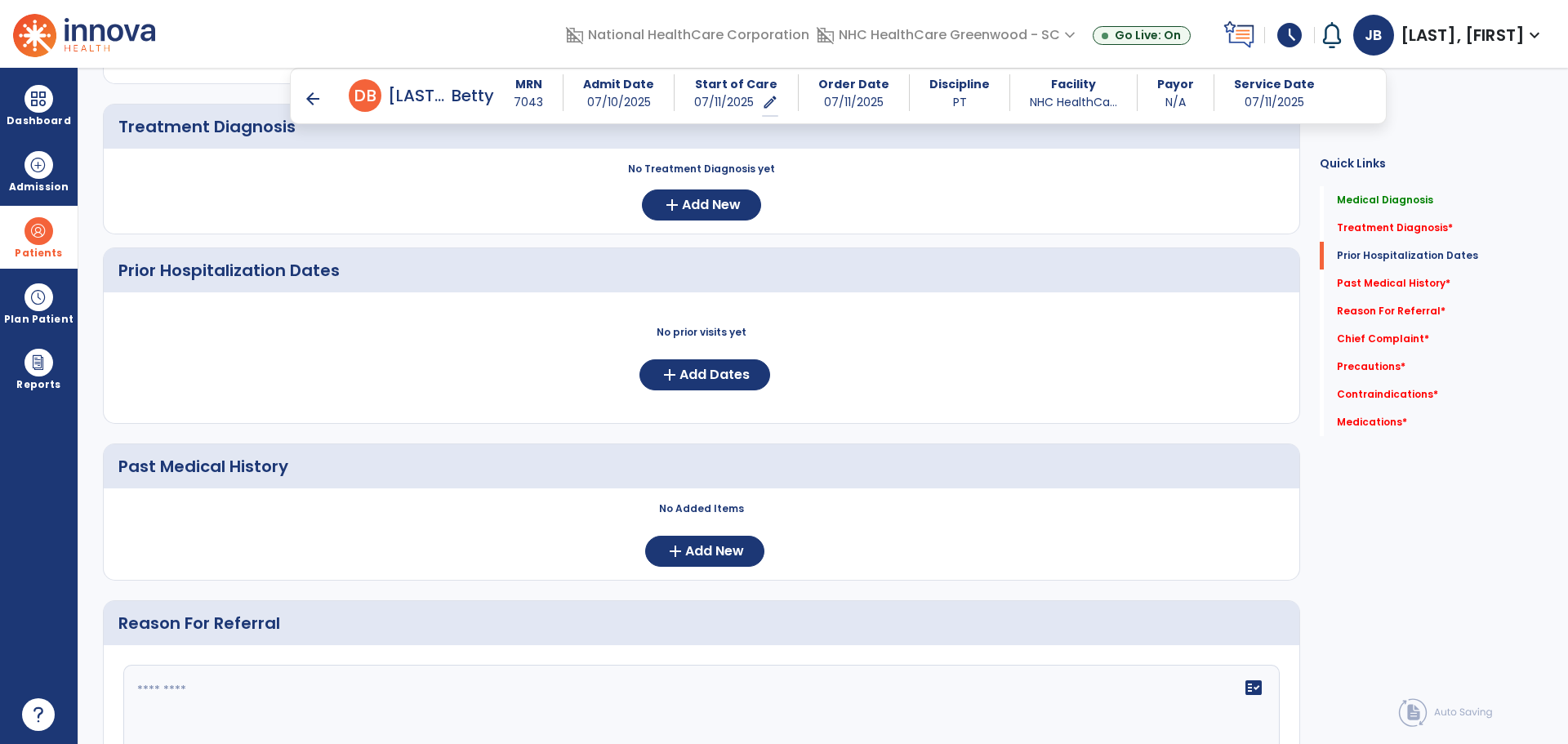 scroll, scrollTop: 373, scrollLeft: 0, axis: vertical 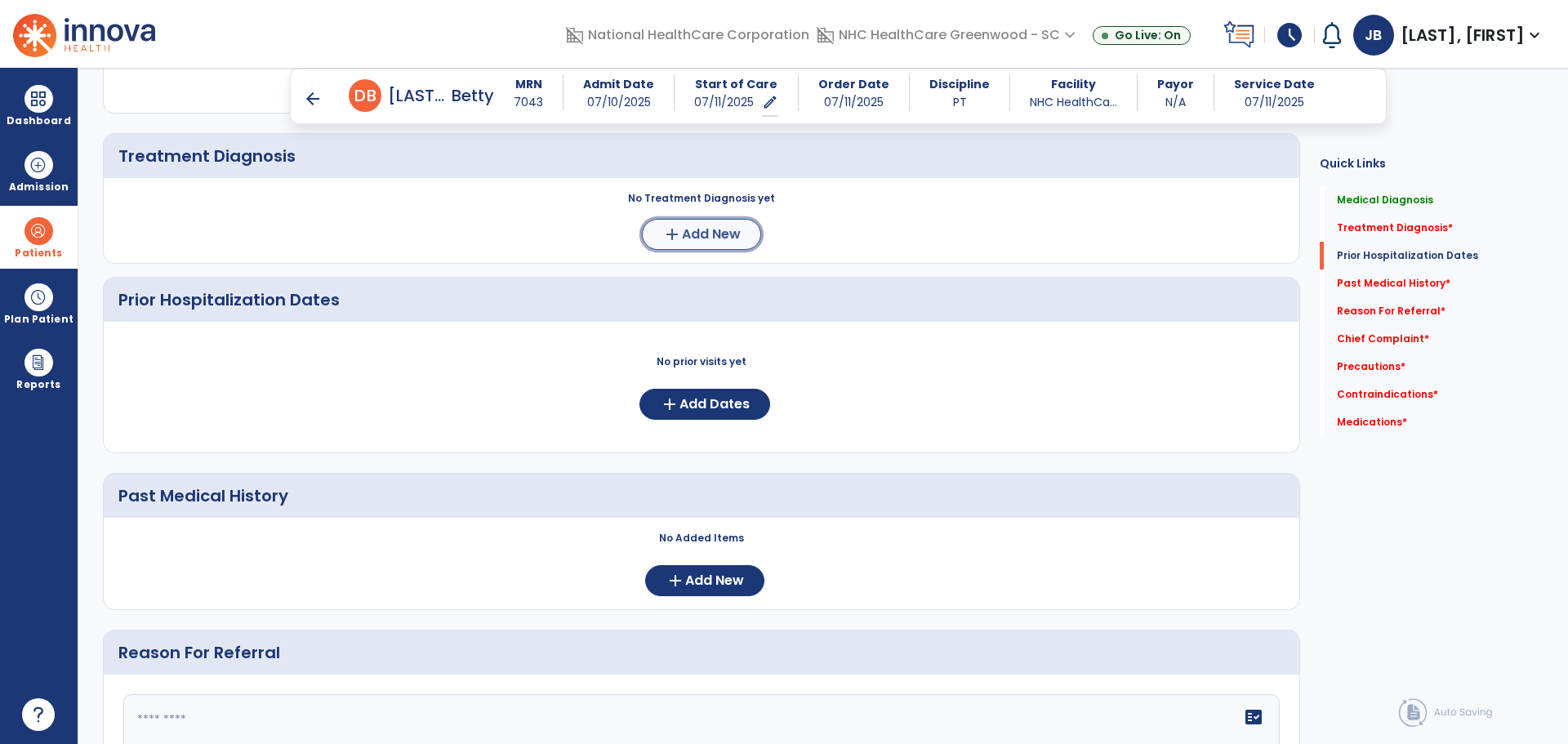 click on "add  Add New" 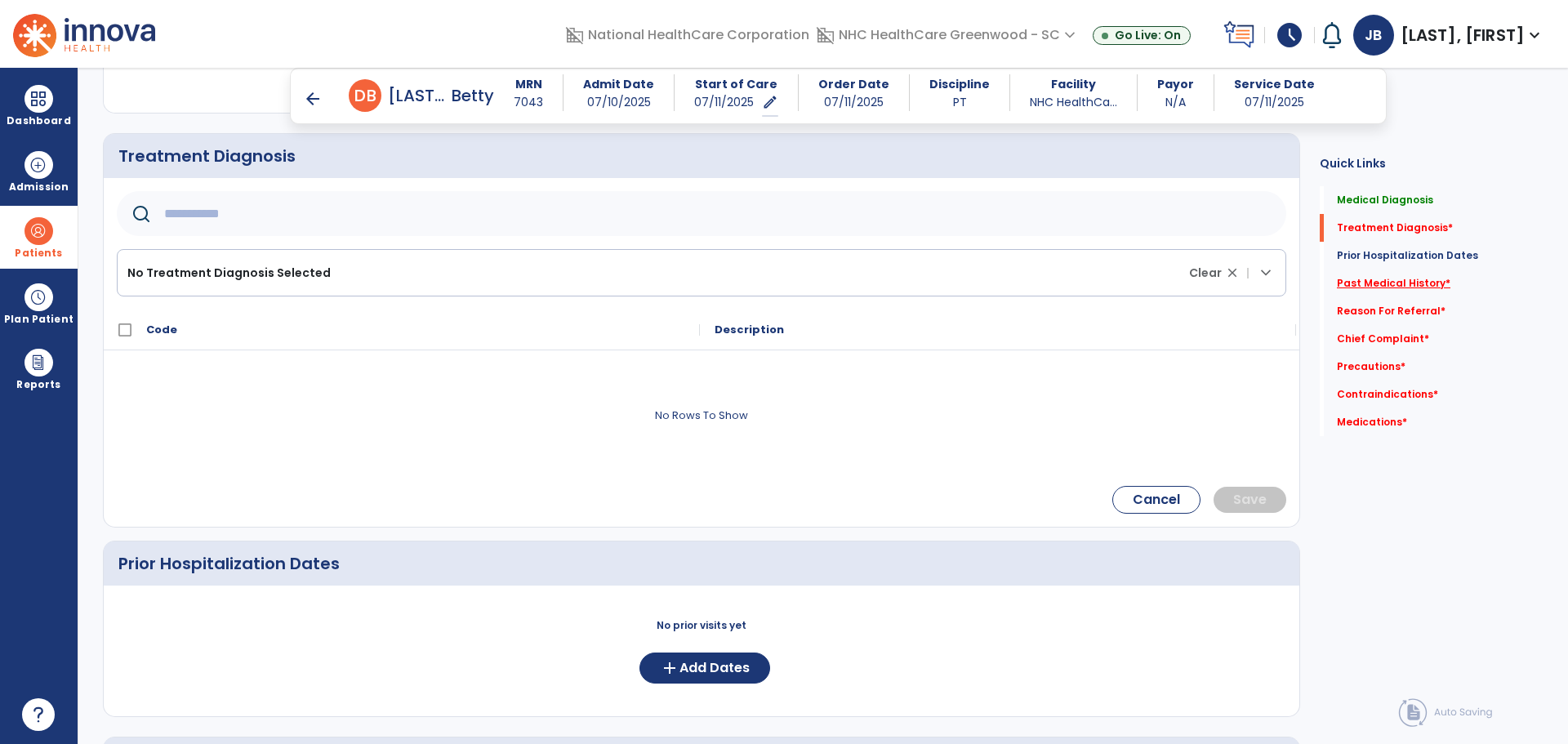 click on "Past Medical History   *" 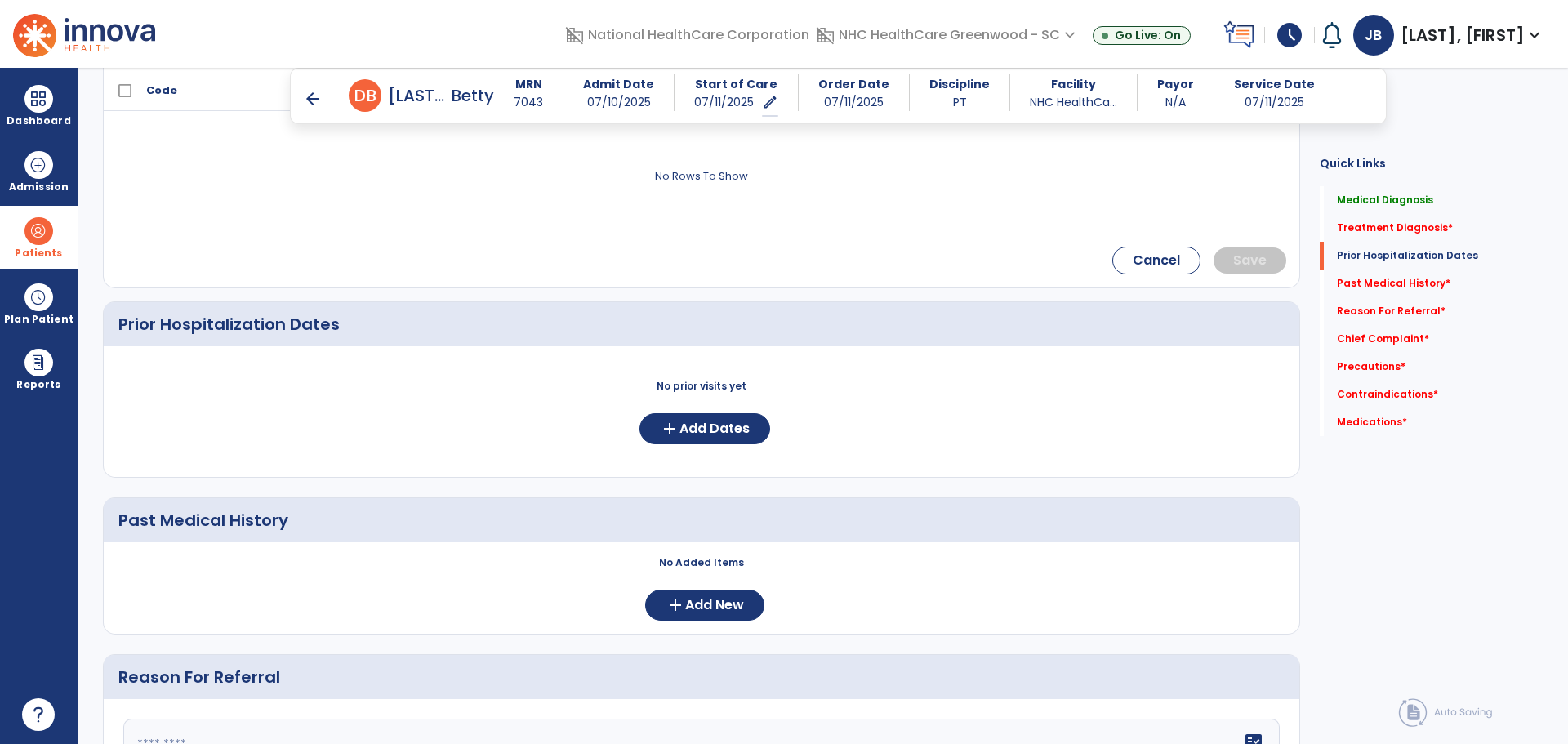scroll, scrollTop: 610, scrollLeft: 0, axis: vertical 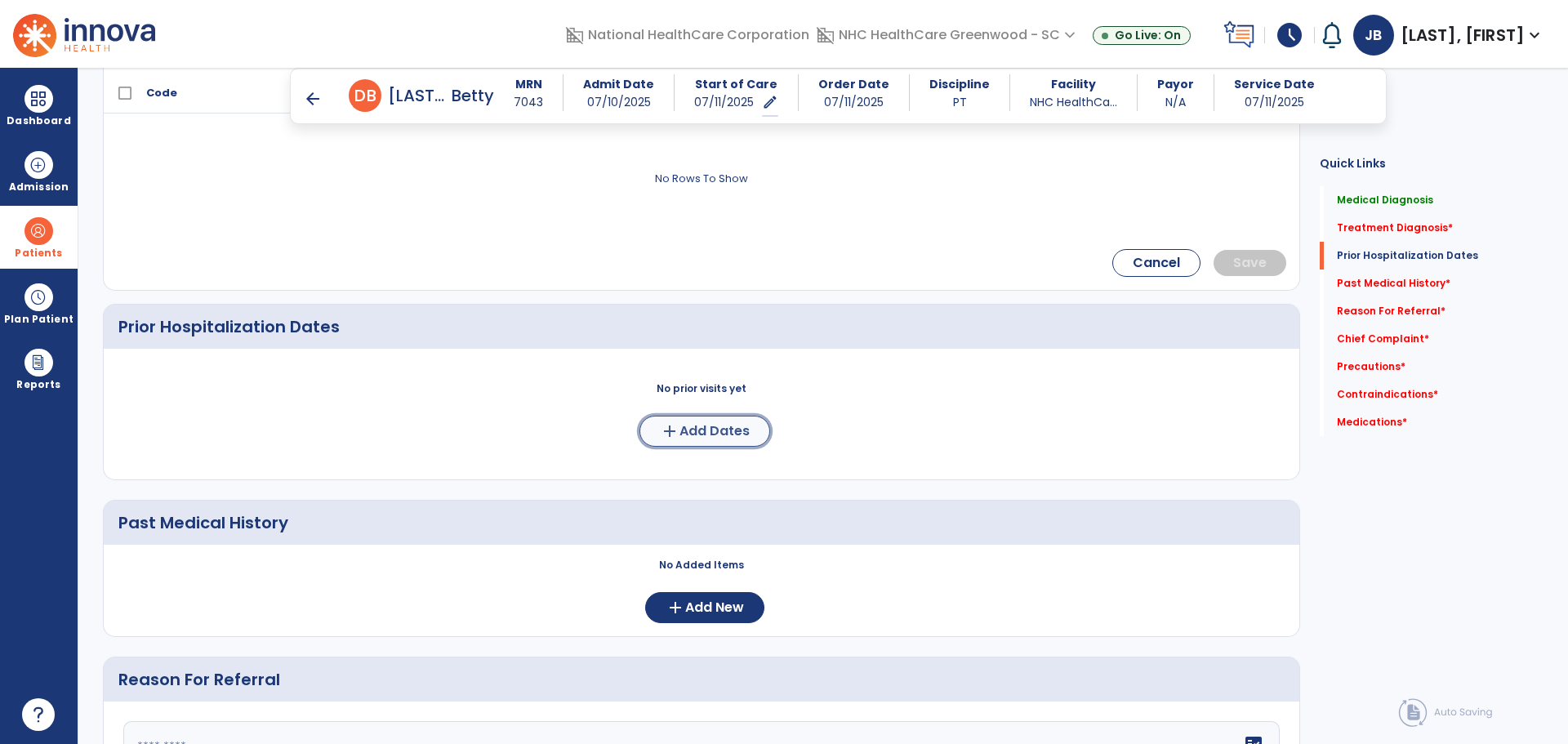 click on "Add Dates" 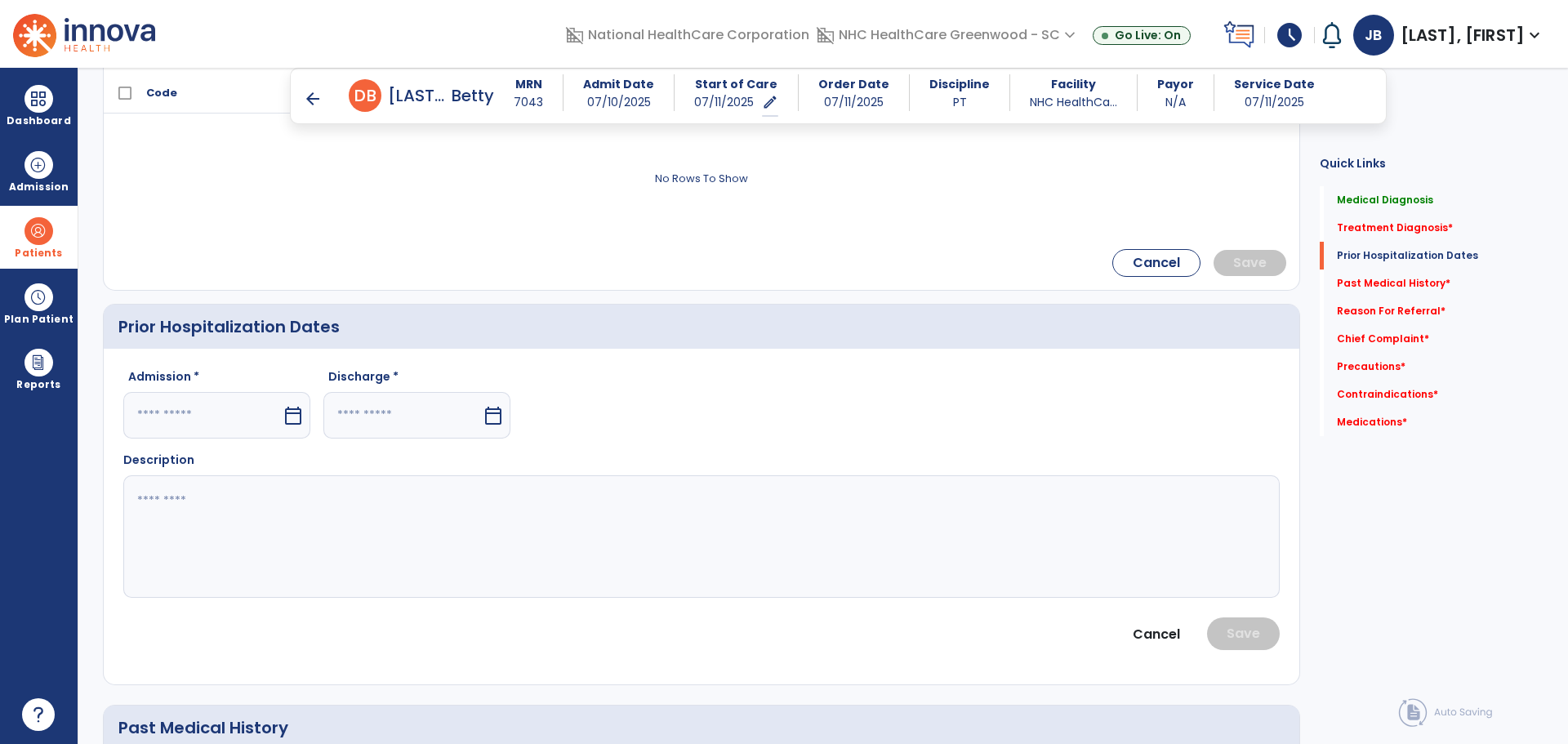 click 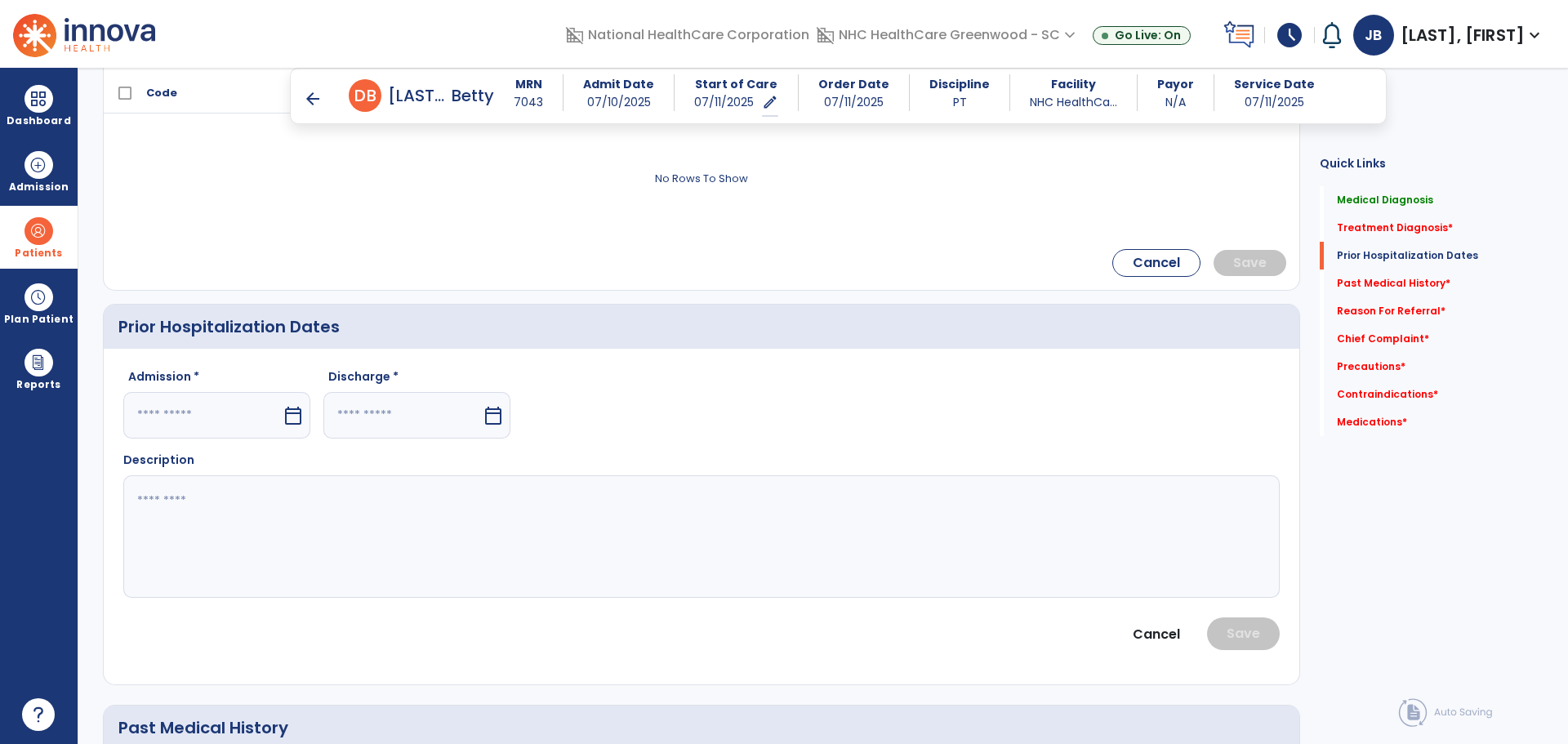 click at bounding box center (203, 415) 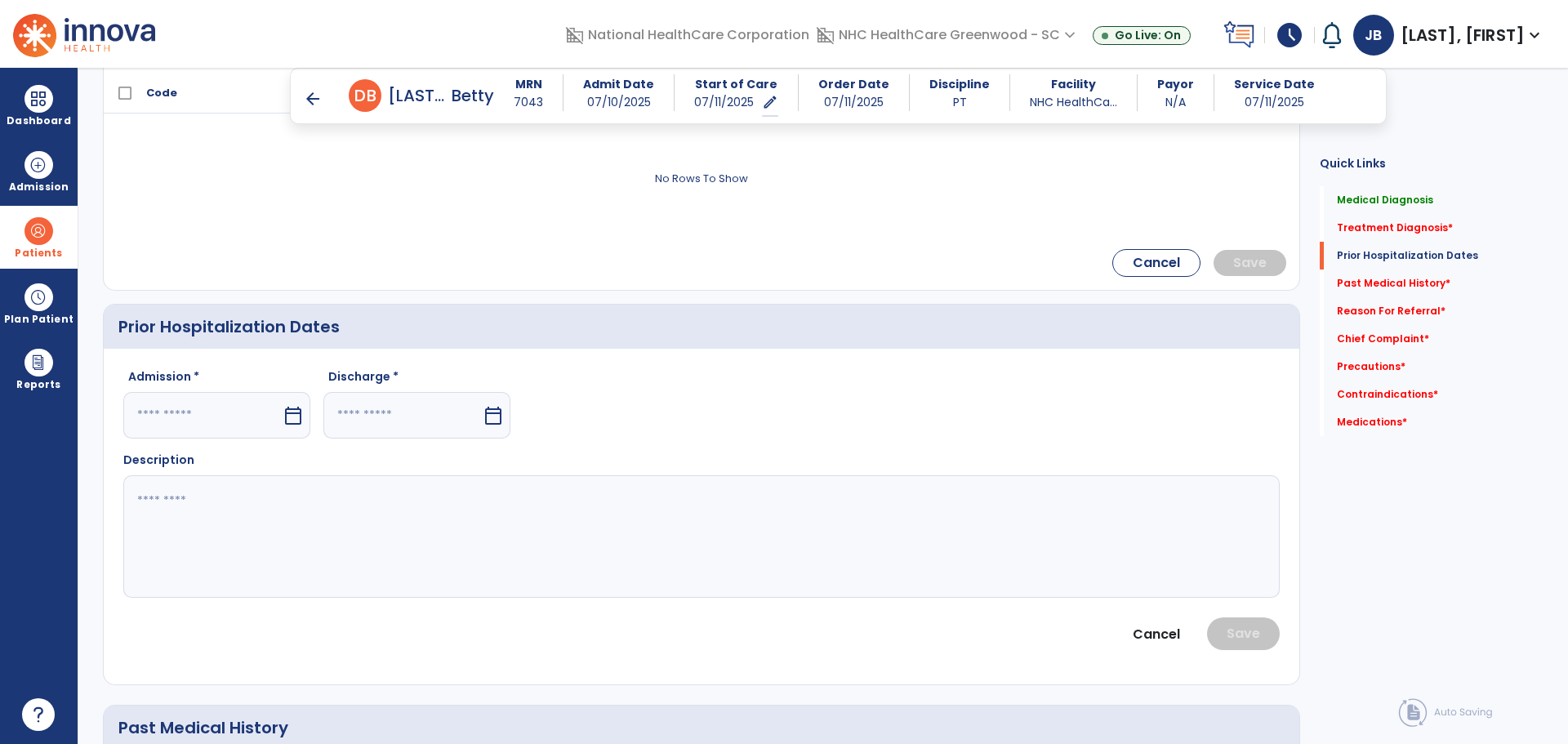 select on "*" 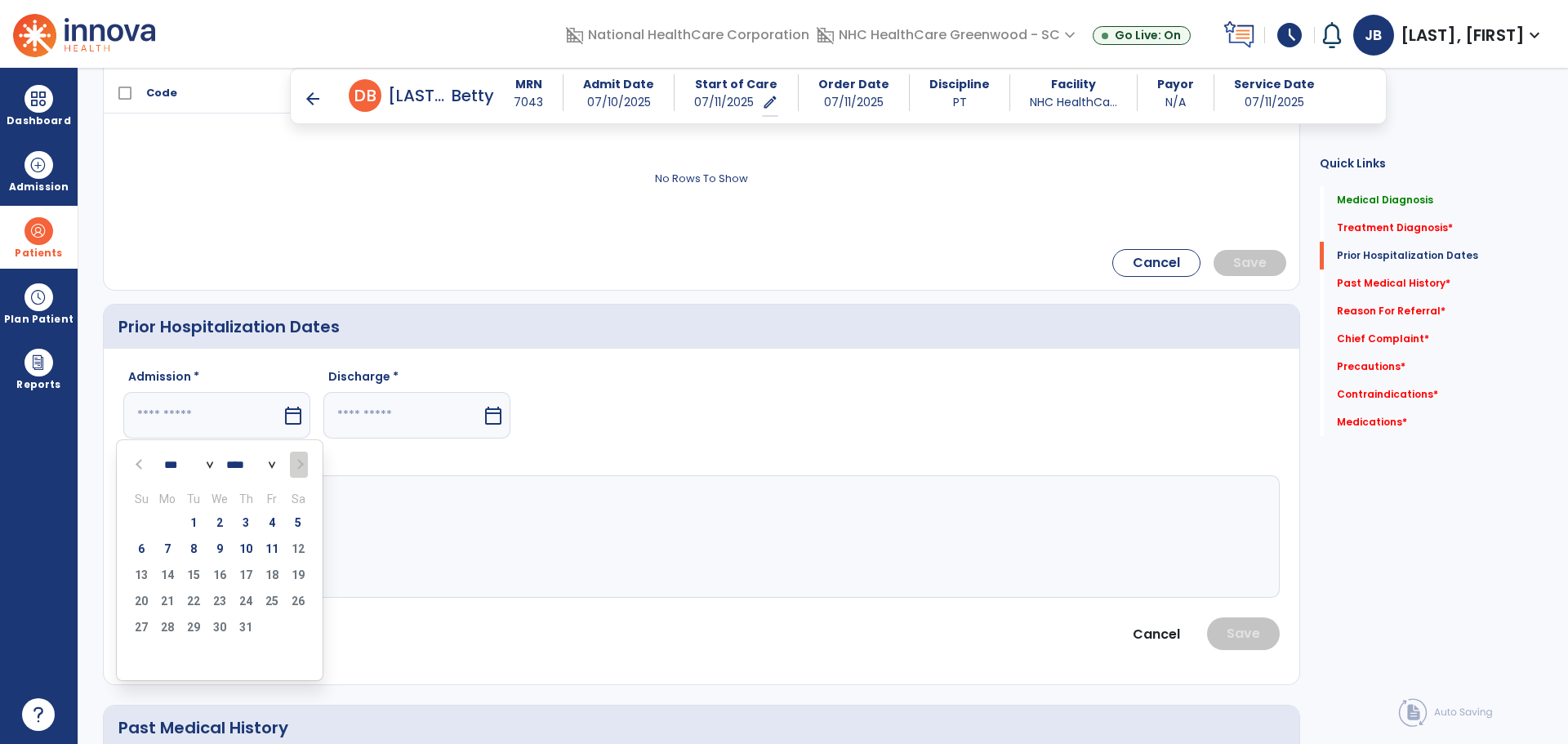click 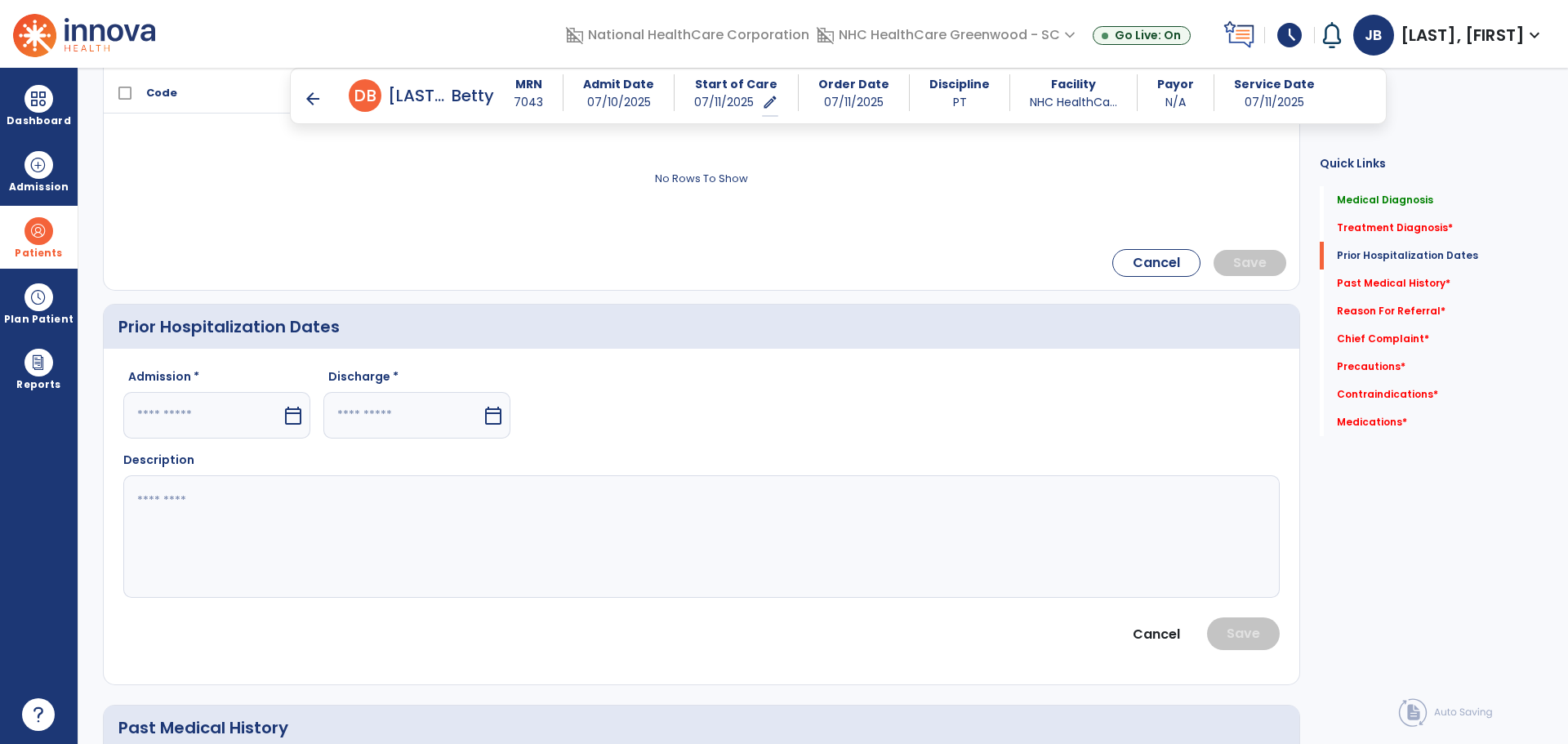 click on "Patients" at bounding box center (38, 237) 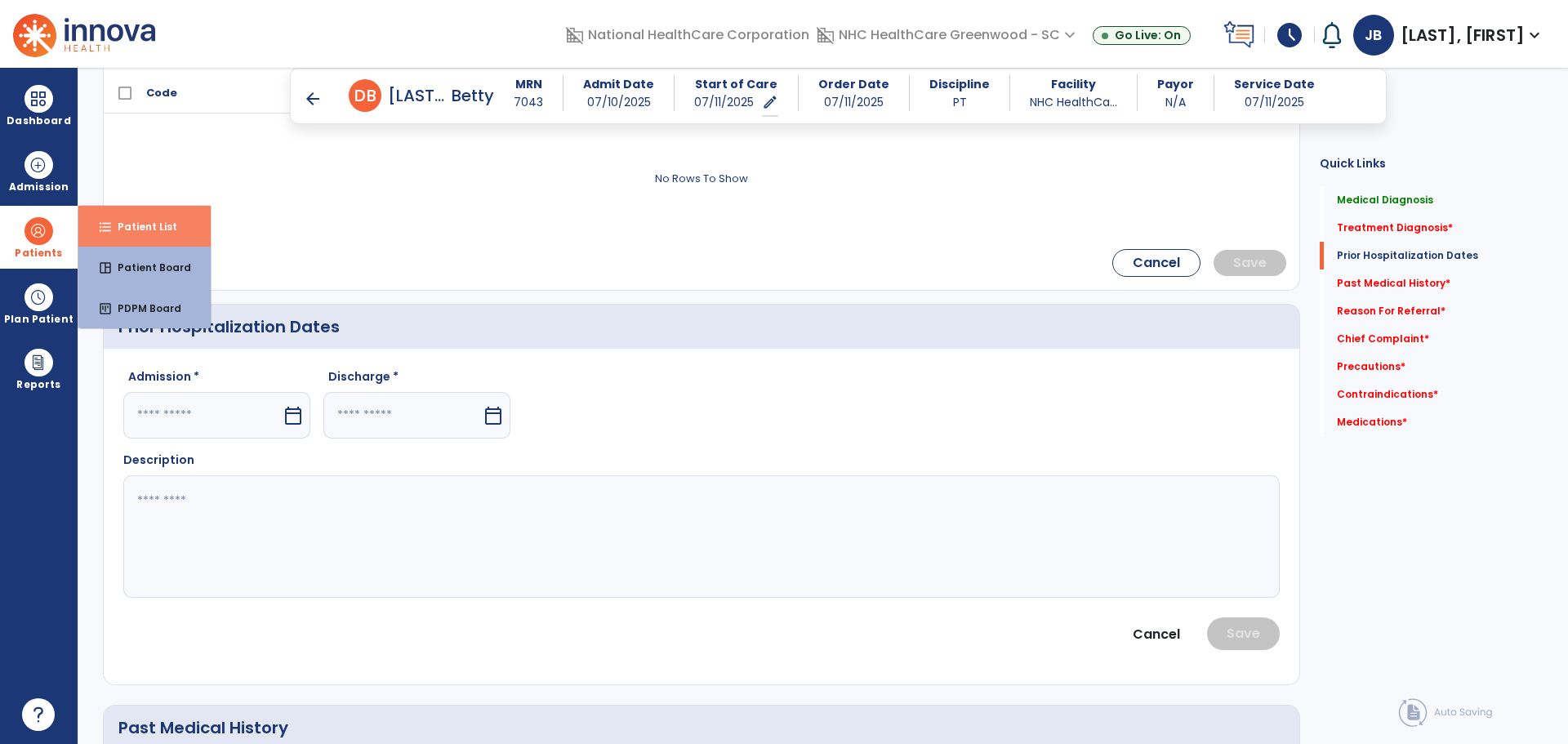 click on "Patient List" at bounding box center [140, 226] 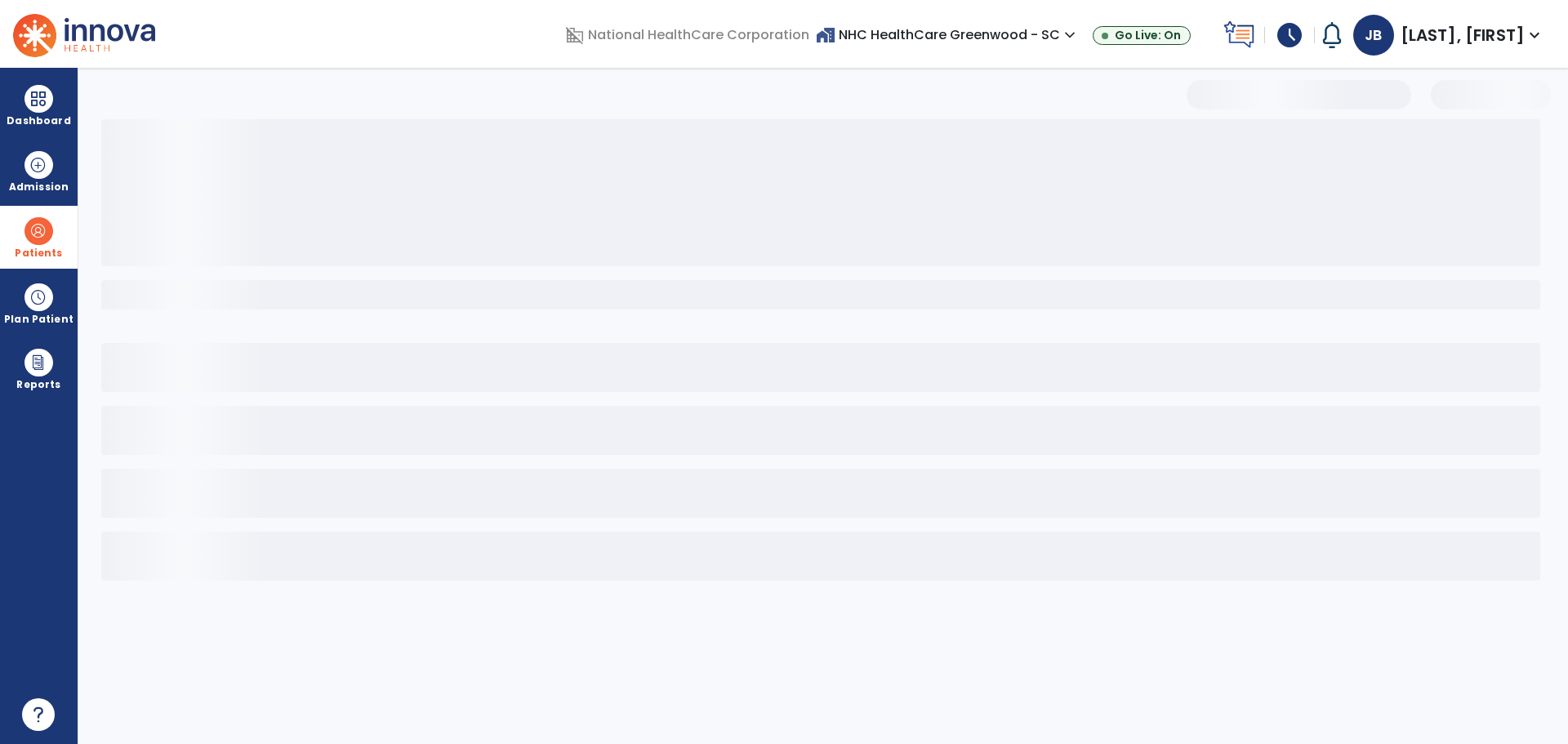 scroll, scrollTop: 0, scrollLeft: 0, axis: both 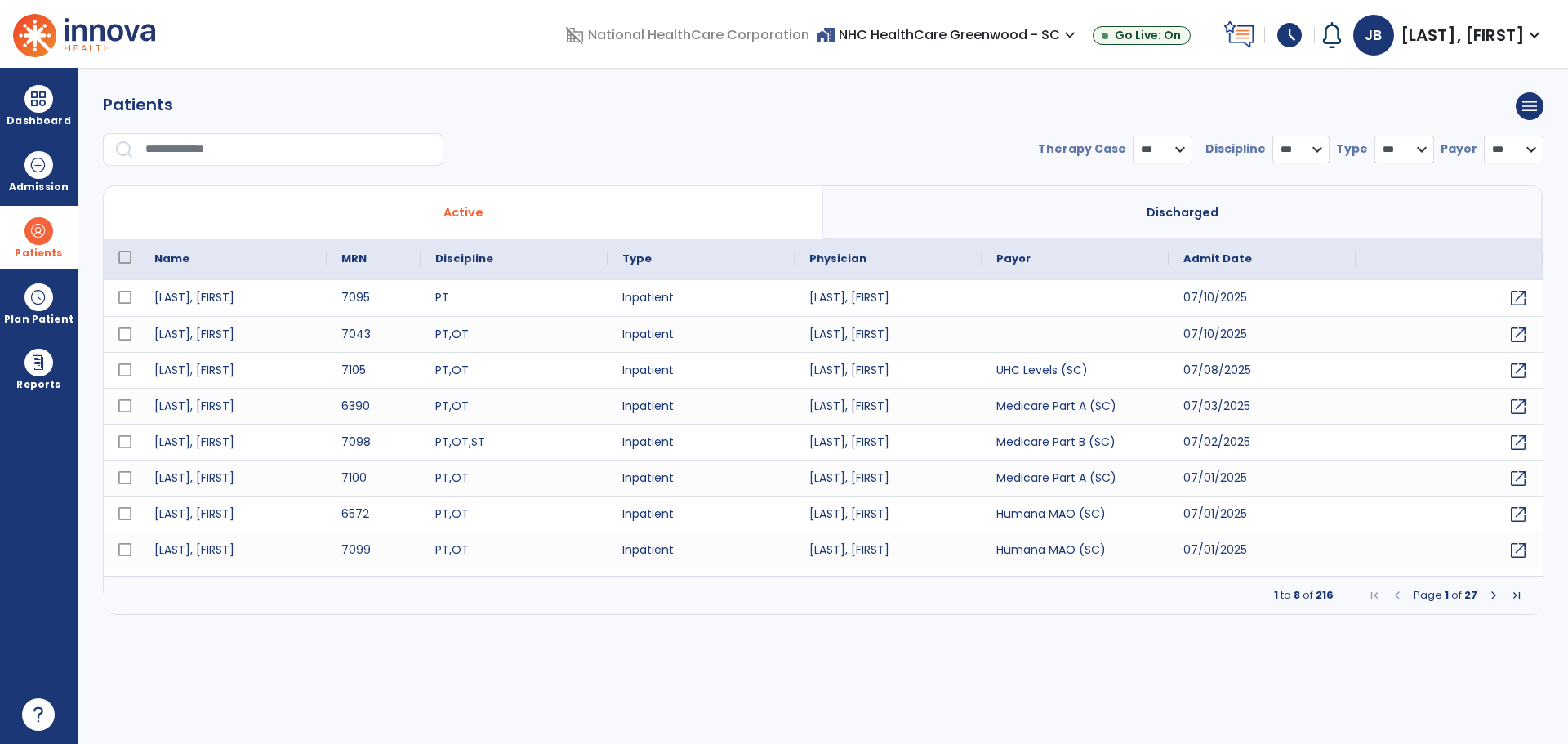 select on "***" 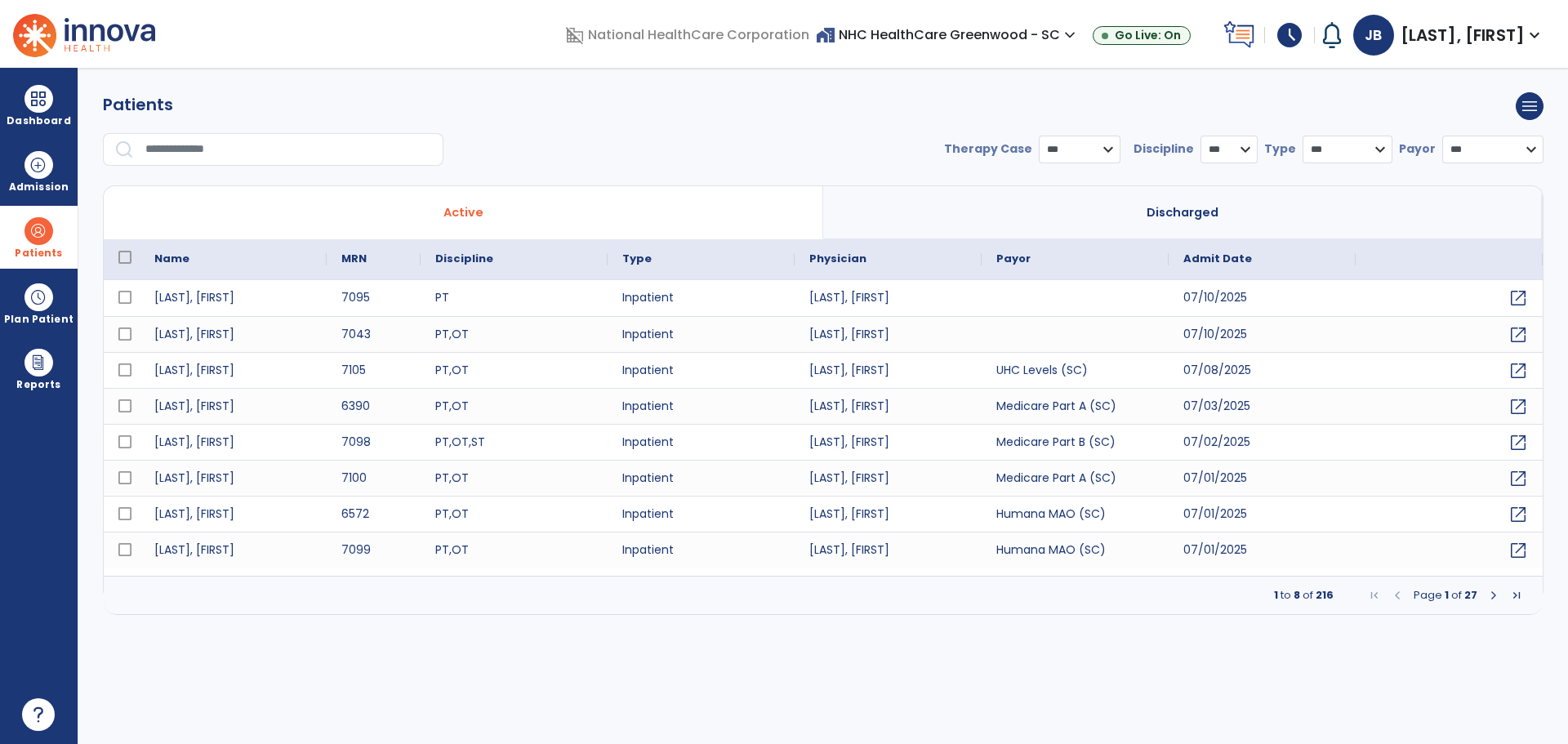 click at bounding box center (288, 149) 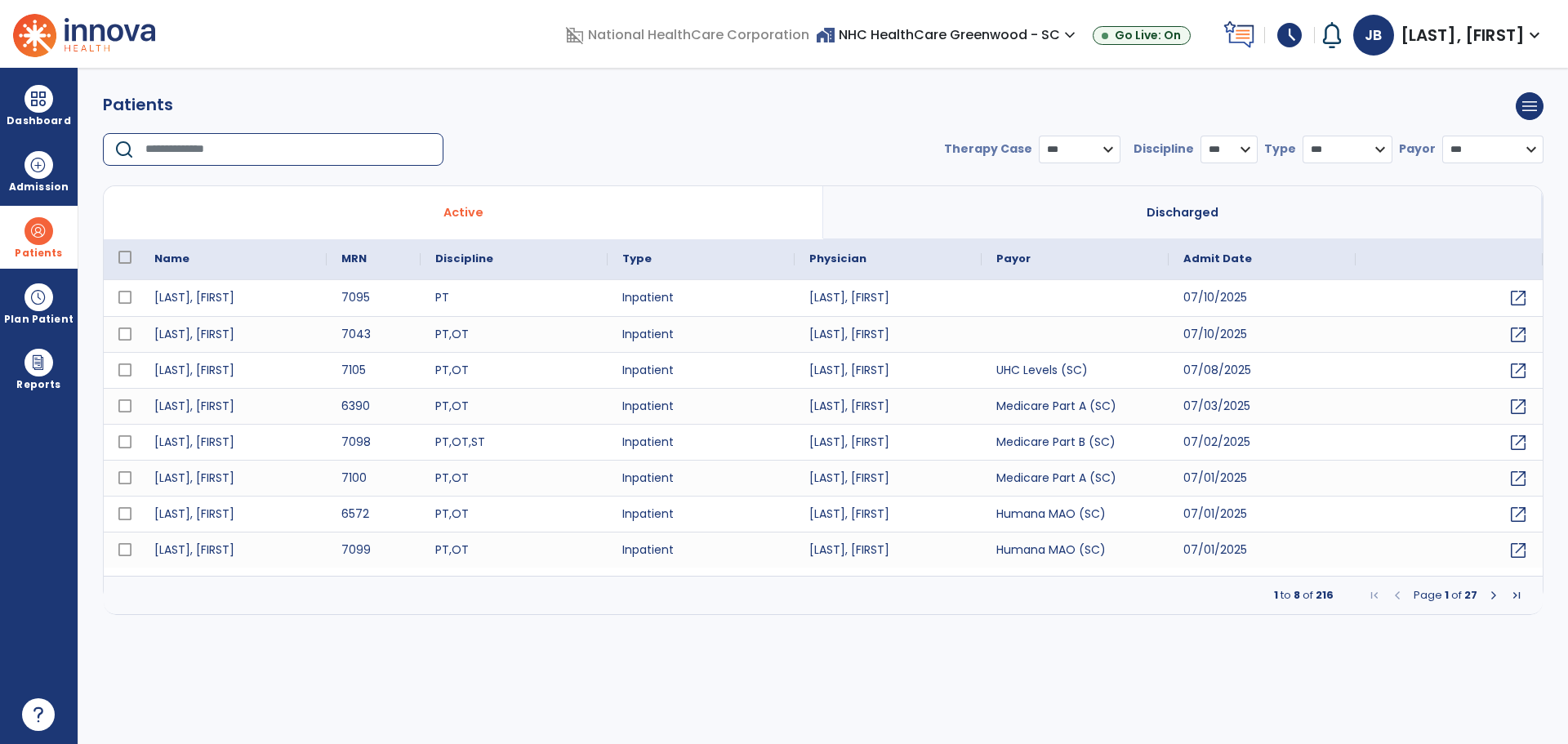 type on "*" 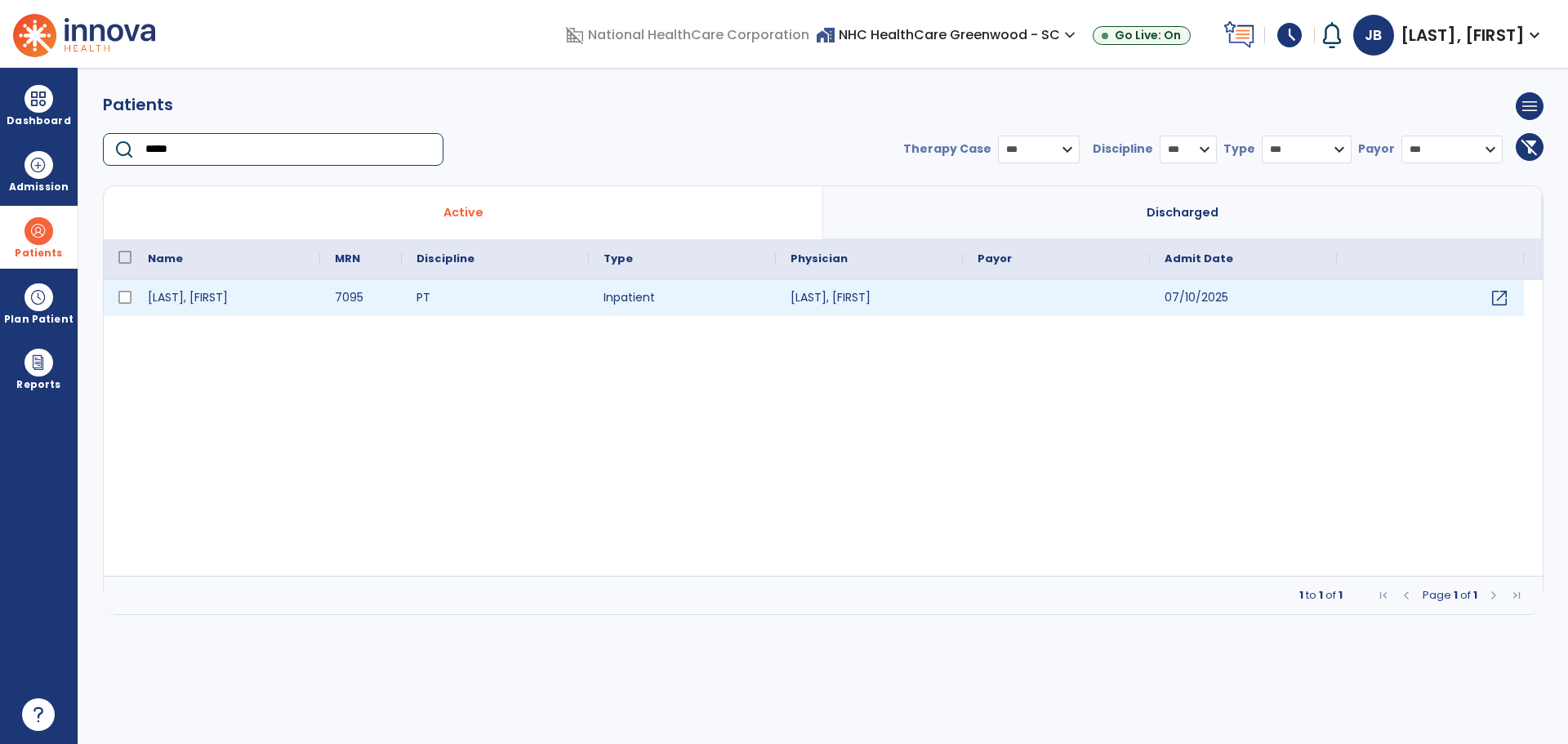 type on "*****" 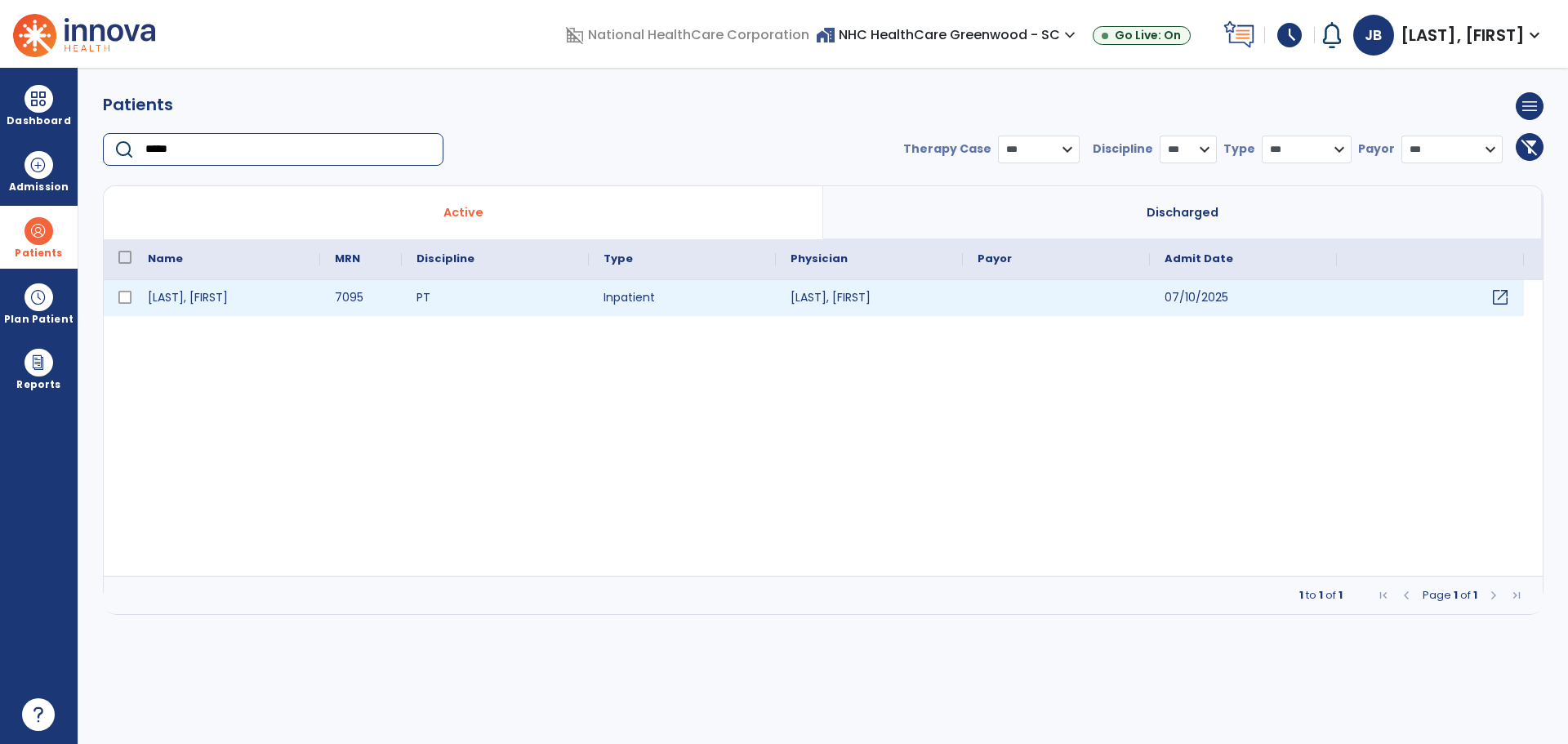 click on "open_in_new" at bounding box center [1500, 297] 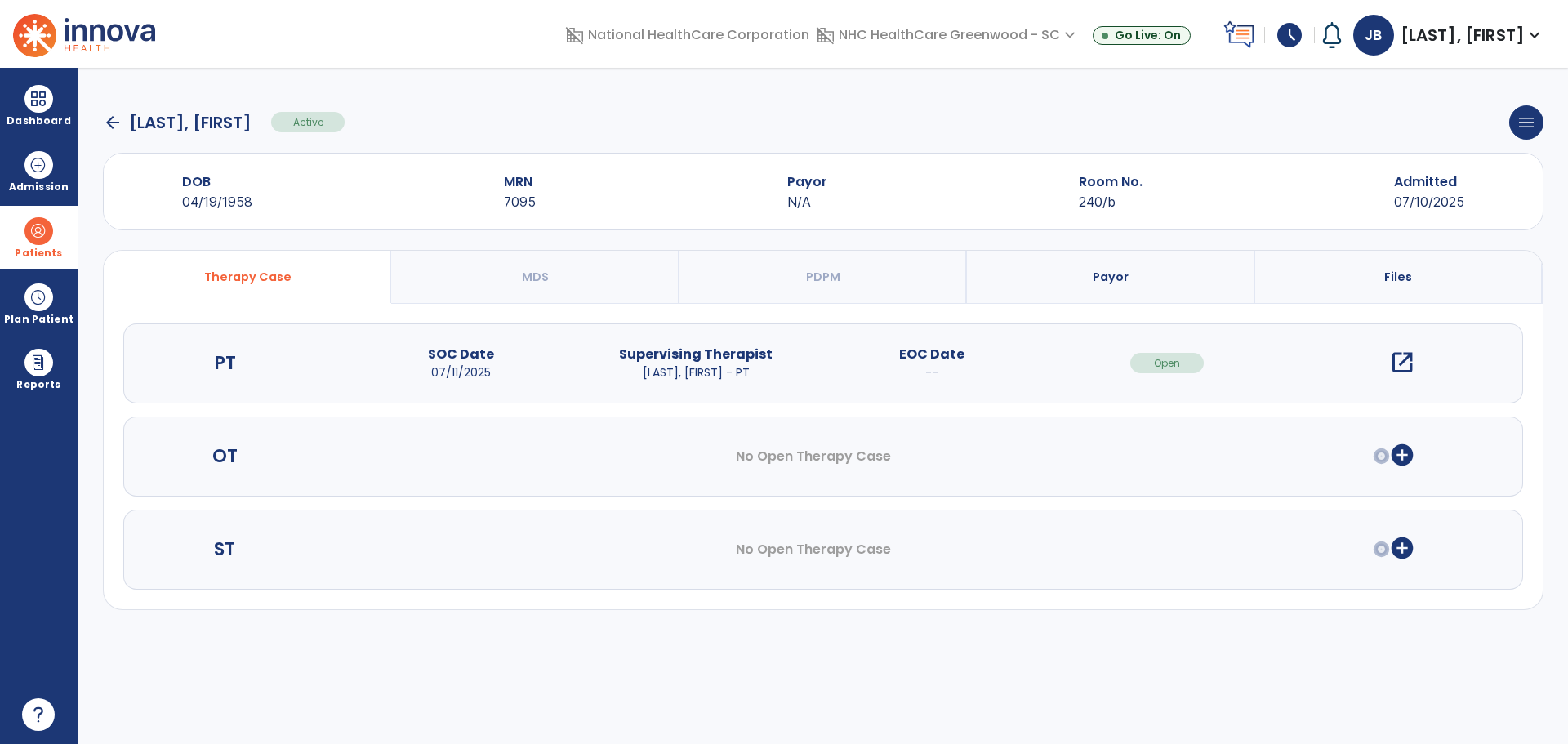 click on "open_in_new" at bounding box center [1402, 363] 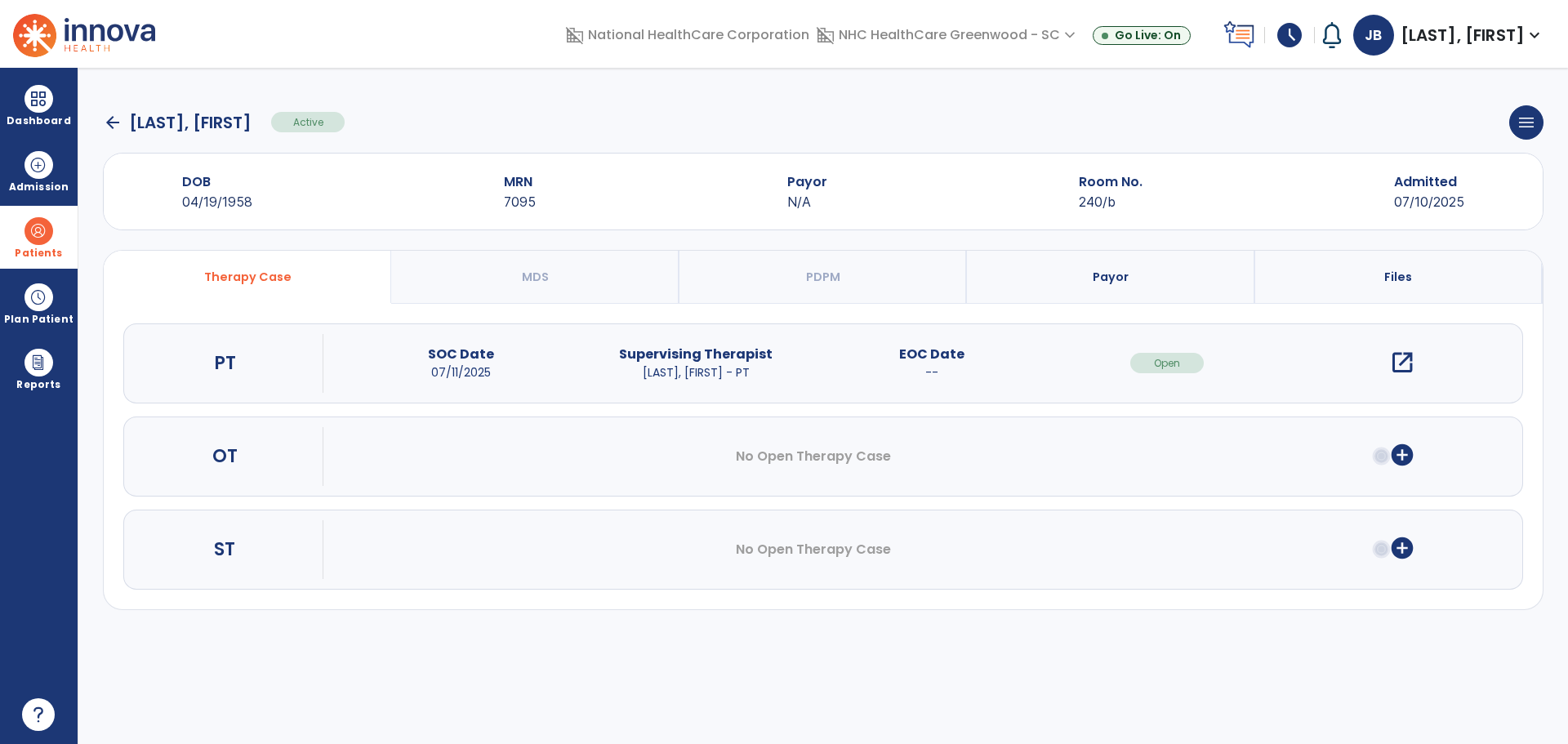 click on "open_in_new" at bounding box center (1402, 363) 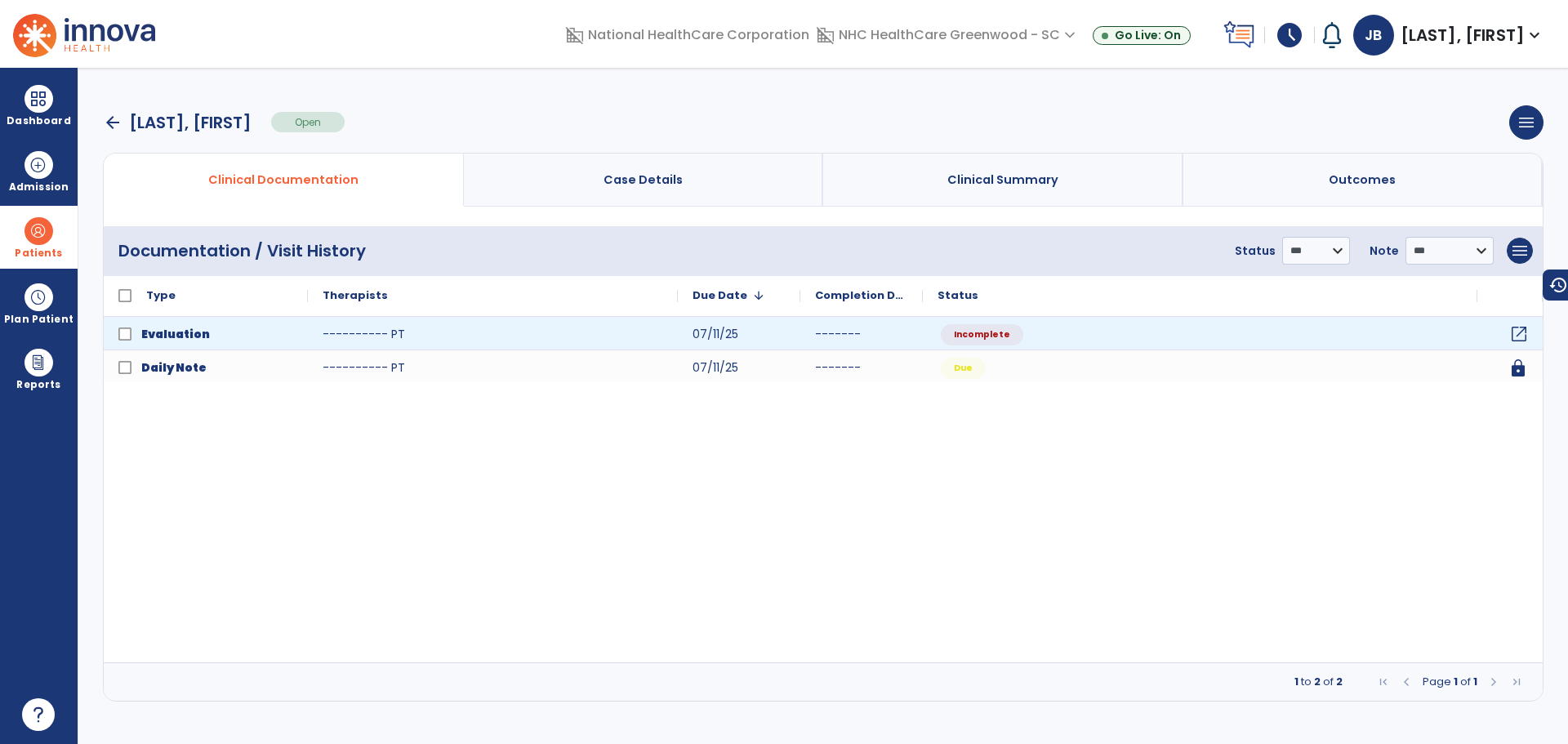 click on "open_in_new" 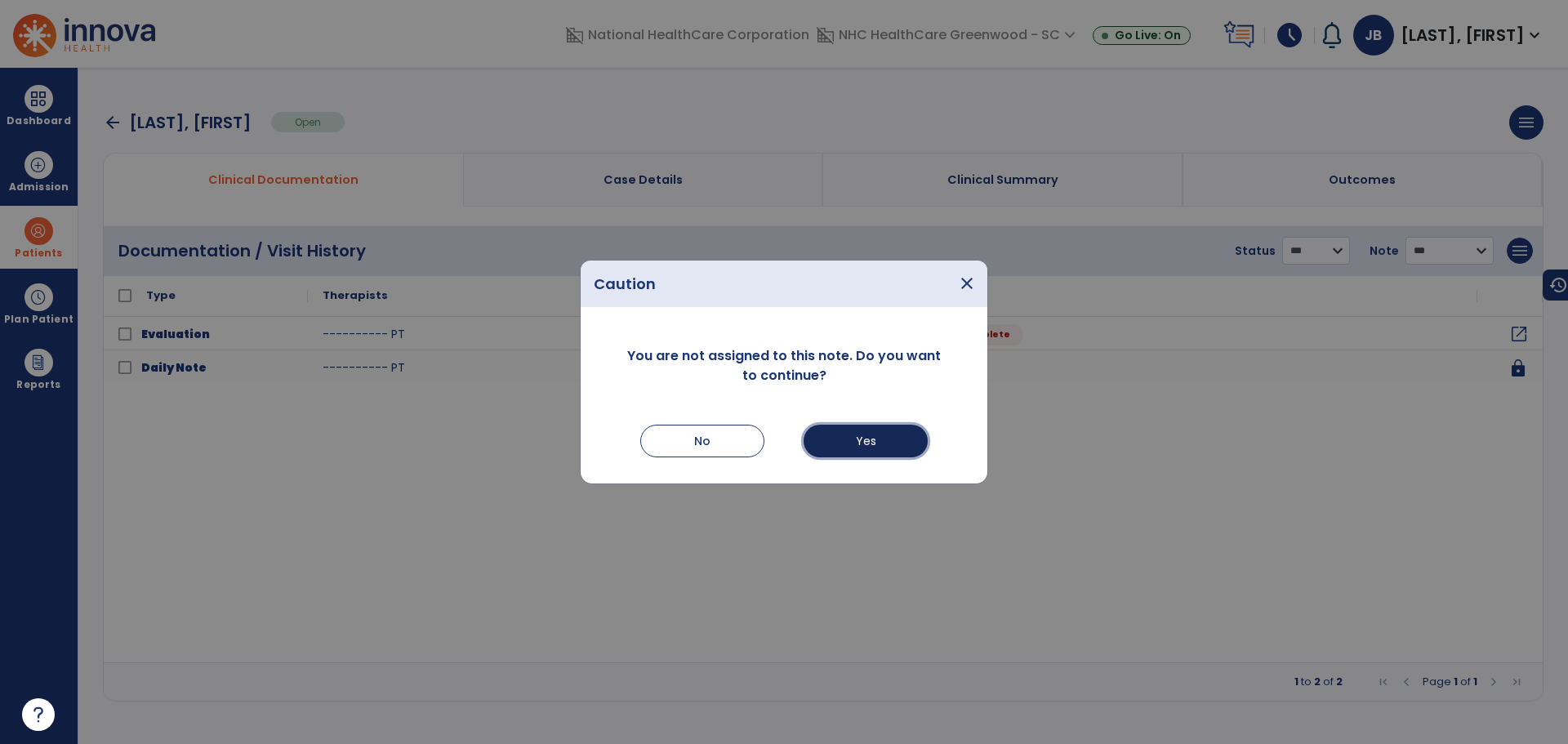 click on "Yes" at bounding box center [866, 441] 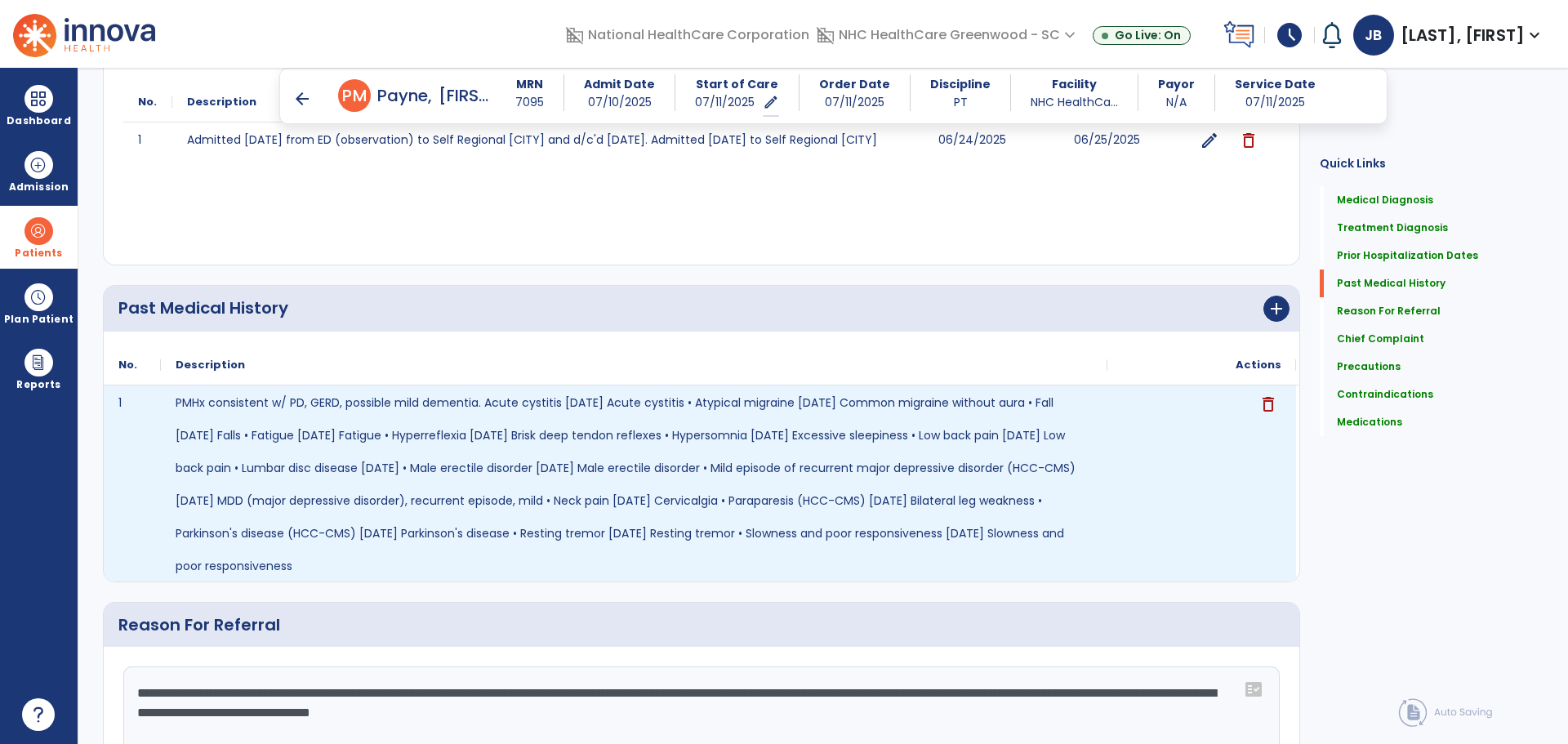 scroll, scrollTop: 898, scrollLeft: 0, axis: vertical 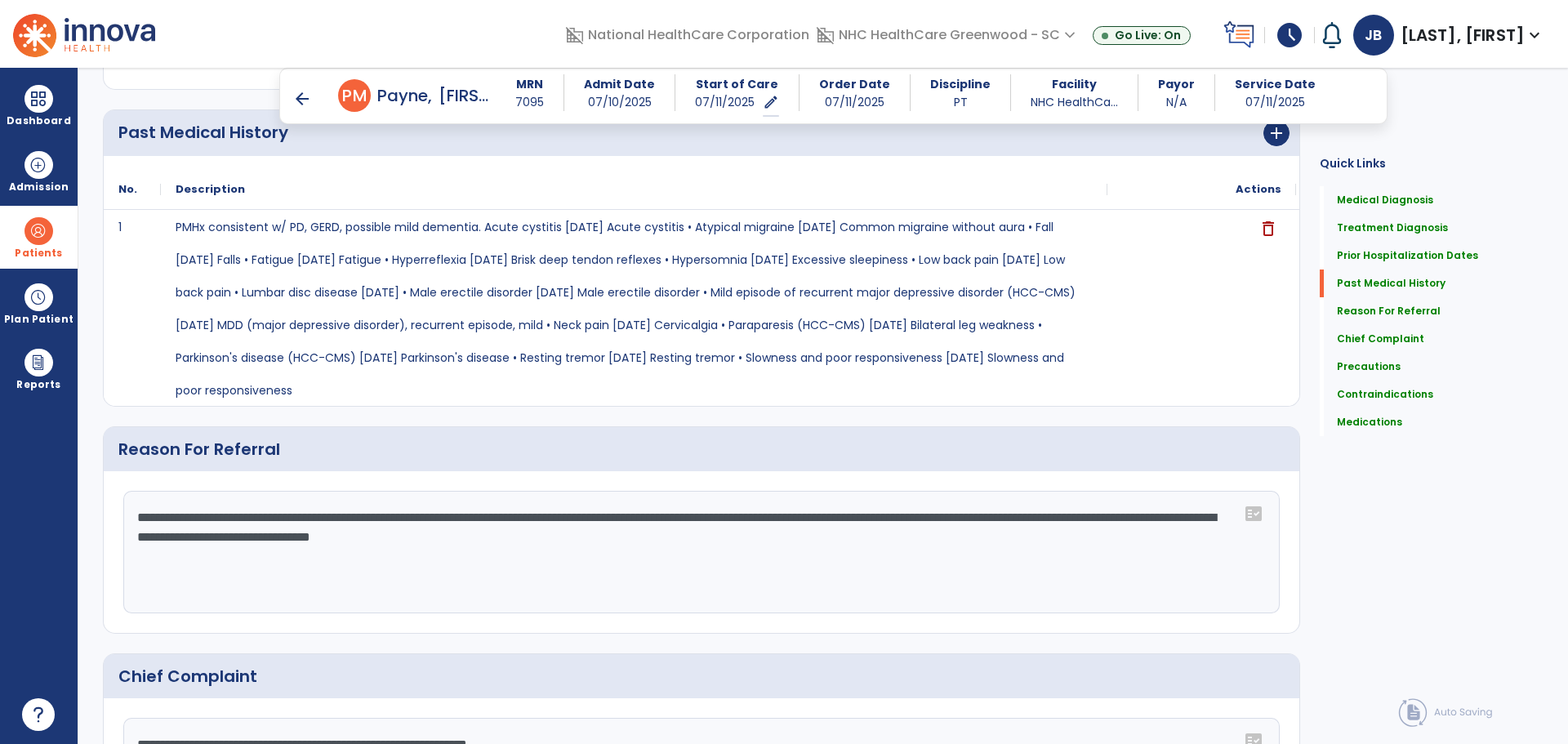 click on "**********" 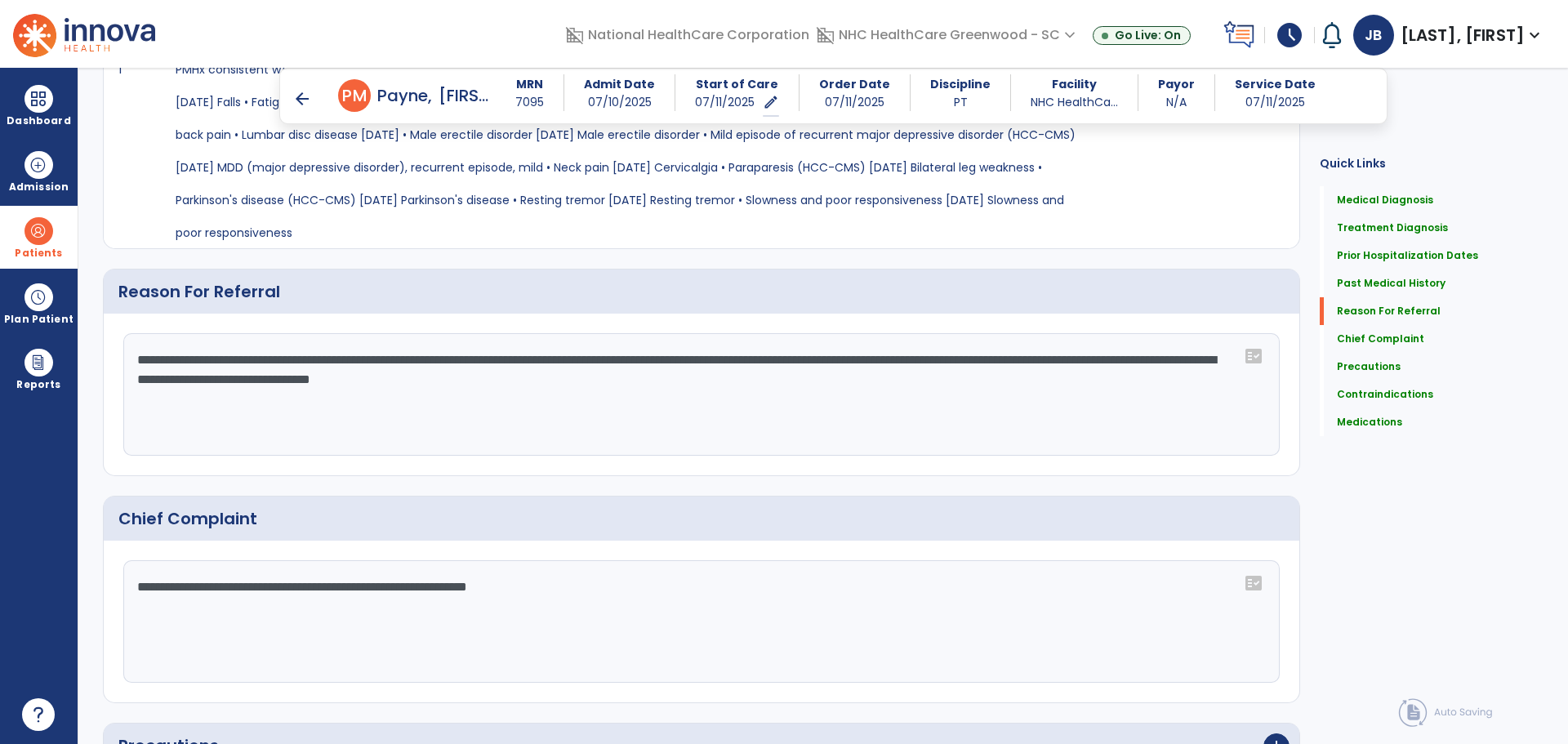 scroll, scrollTop: 1062, scrollLeft: 0, axis: vertical 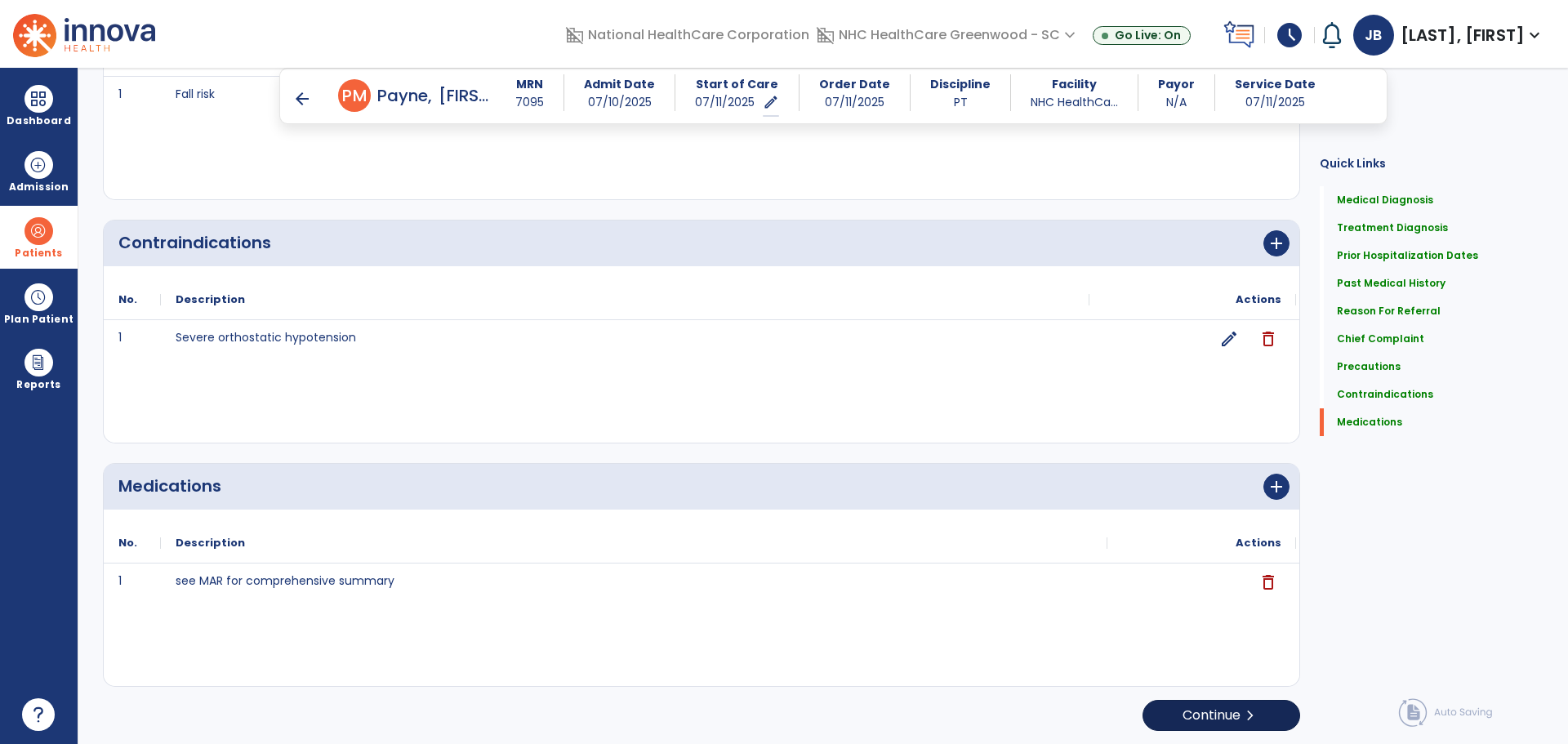 type on "**********" 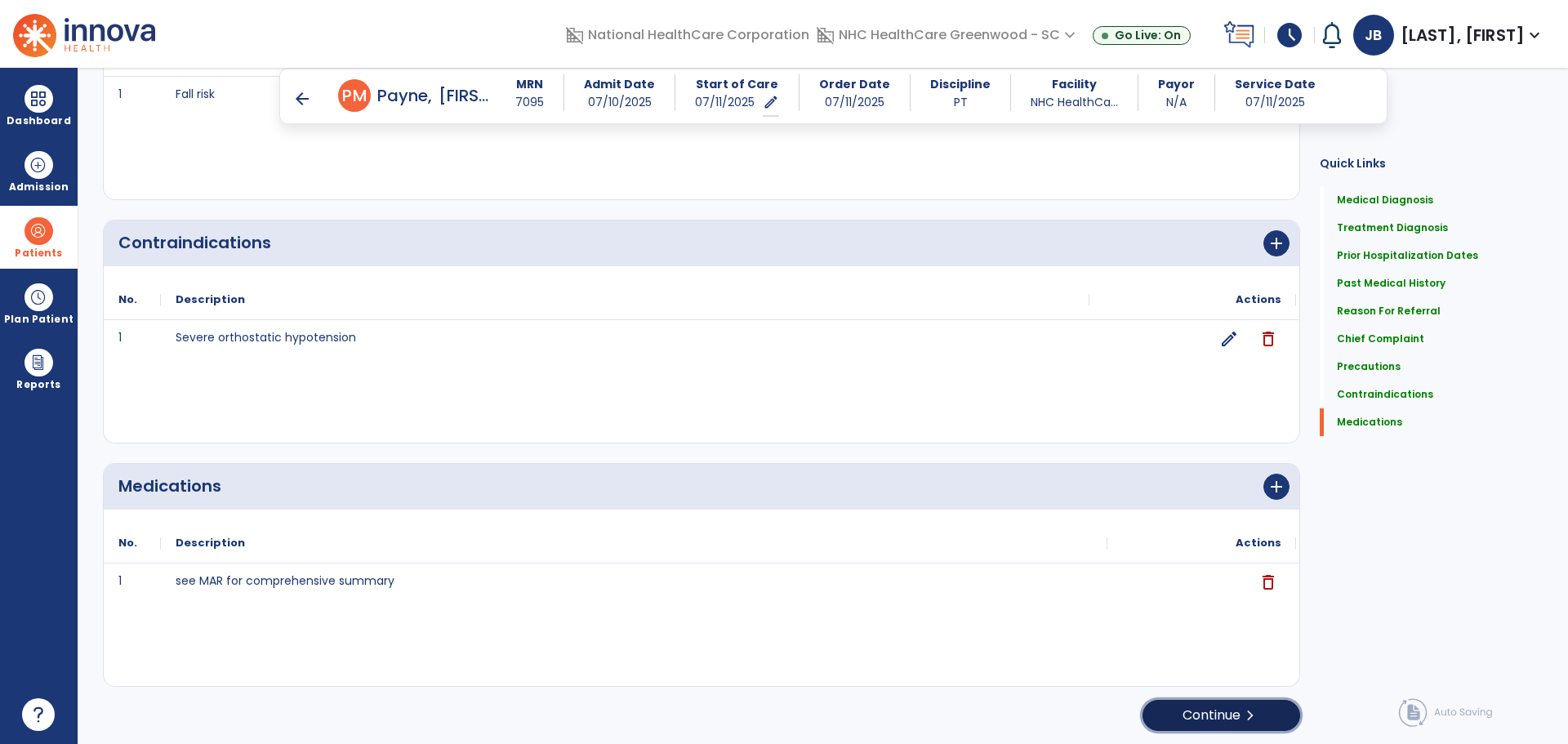 click on "Continue  chevron_right" 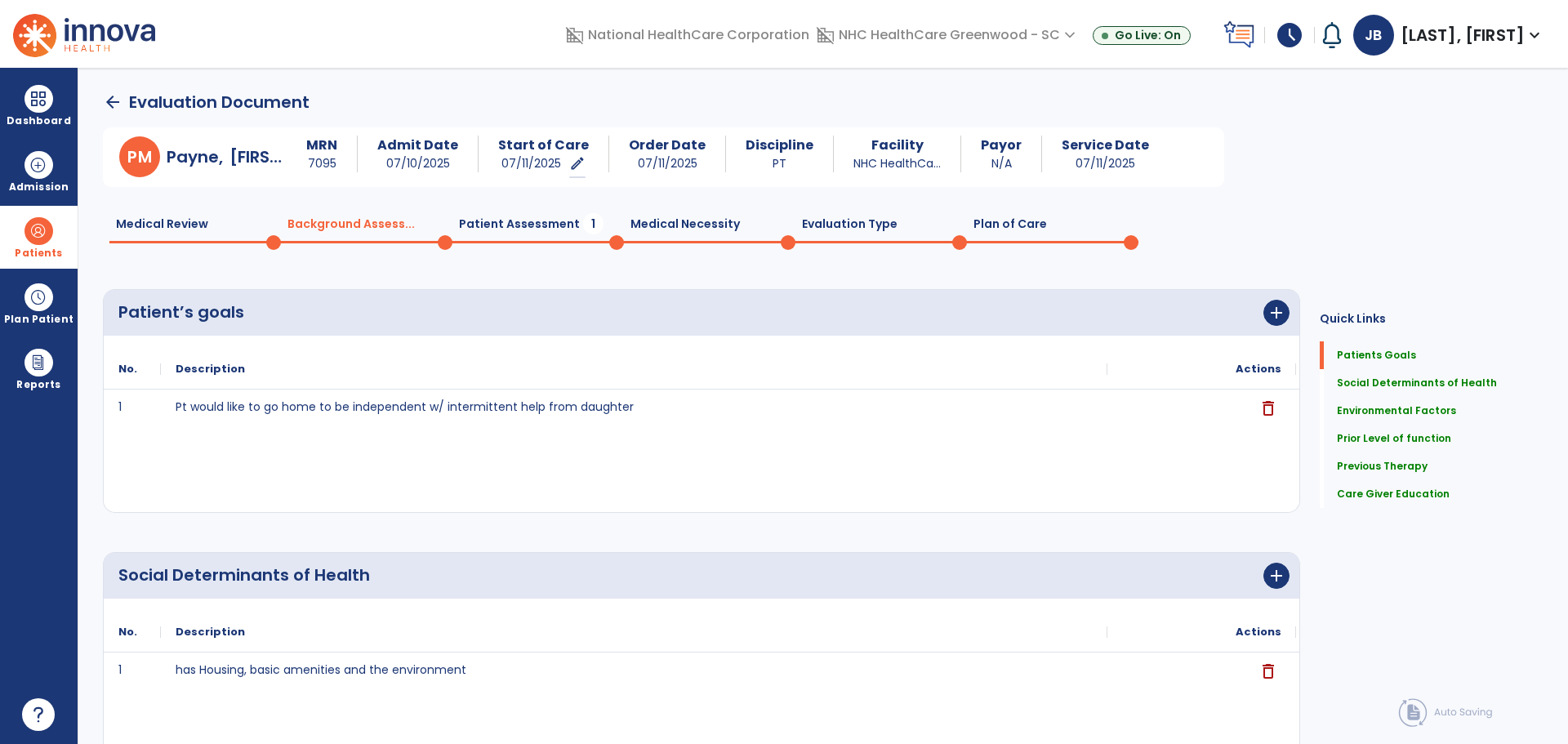 scroll, scrollTop: 166, scrollLeft: 0, axis: vertical 